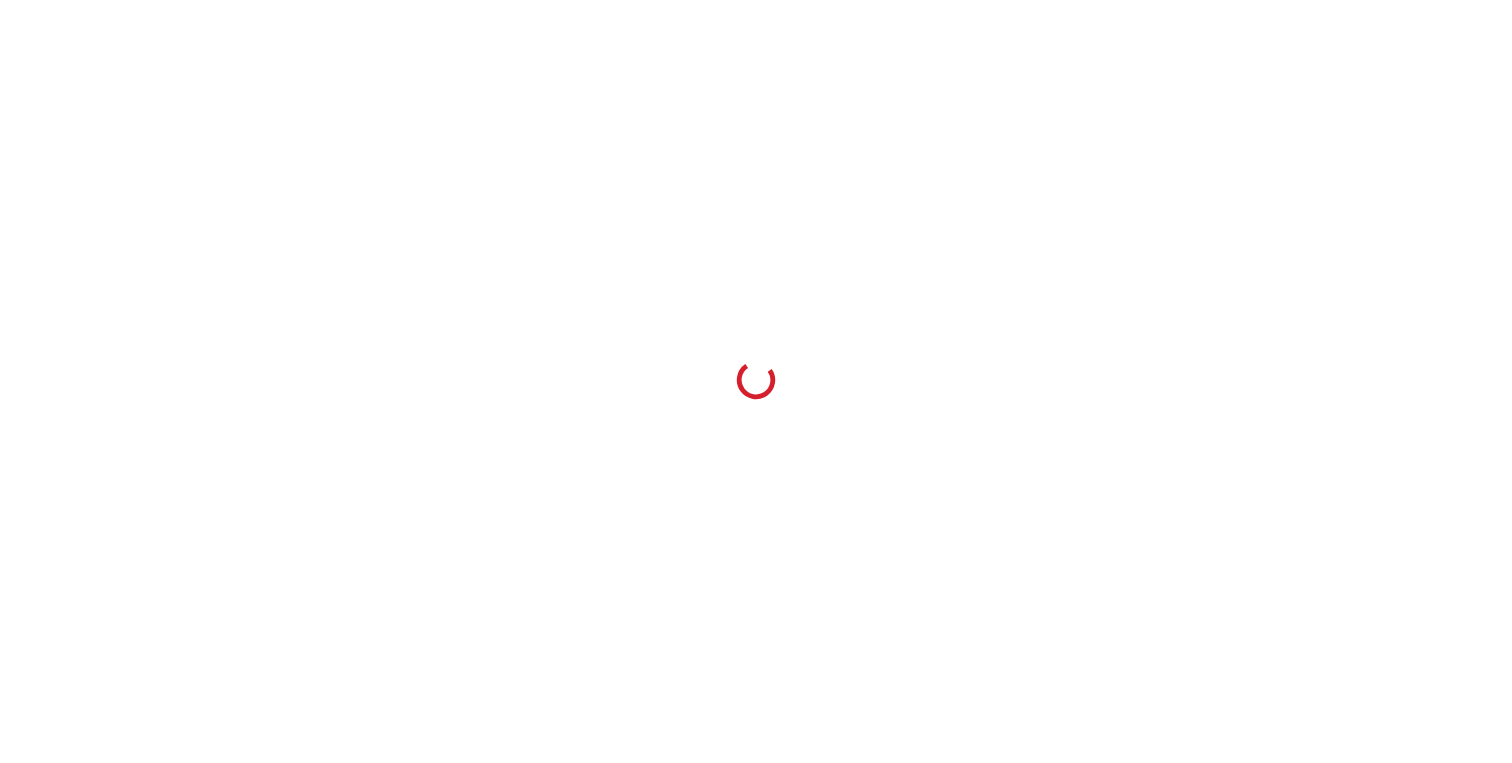 scroll, scrollTop: 0, scrollLeft: 0, axis: both 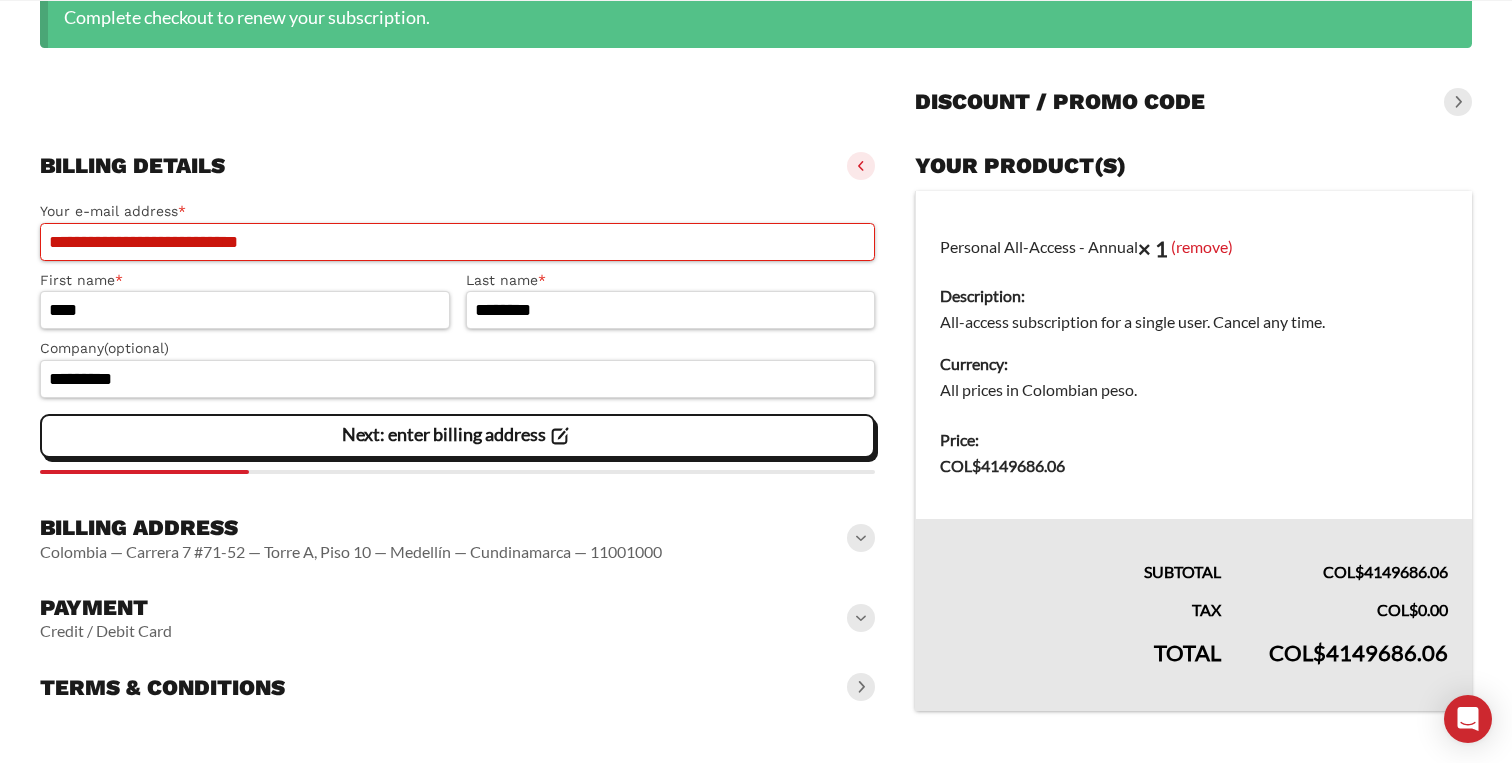 click on "**********" at bounding box center [457, 242] 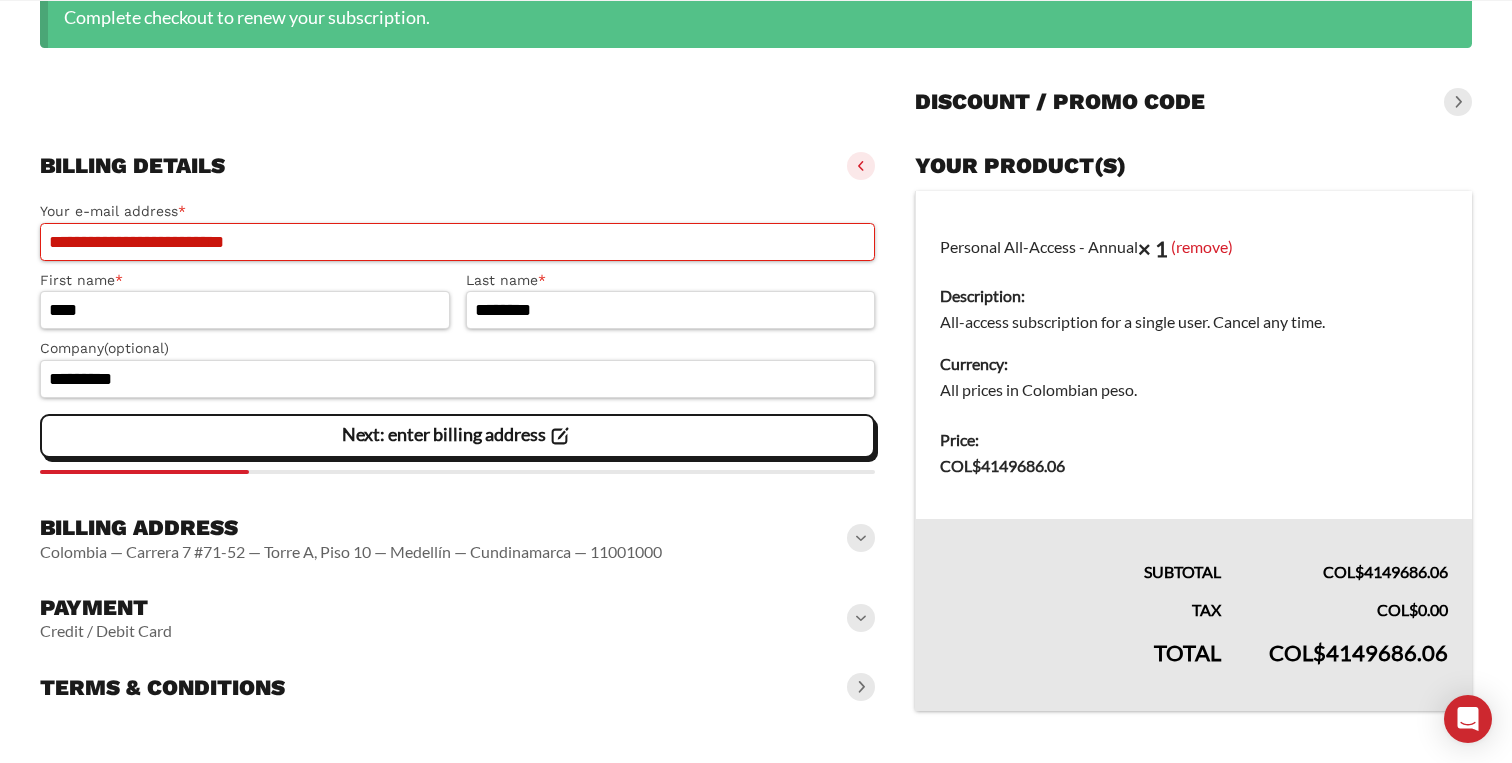type on "**********" 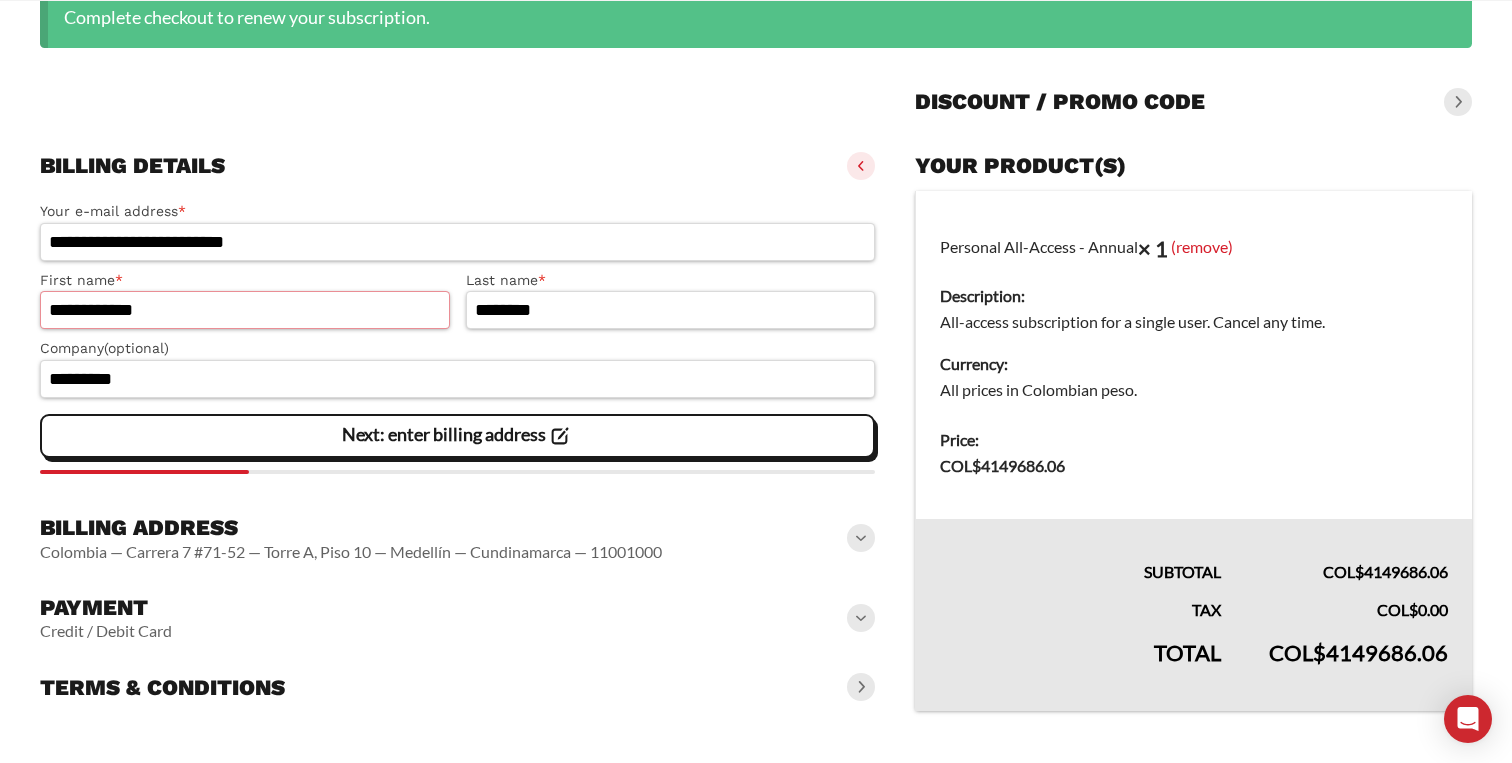 type on "**********" 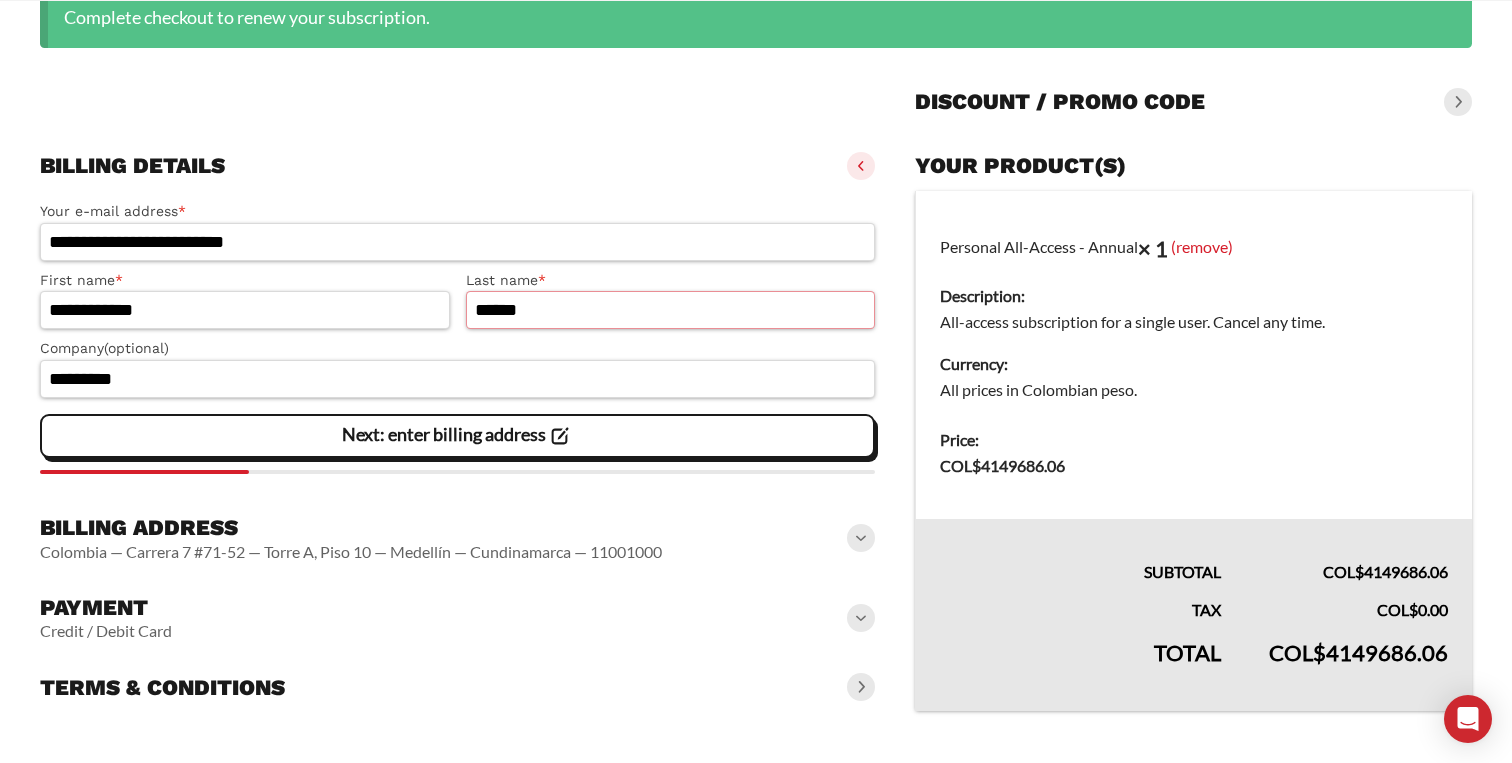 type on "******" 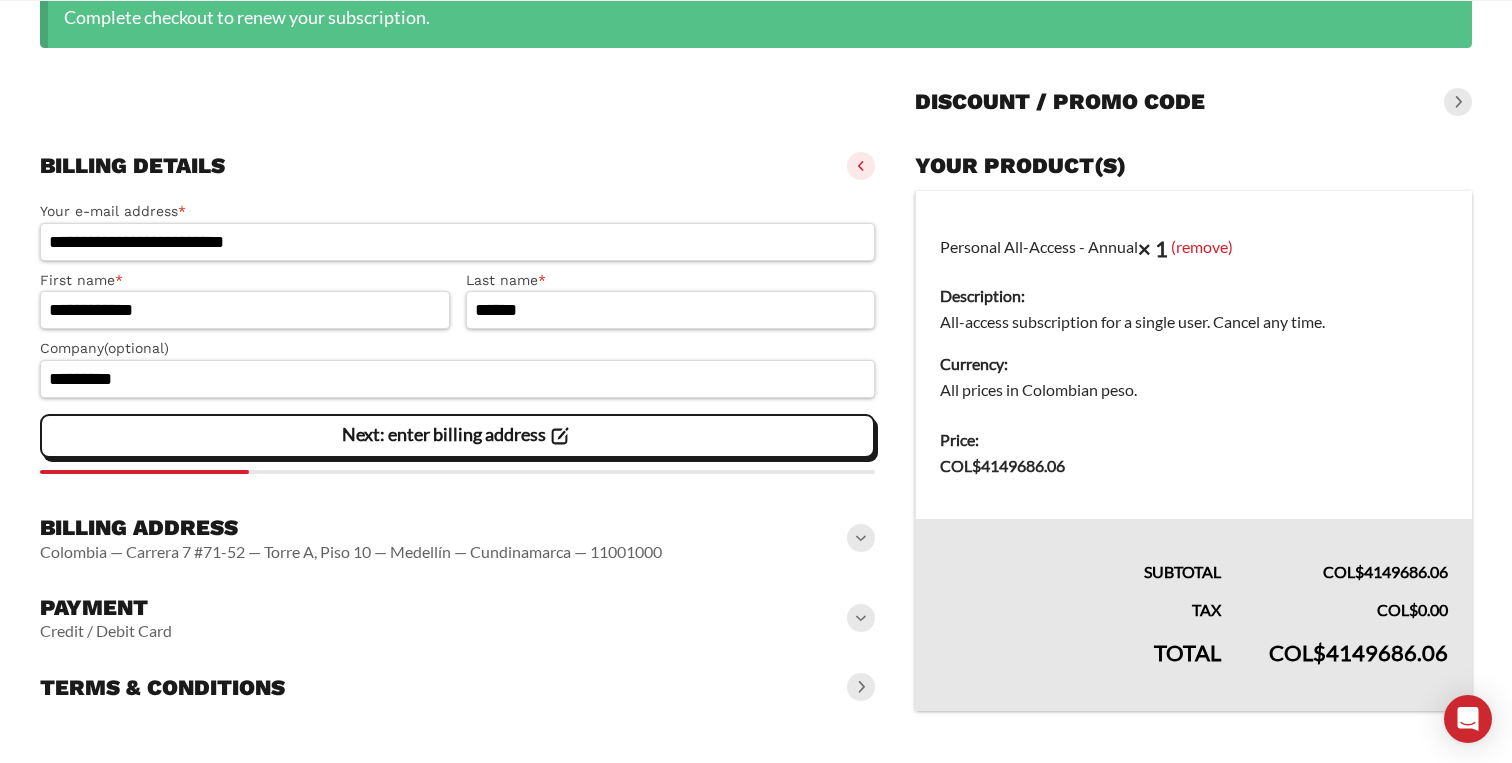 click on "Payment
Credit / Debit Card" at bounding box center [457, 618] 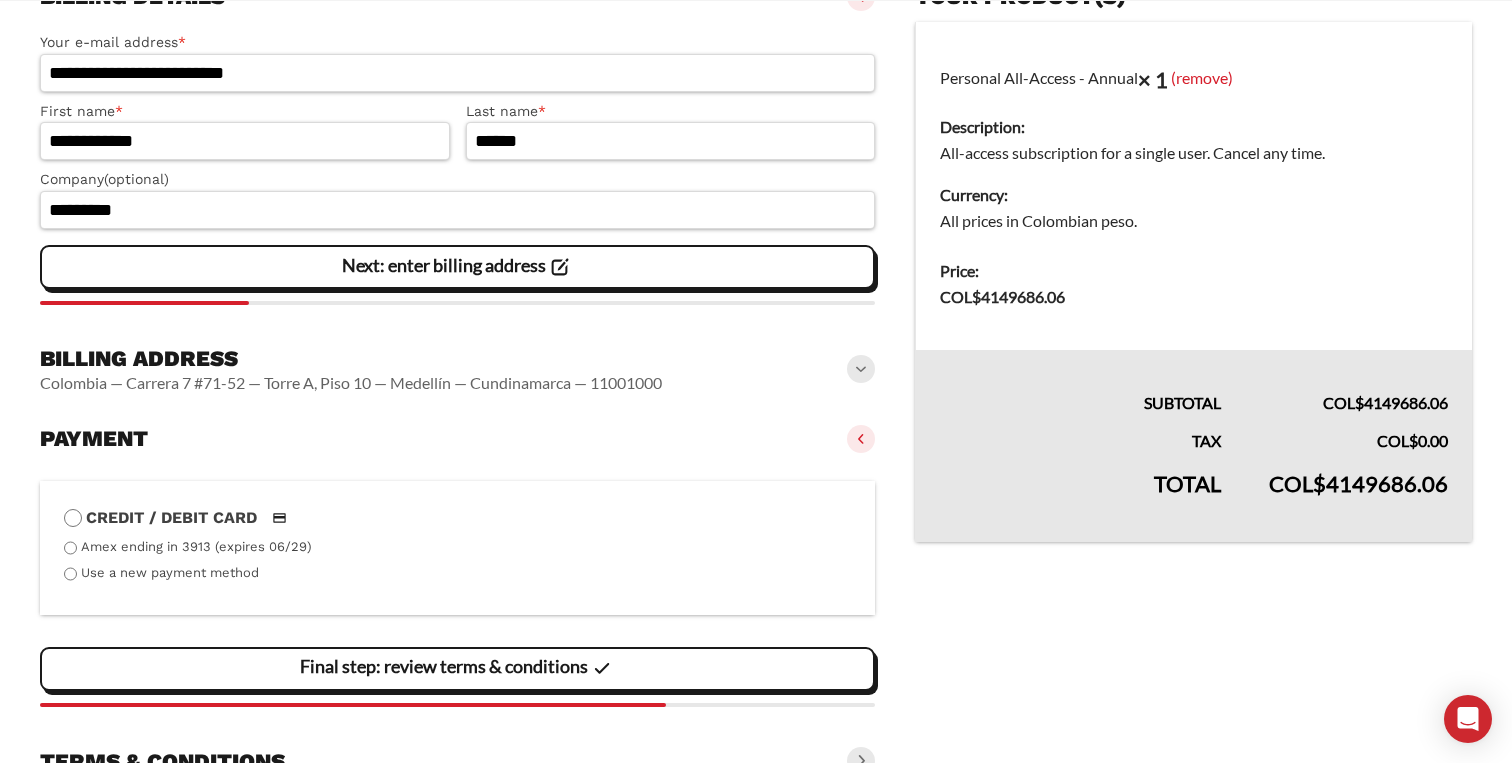 scroll, scrollTop: 703, scrollLeft: 0, axis: vertical 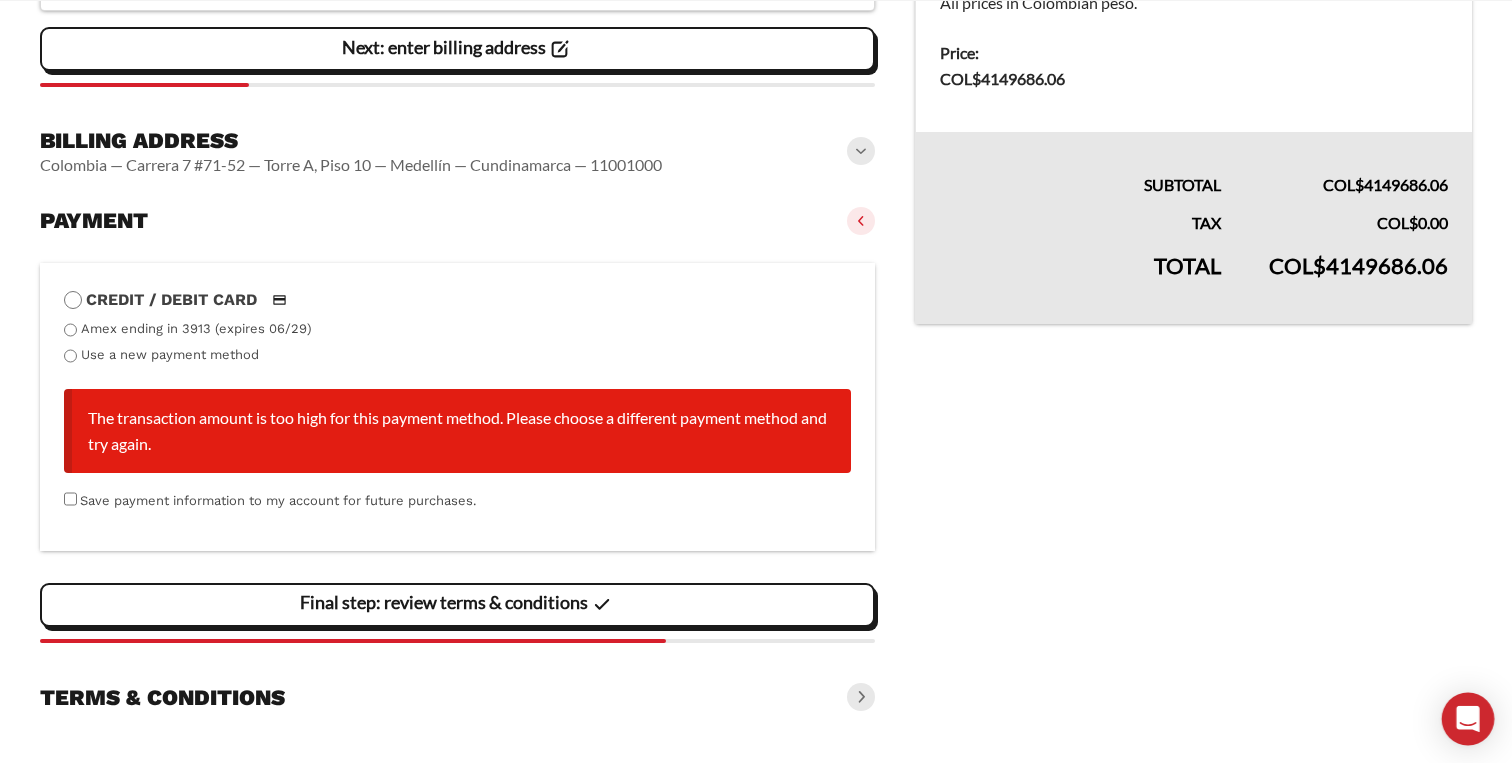 click 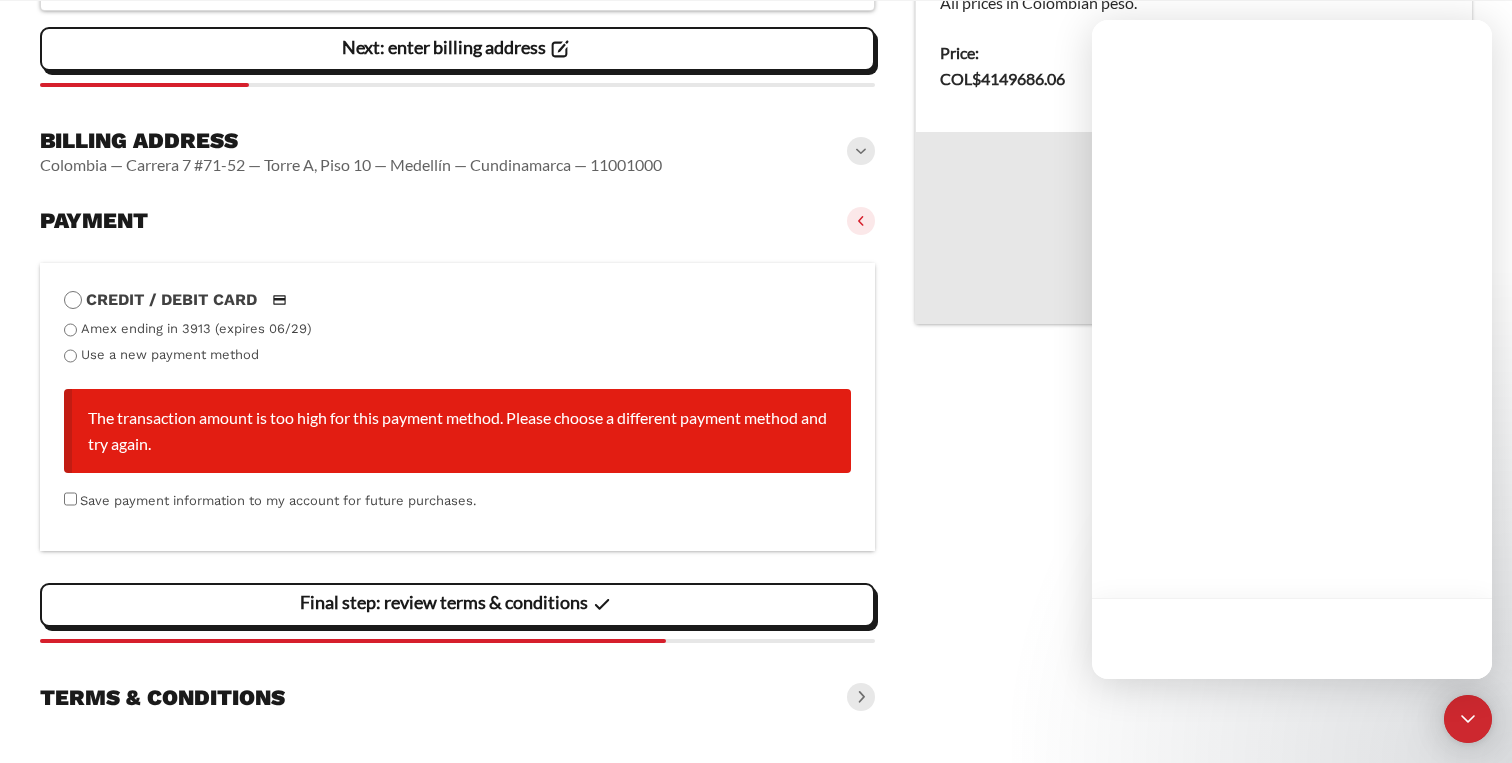 scroll, scrollTop: 0, scrollLeft: 0, axis: both 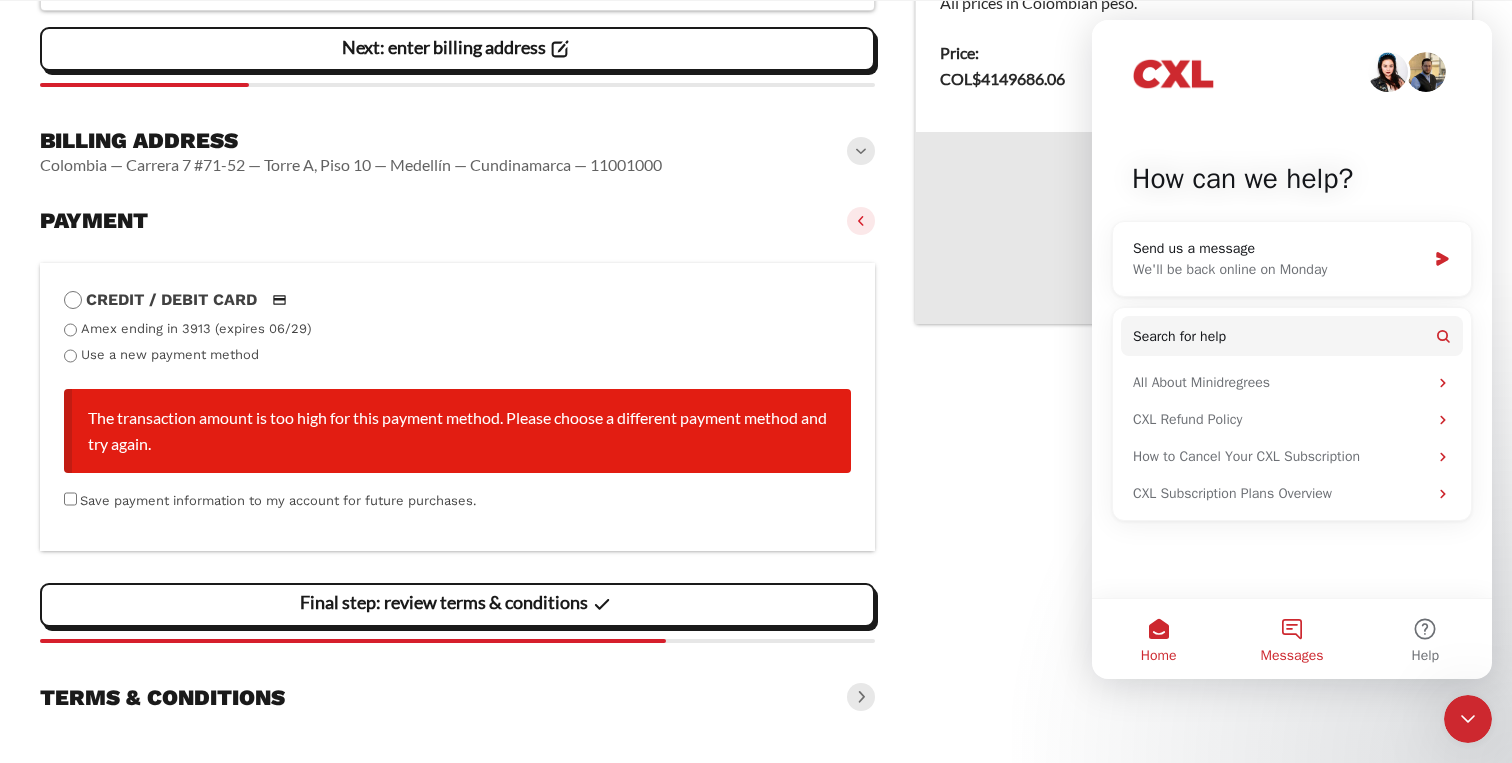 click on "Messages" at bounding box center [1291, 639] 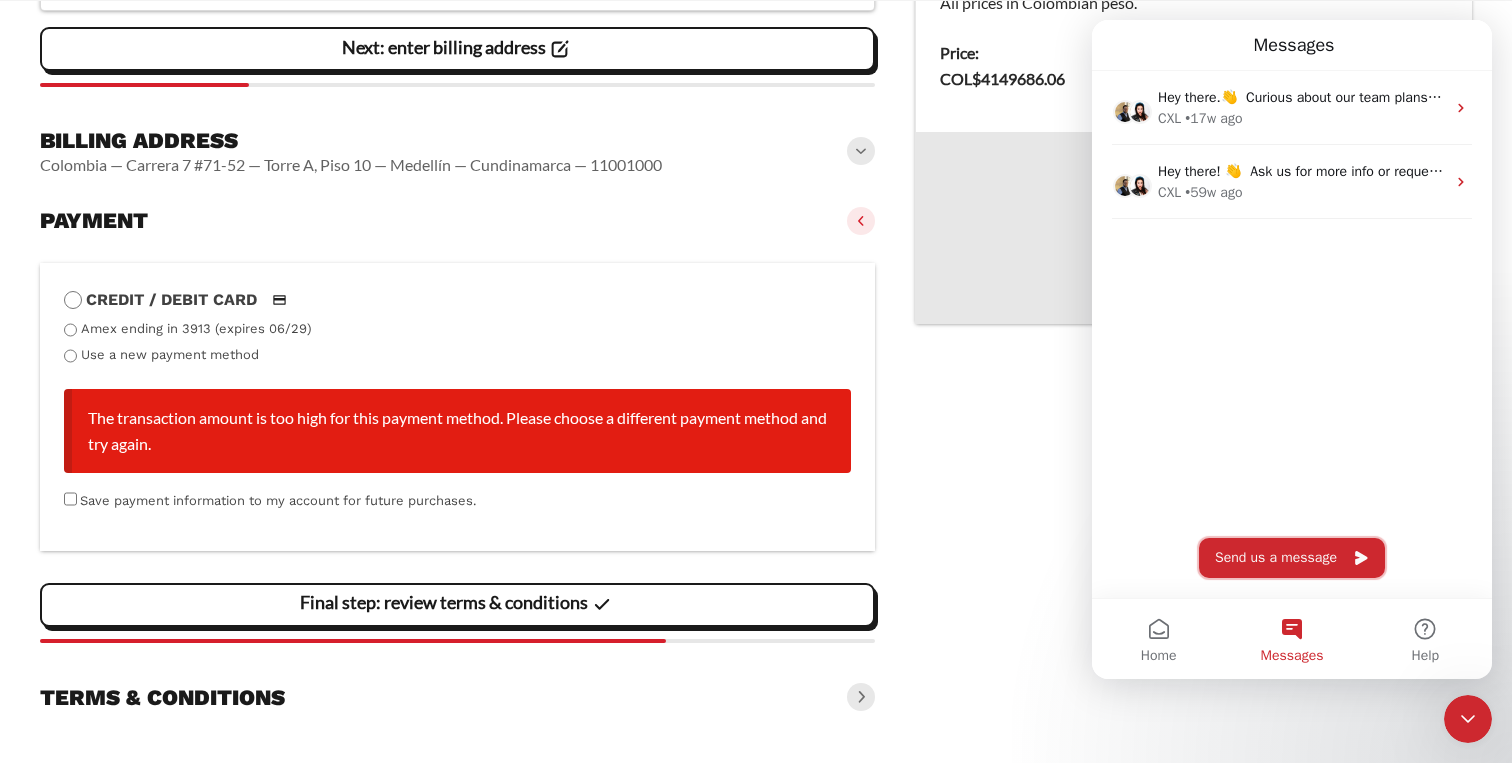 click on "Send us a message" at bounding box center (1292, 558) 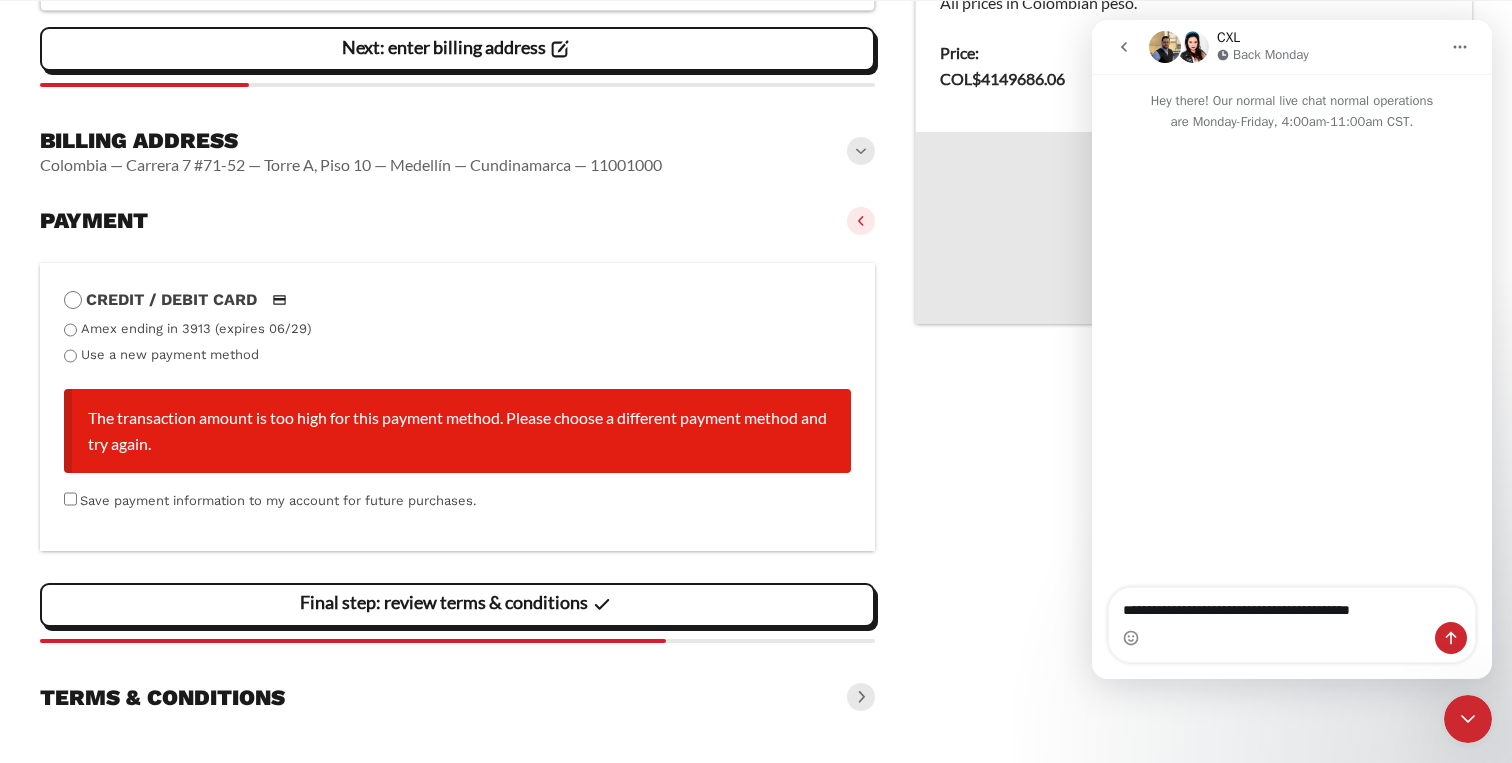 click on "**********" at bounding box center (1292, 605) 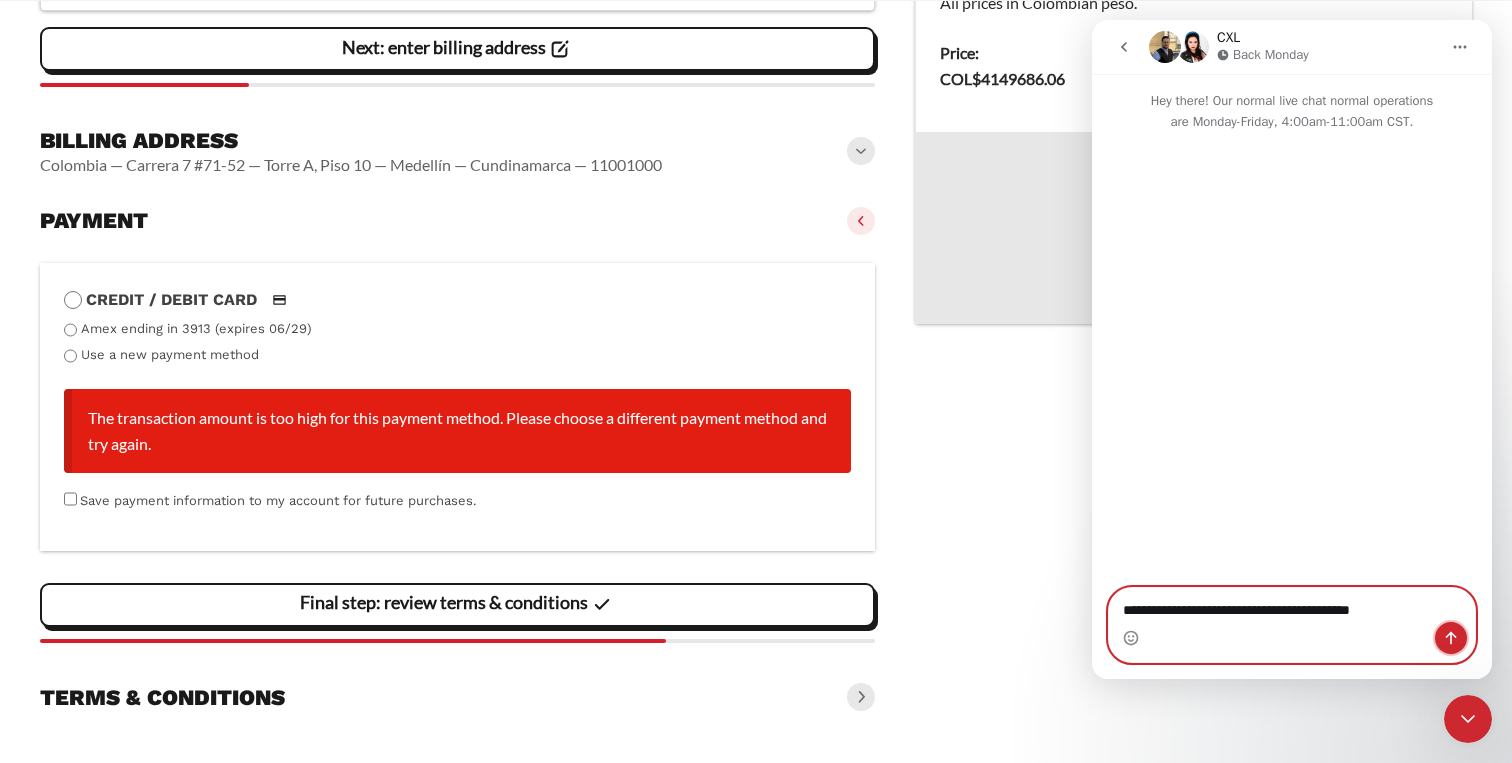 click 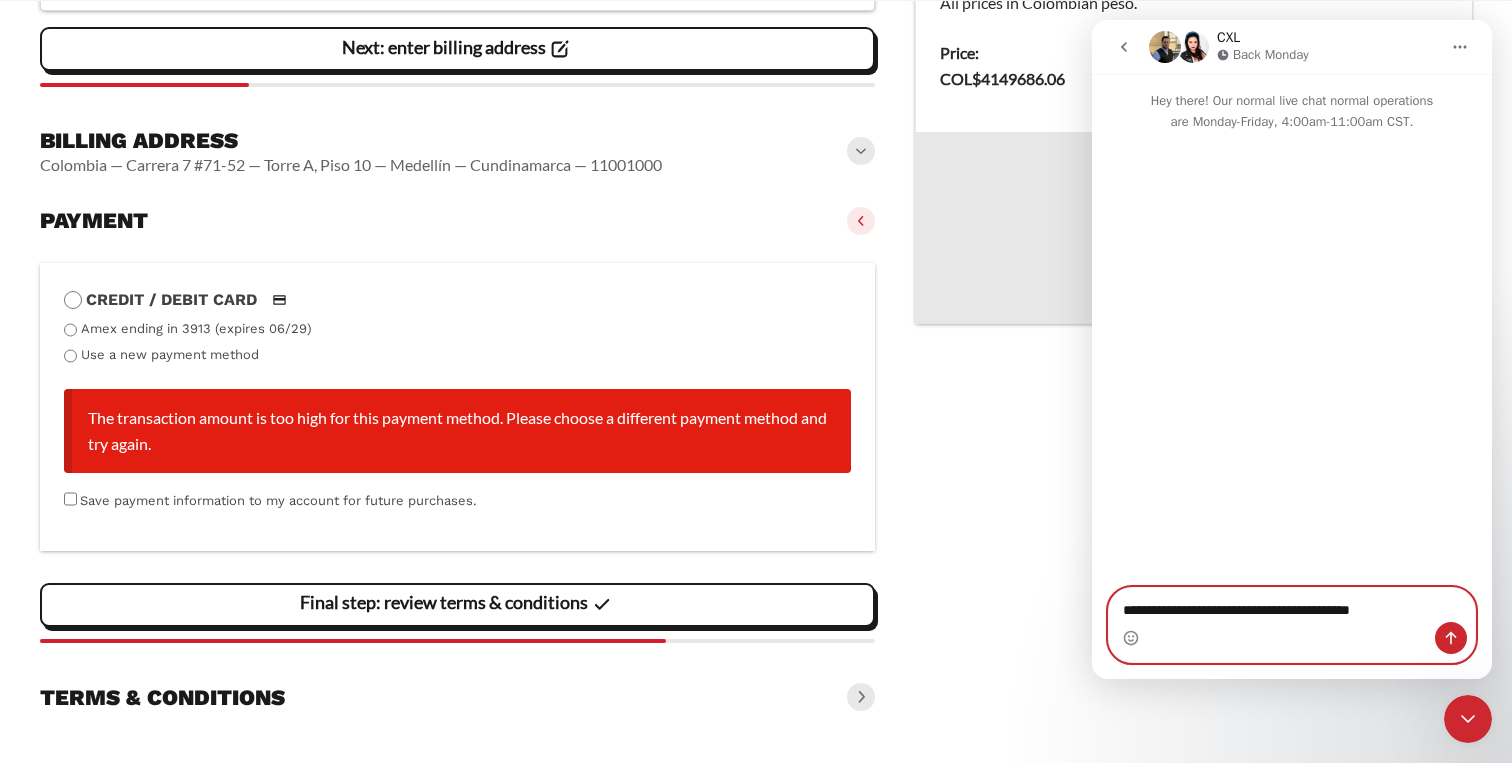 type 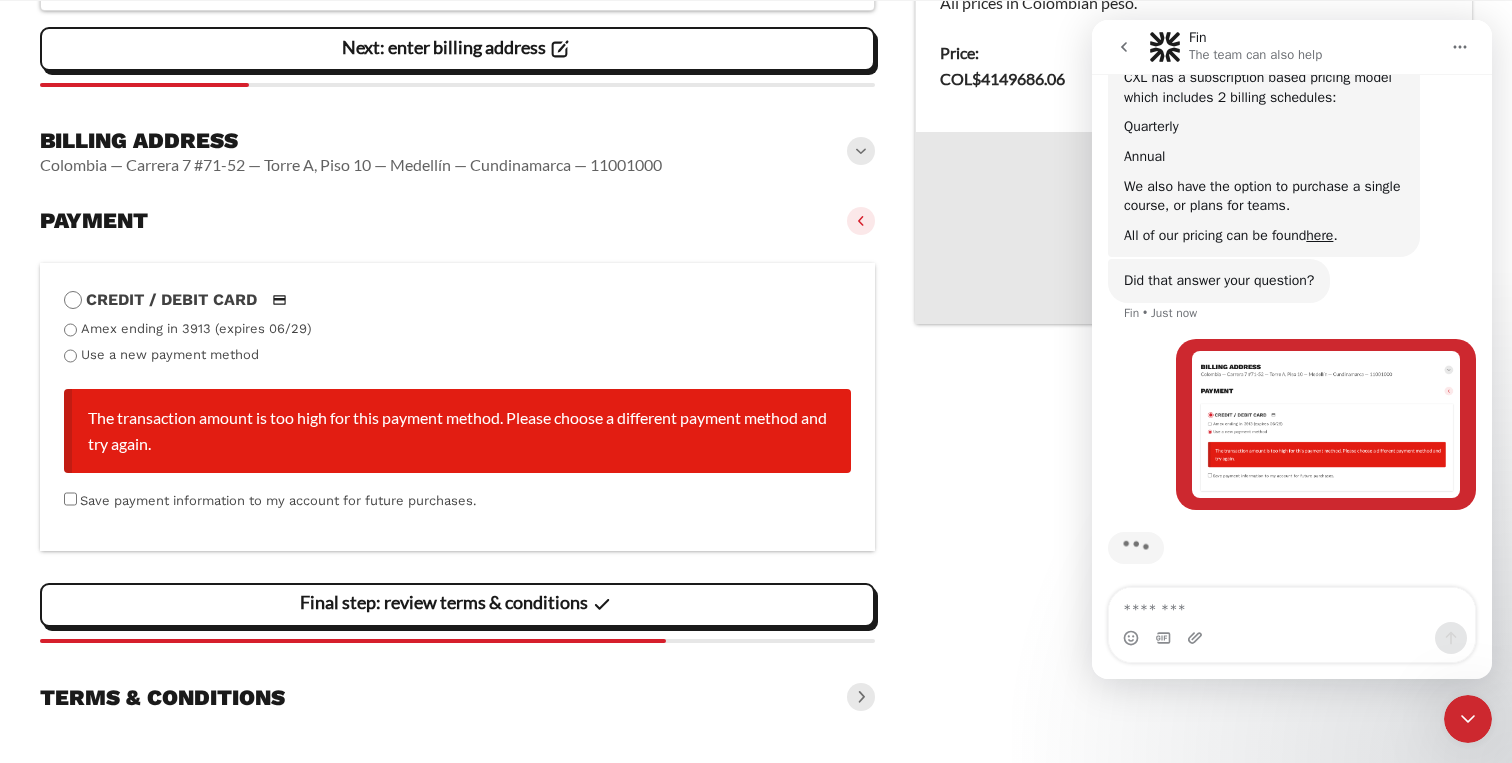 scroll, scrollTop: 188, scrollLeft: 0, axis: vertical 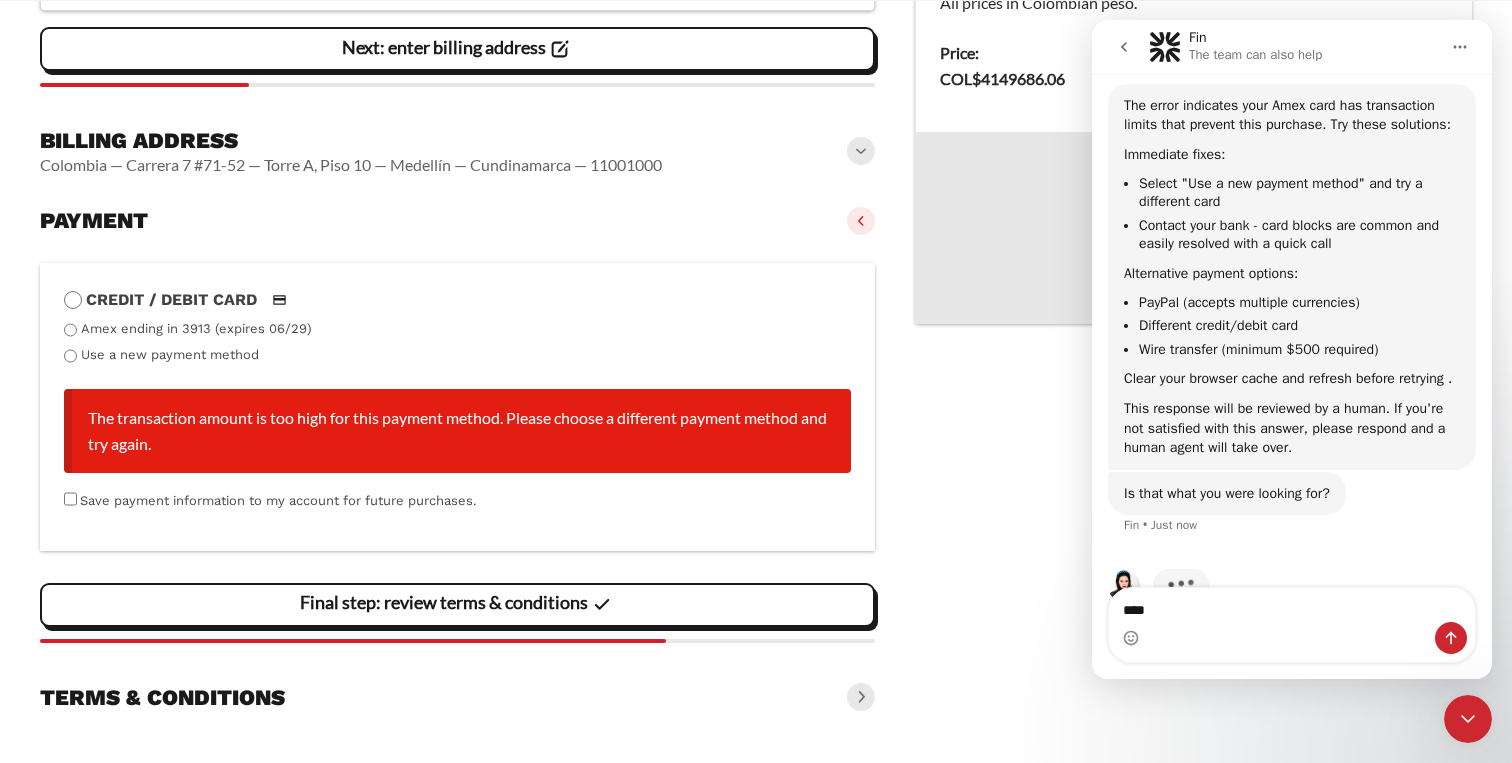 type on "***" 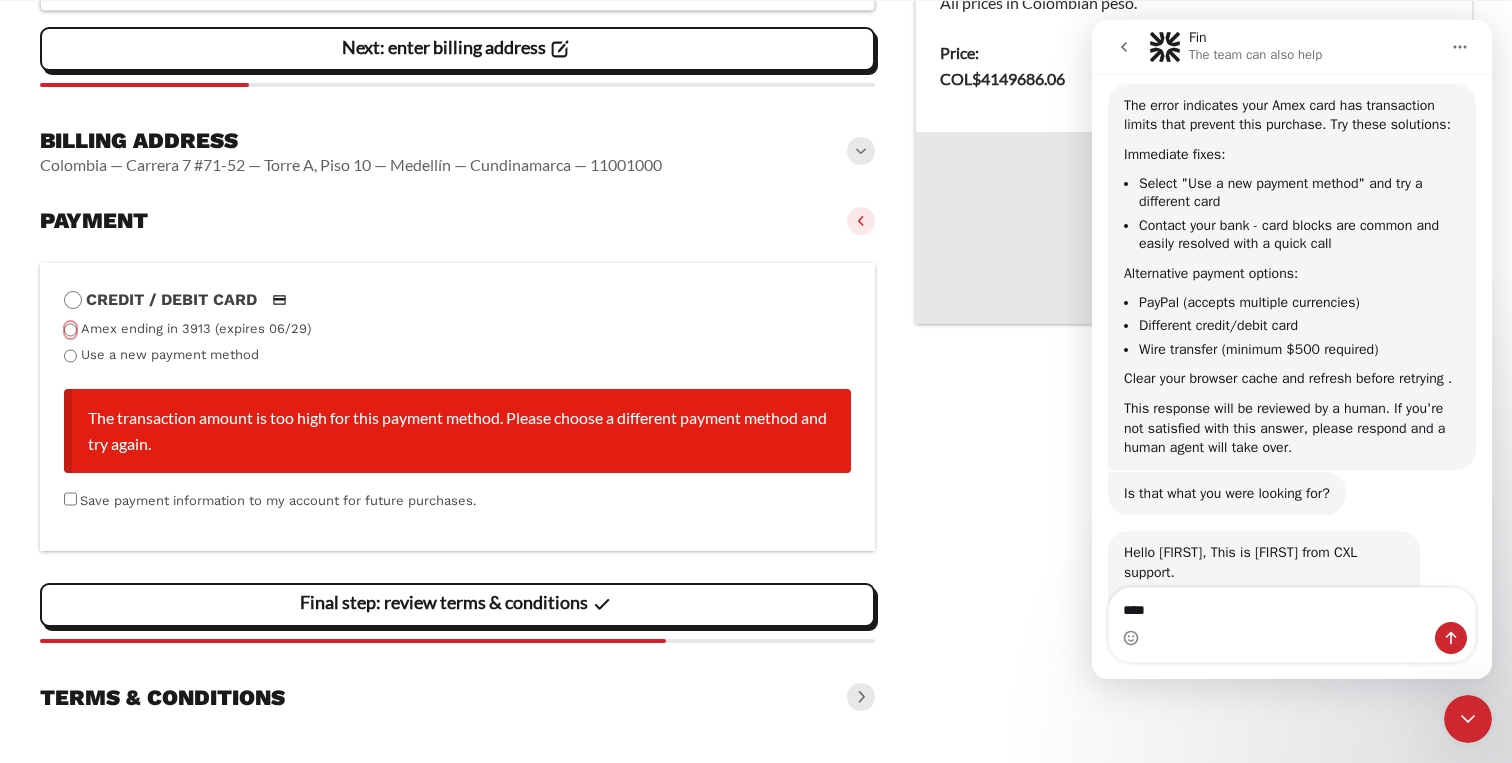 scroll, scrollTop: 754, scrollLeft: 0, axis: vertical 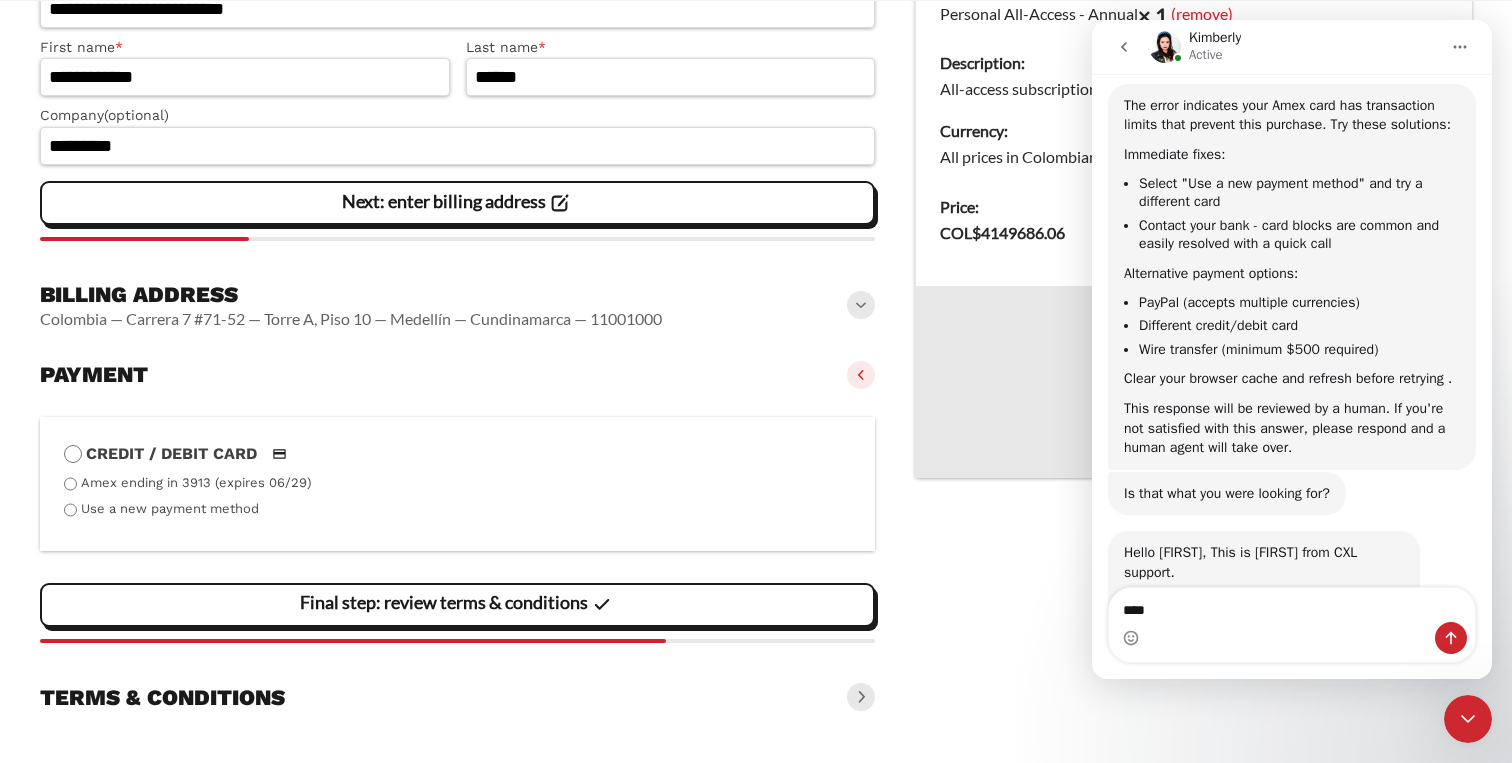 click on "Amex ending in 3913 (expires 06/29)" at bounding box center (196, 482) 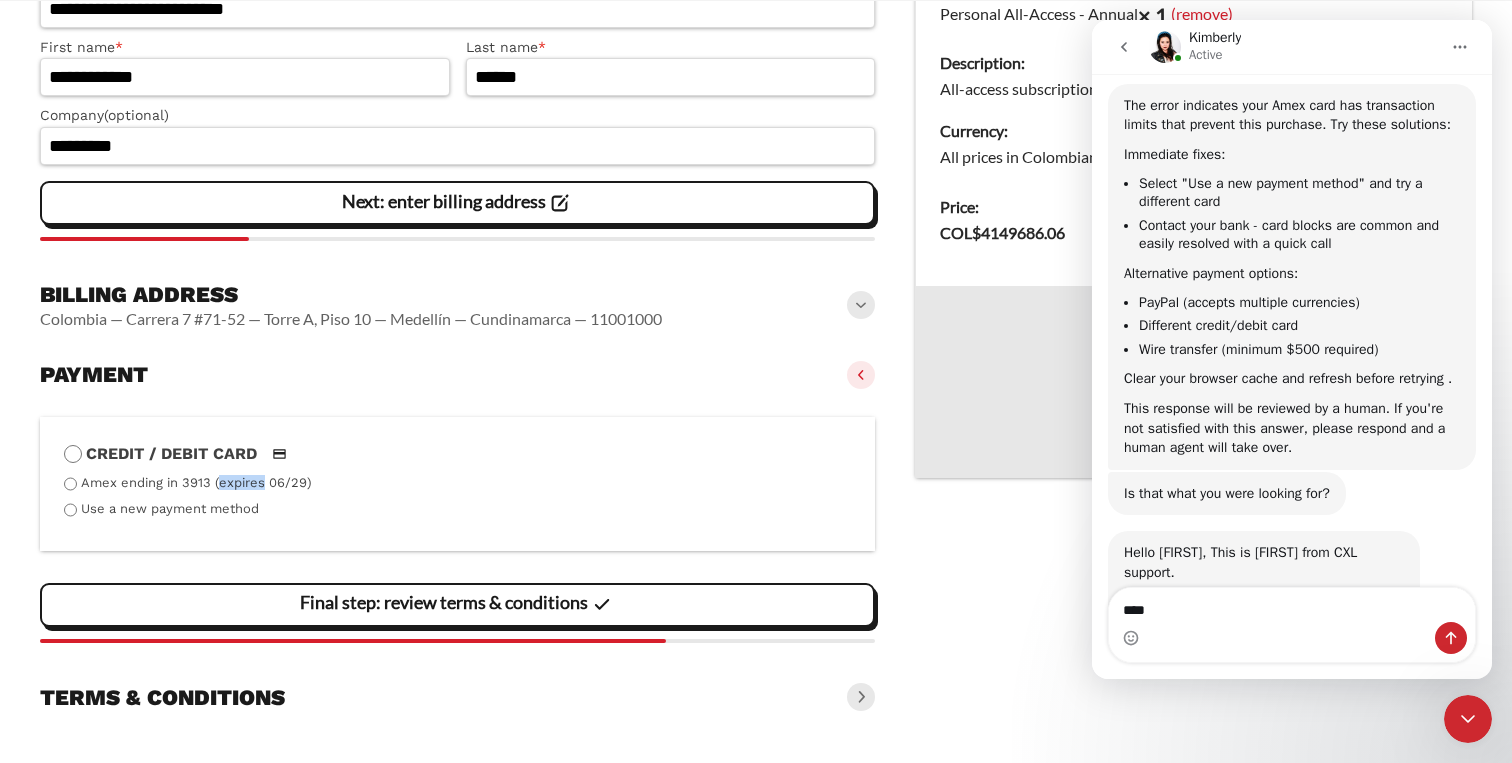 copy on "expires" 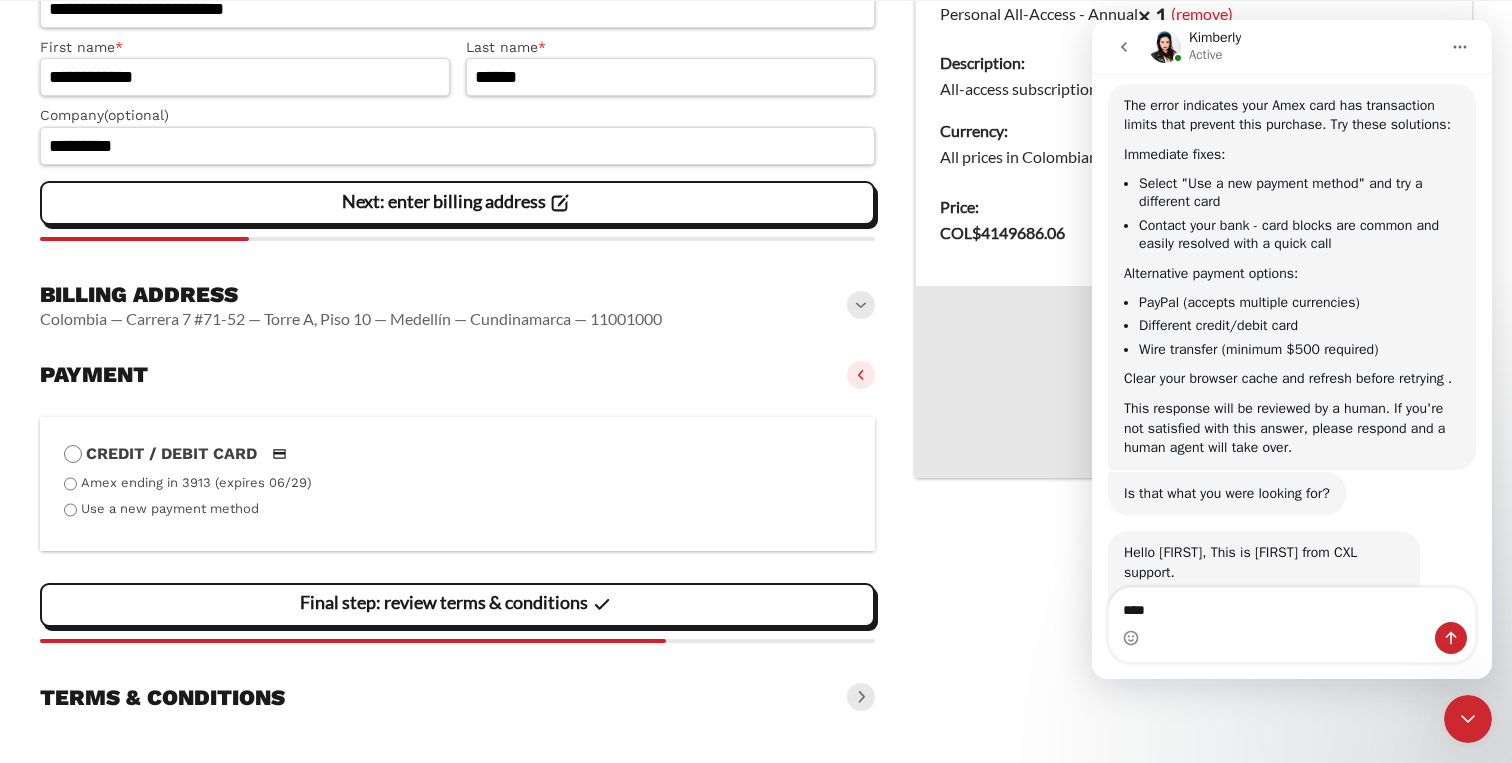 click at bounding box center (861, 375) 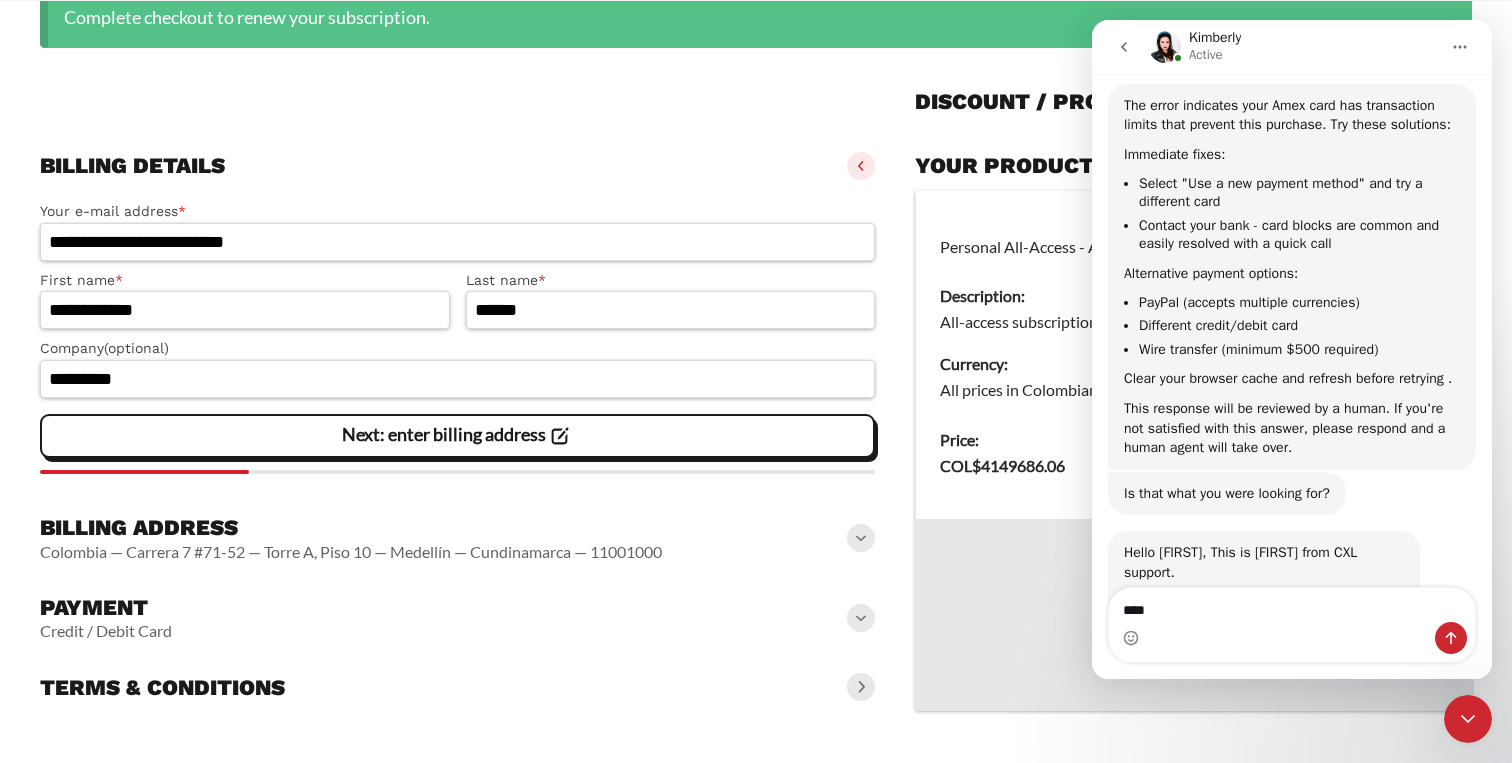 scroll, scrollTop: 518, scrollLeft: 0, axis: vertical 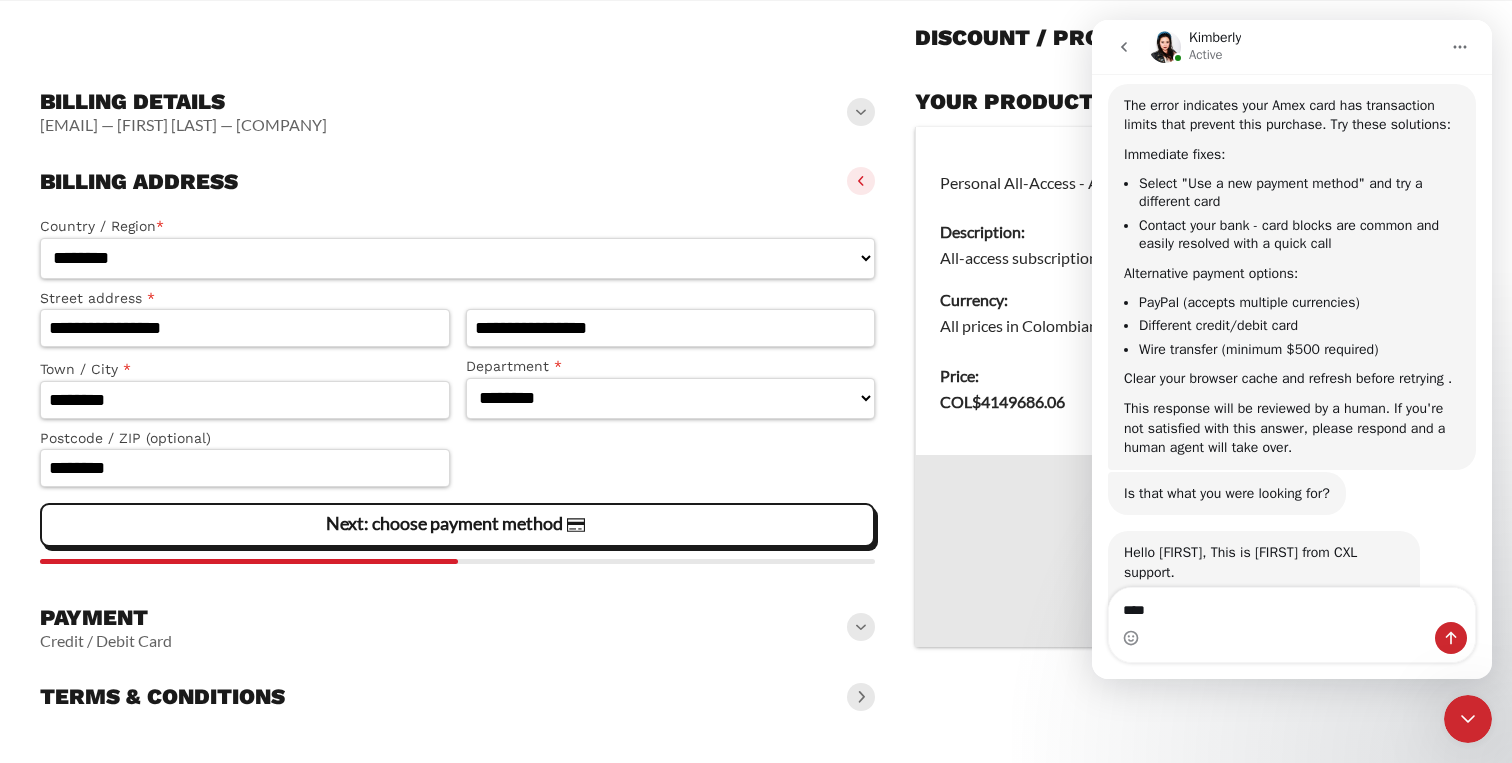 click at bounding box center (861, 627) 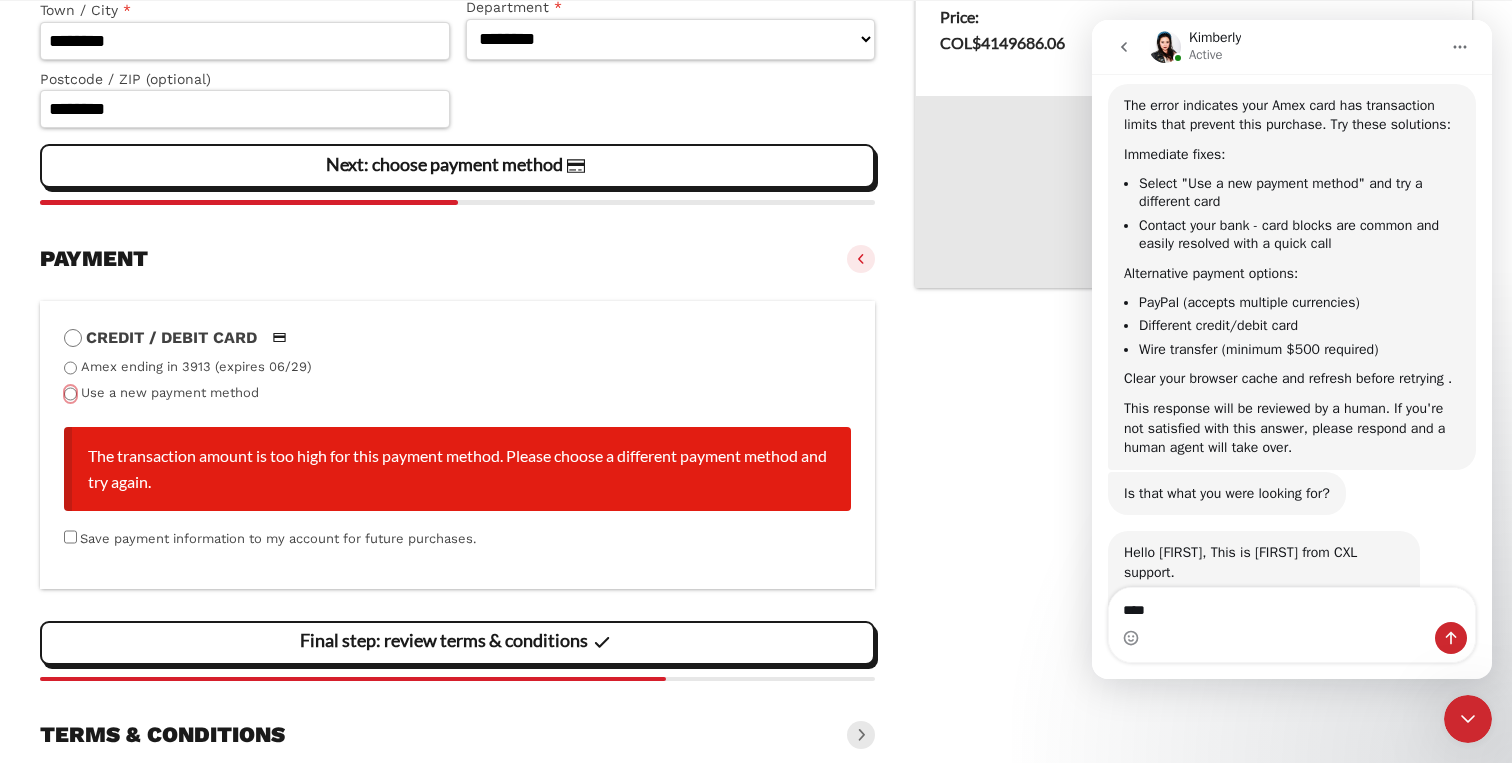 scroll, scrollTop: 981, scrollLeft: 0, axis: vertical 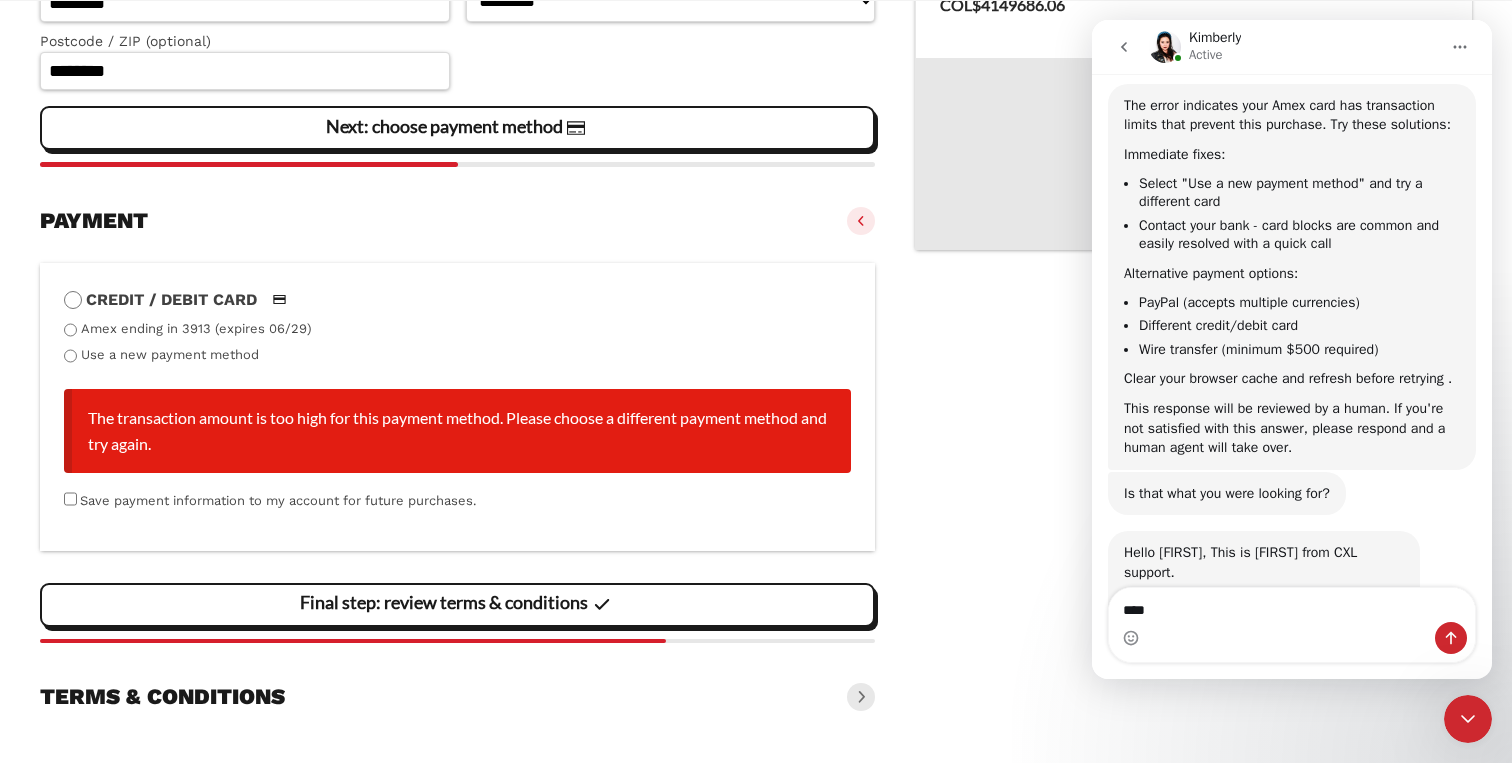 click on "The transaction amount is too high for this payment method. Please choose a different payment method and try again." at bounding box center (457, 431) 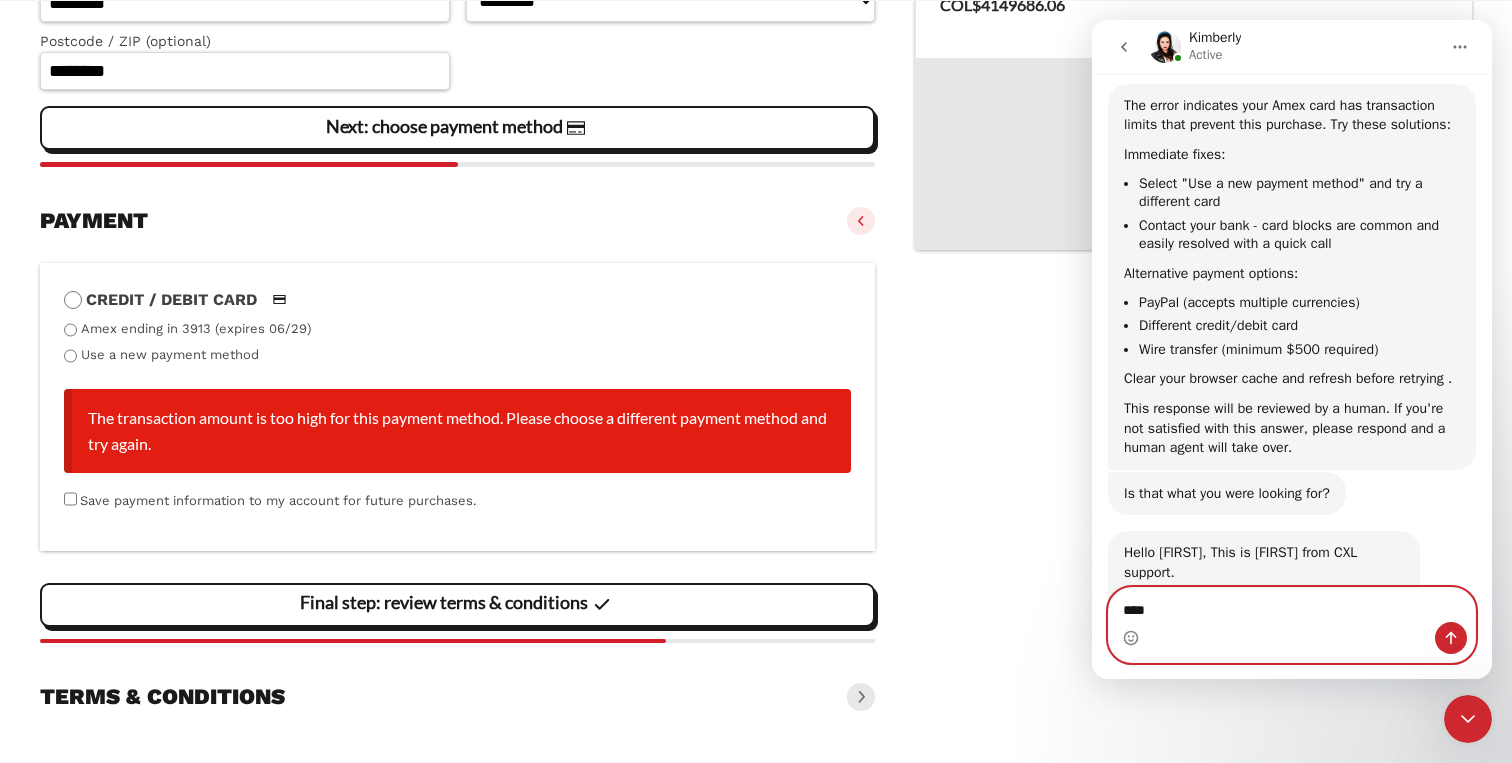 drag, startPoint x: 1181, startPoint y: 612, endPoint x: 1117, endPoint y: 609, distance: 64.070274 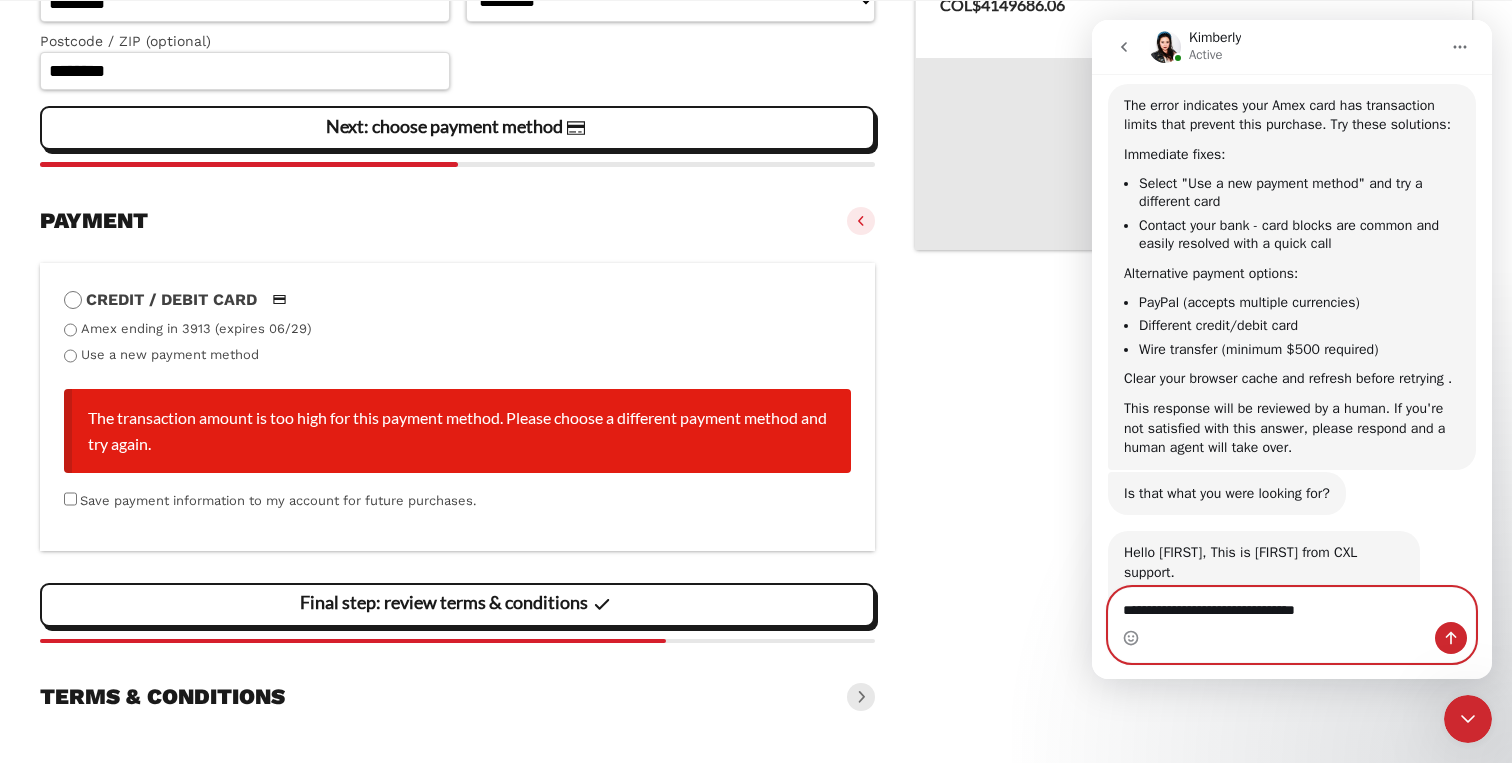 click on "**********" at bounding box center [1292, 605] 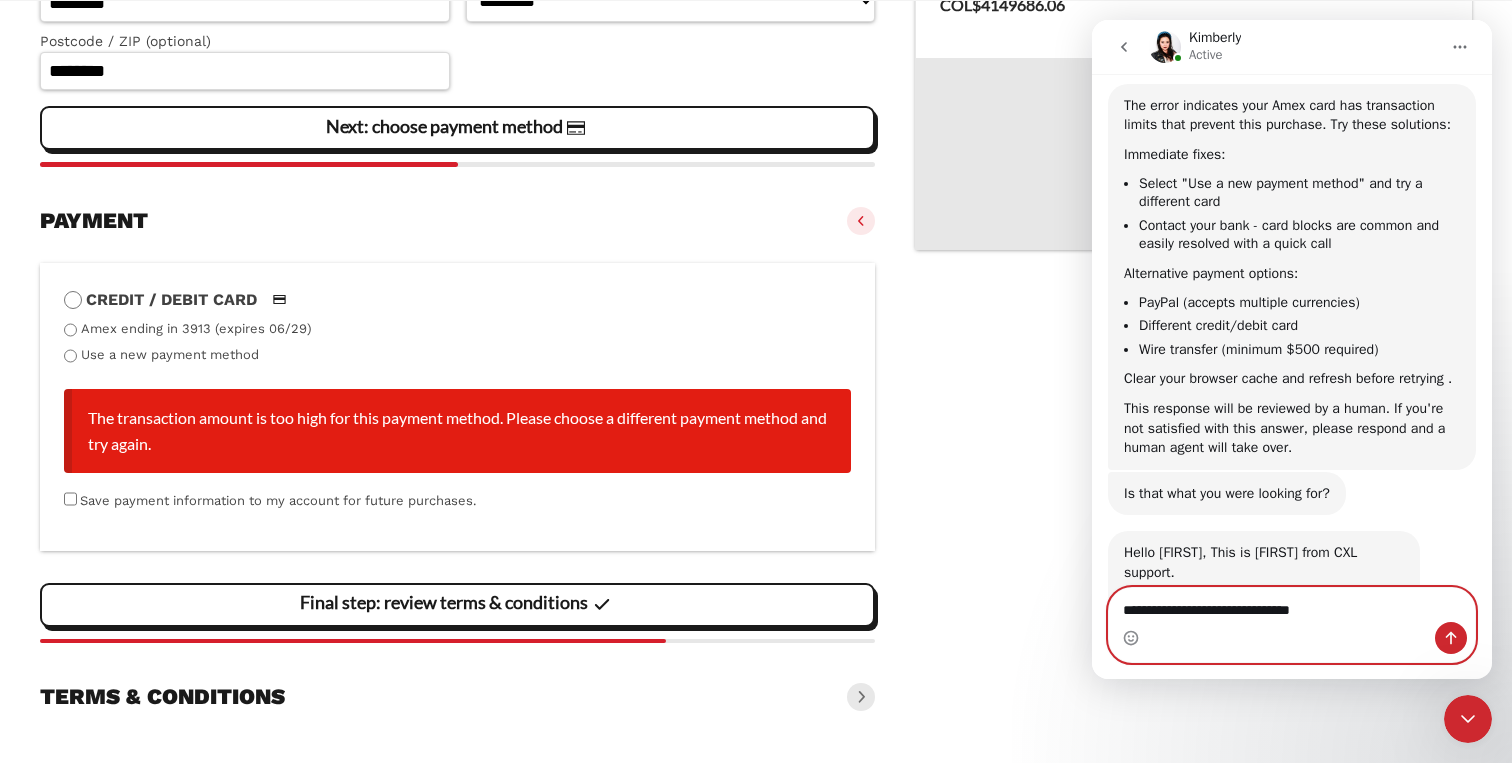 type on "**********" 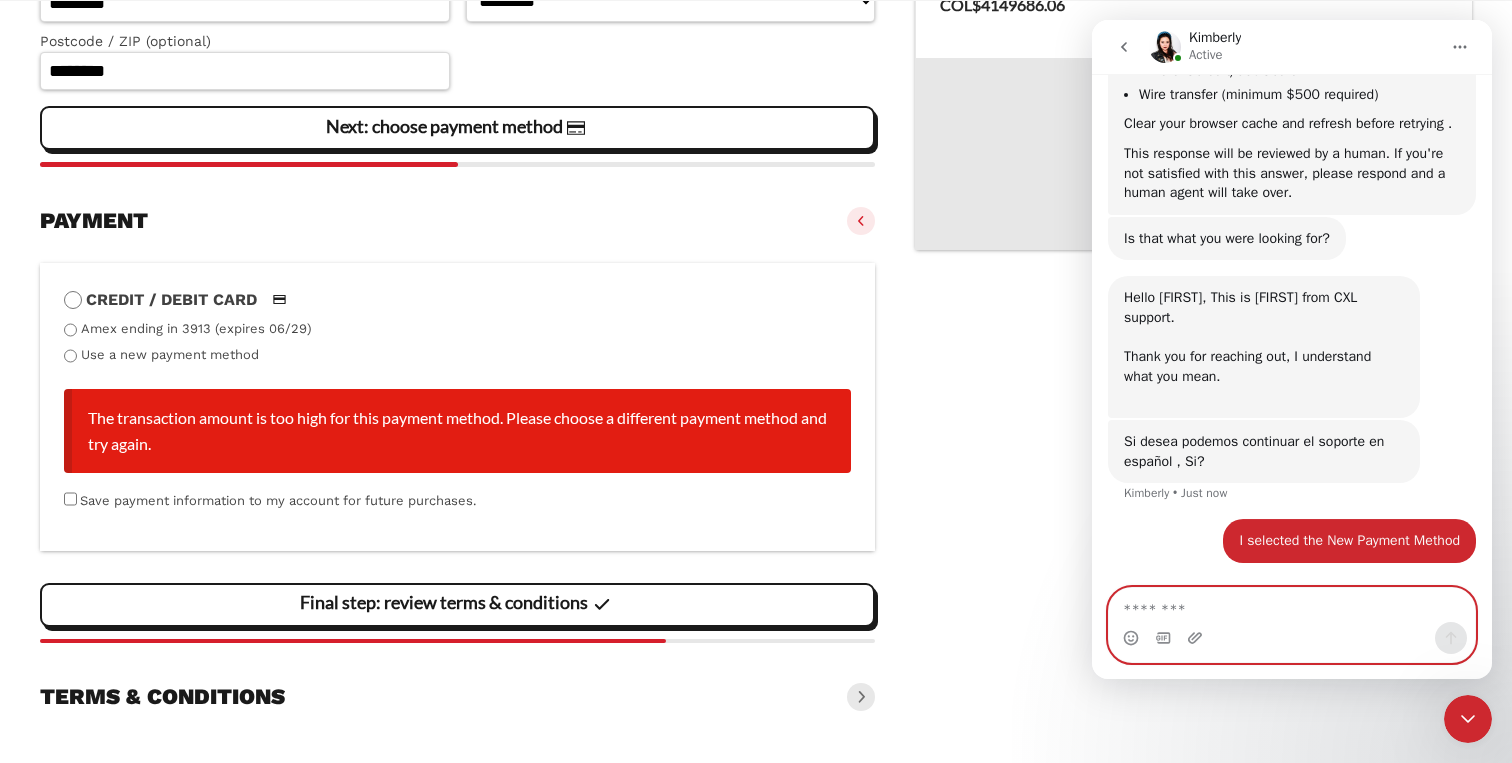 scroll, scrollTop: 892, scrollLeft: 0, axis: vertical 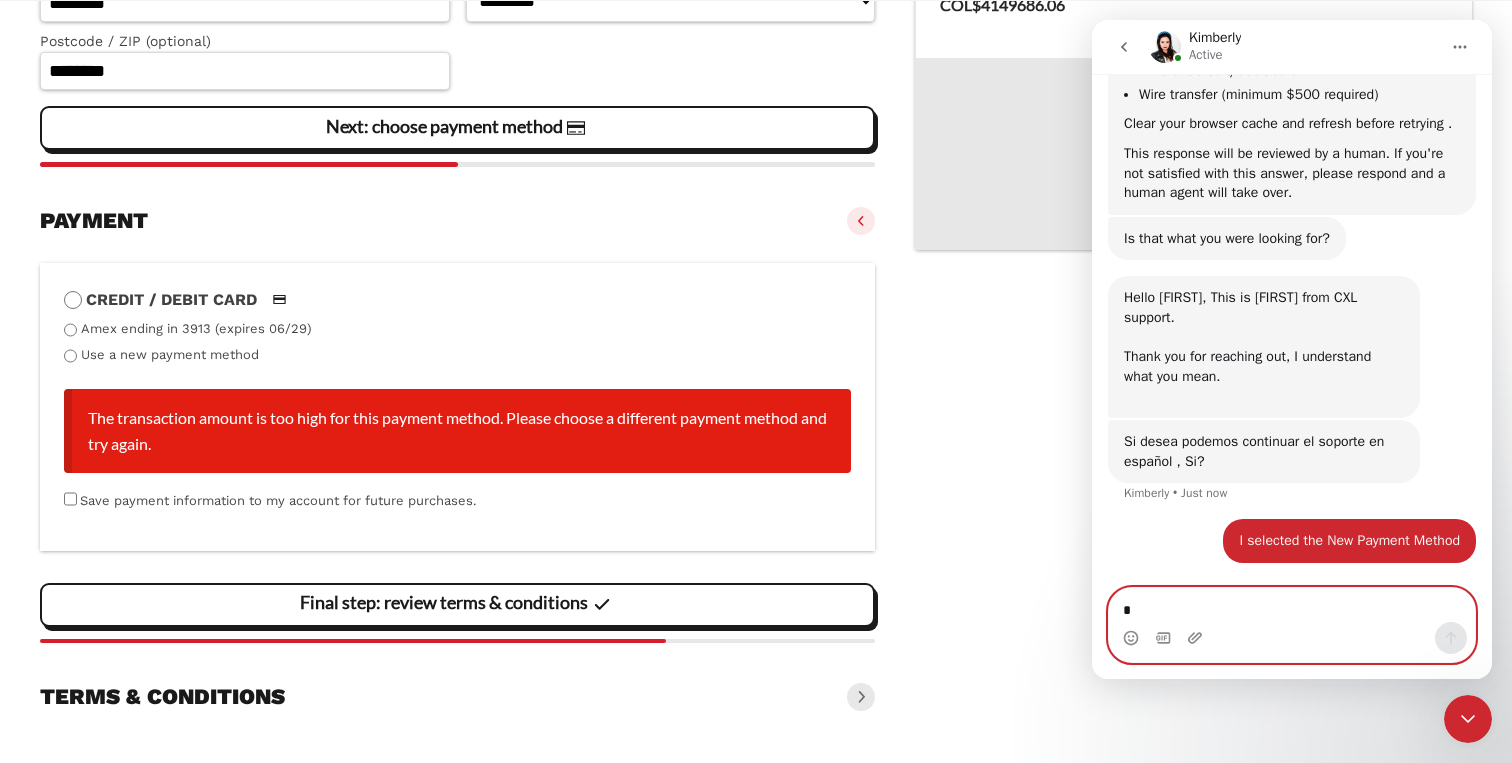 type on "**" 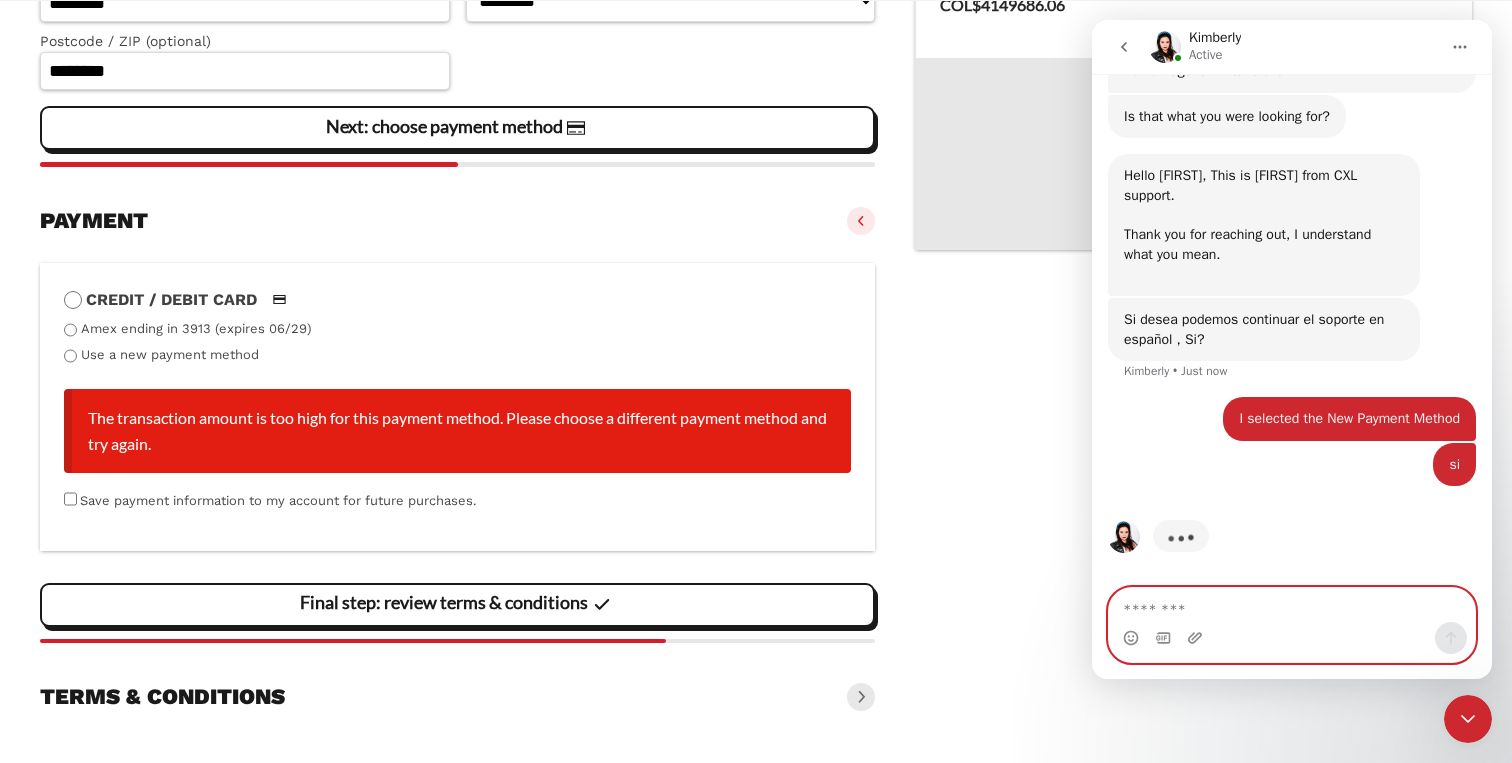scroll, scrollTop: 1014, scrollLeft: 0, axis: vertical 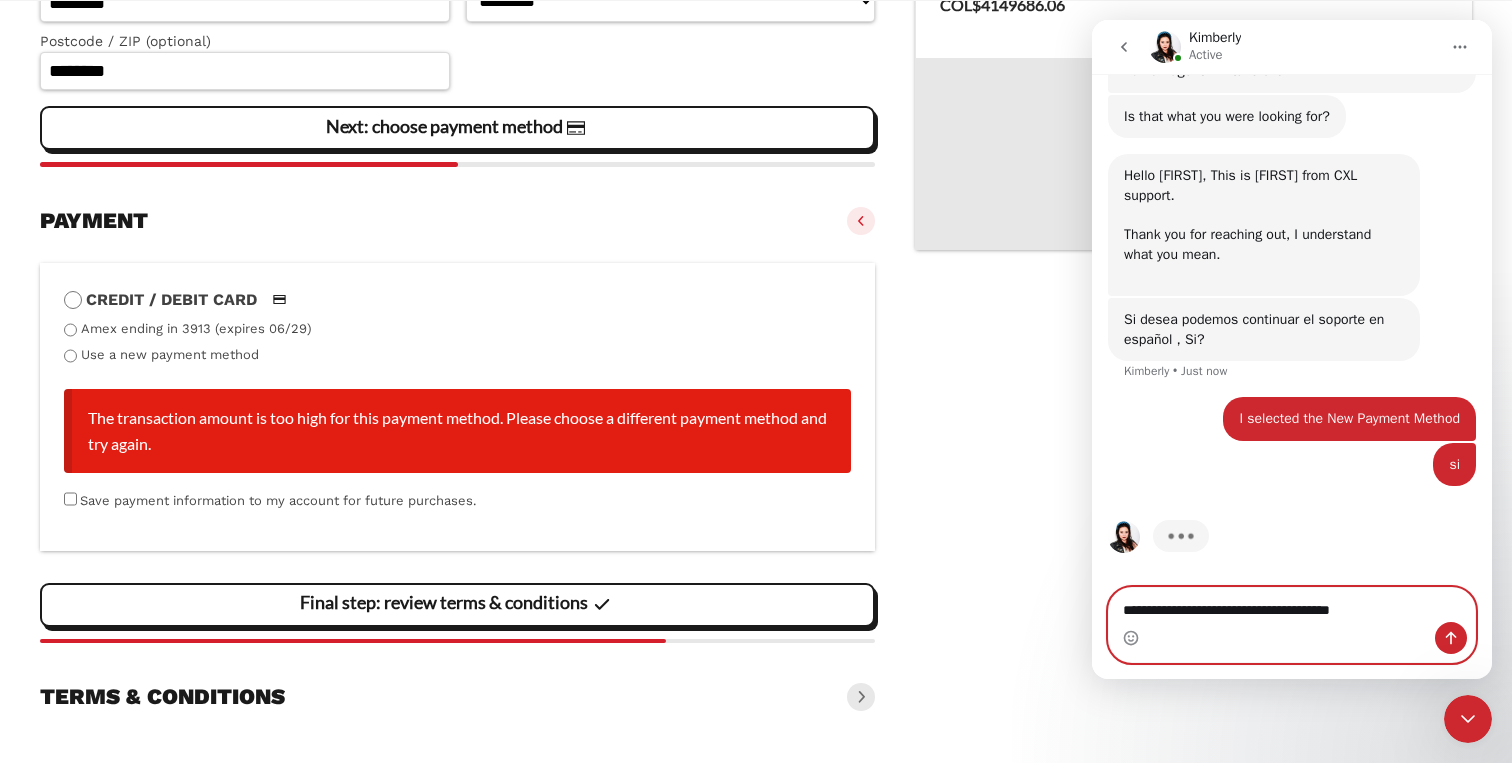 type on "**********" 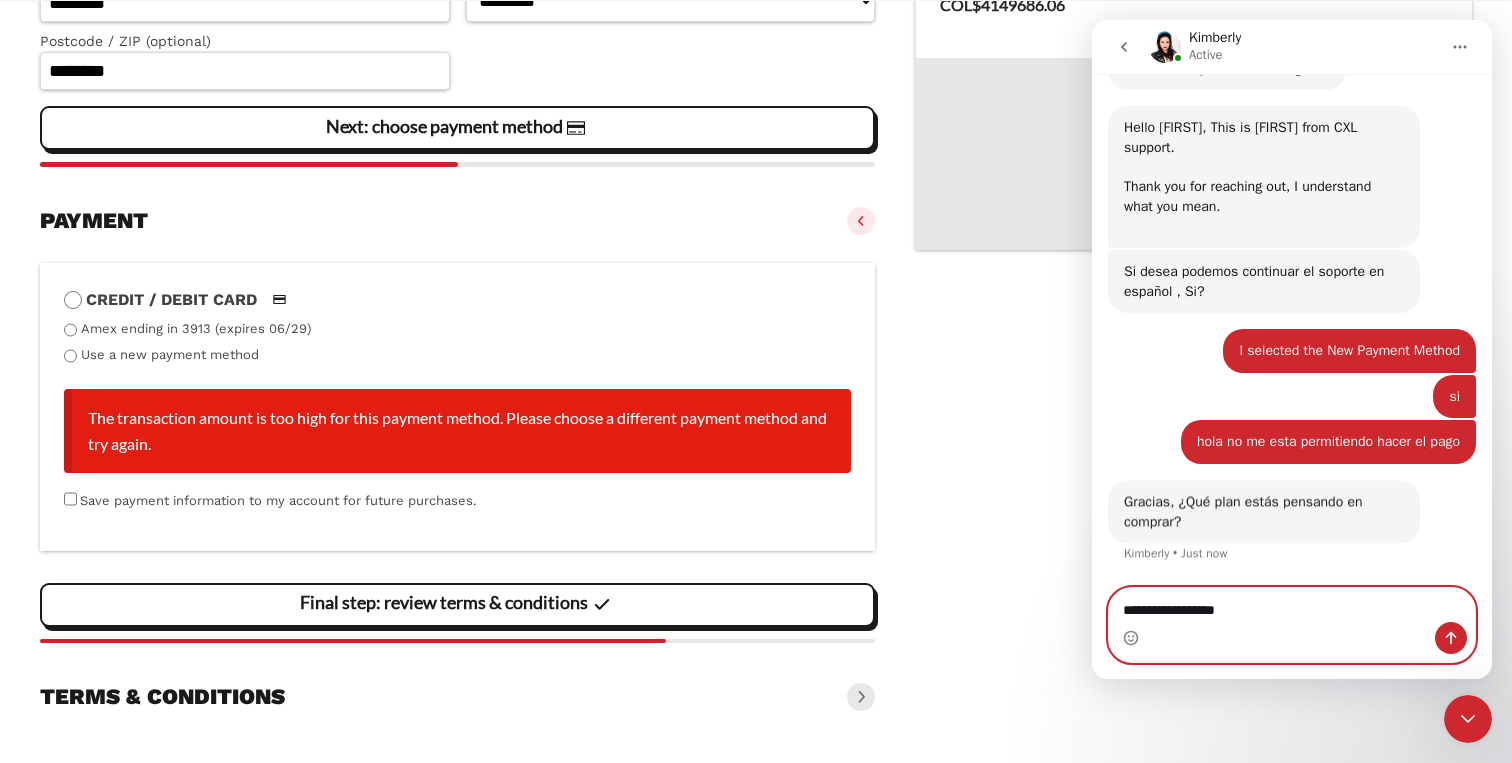 scroll, scrollTop: 1062, scrollLeft: 0, axis: vertical 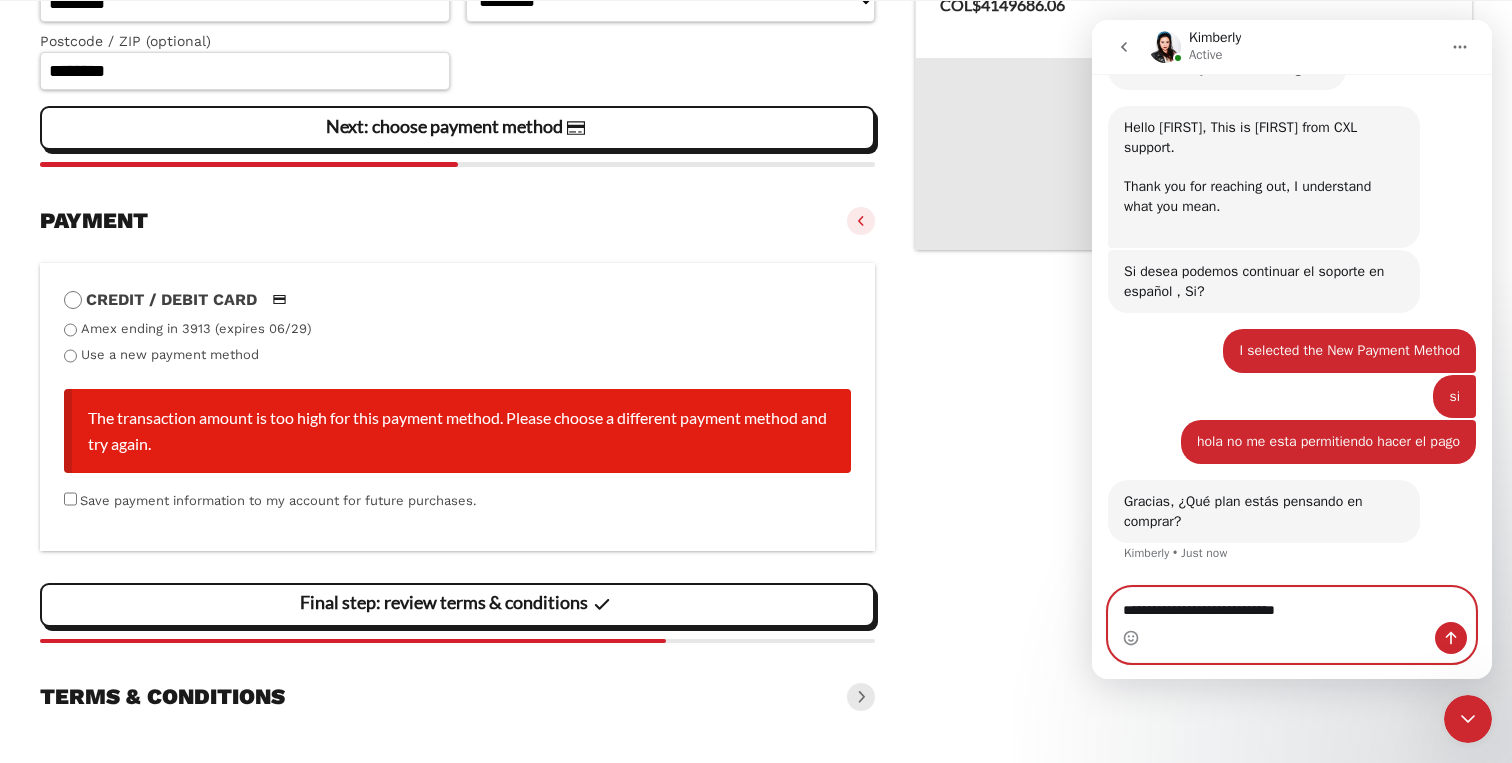 type on "**********" 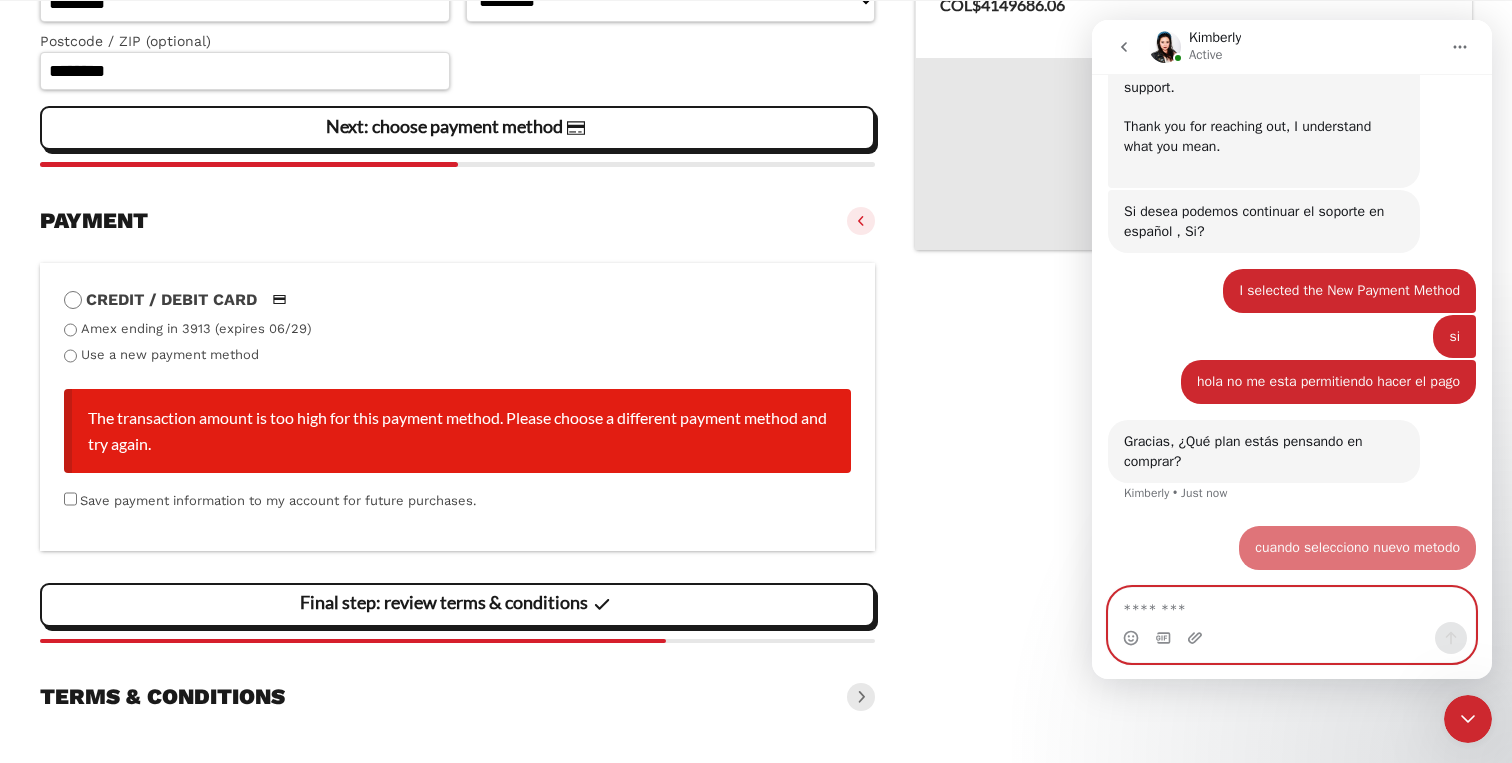scroll, scrollTop: 1122, scrollLeft: 0, axis: vertical 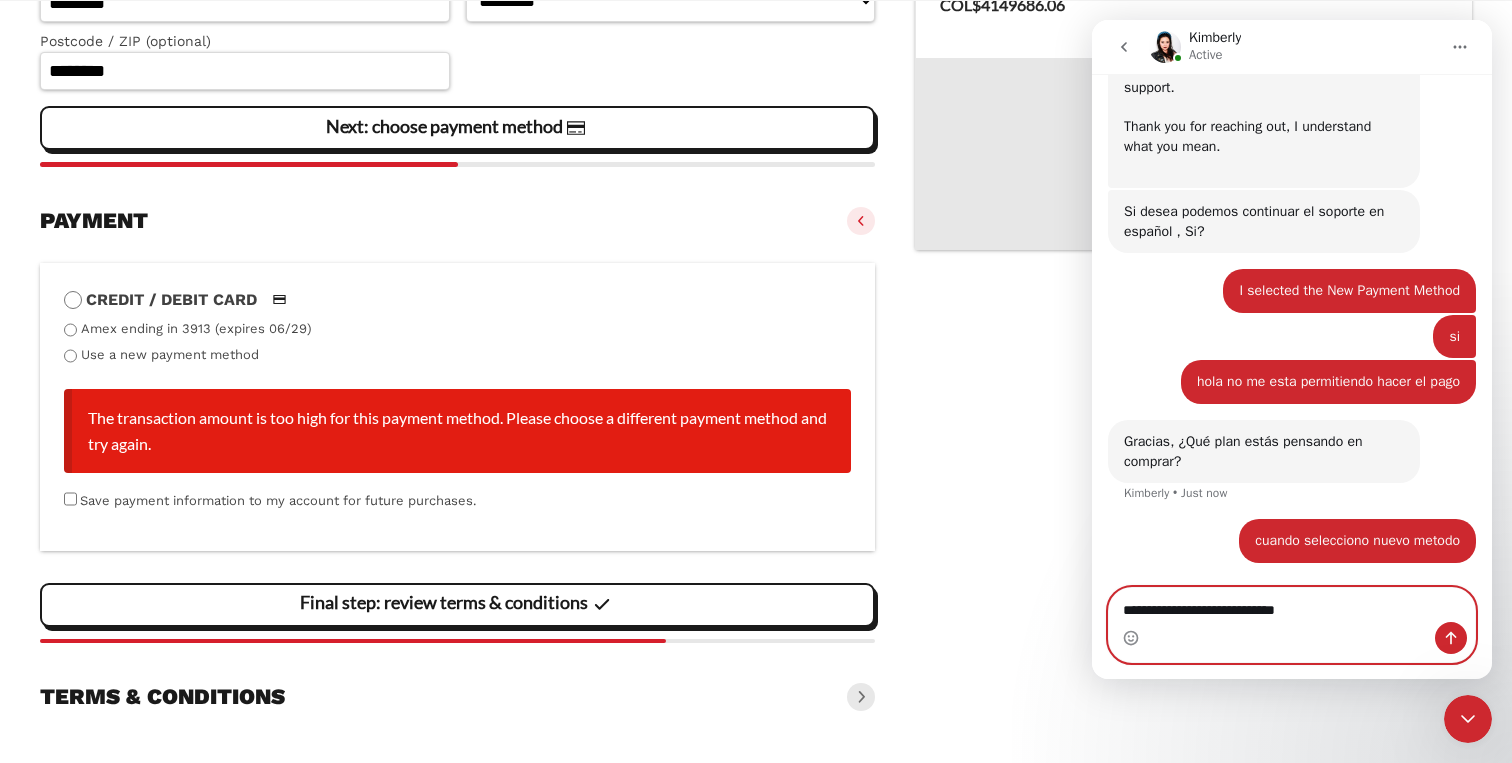 type on "**********" 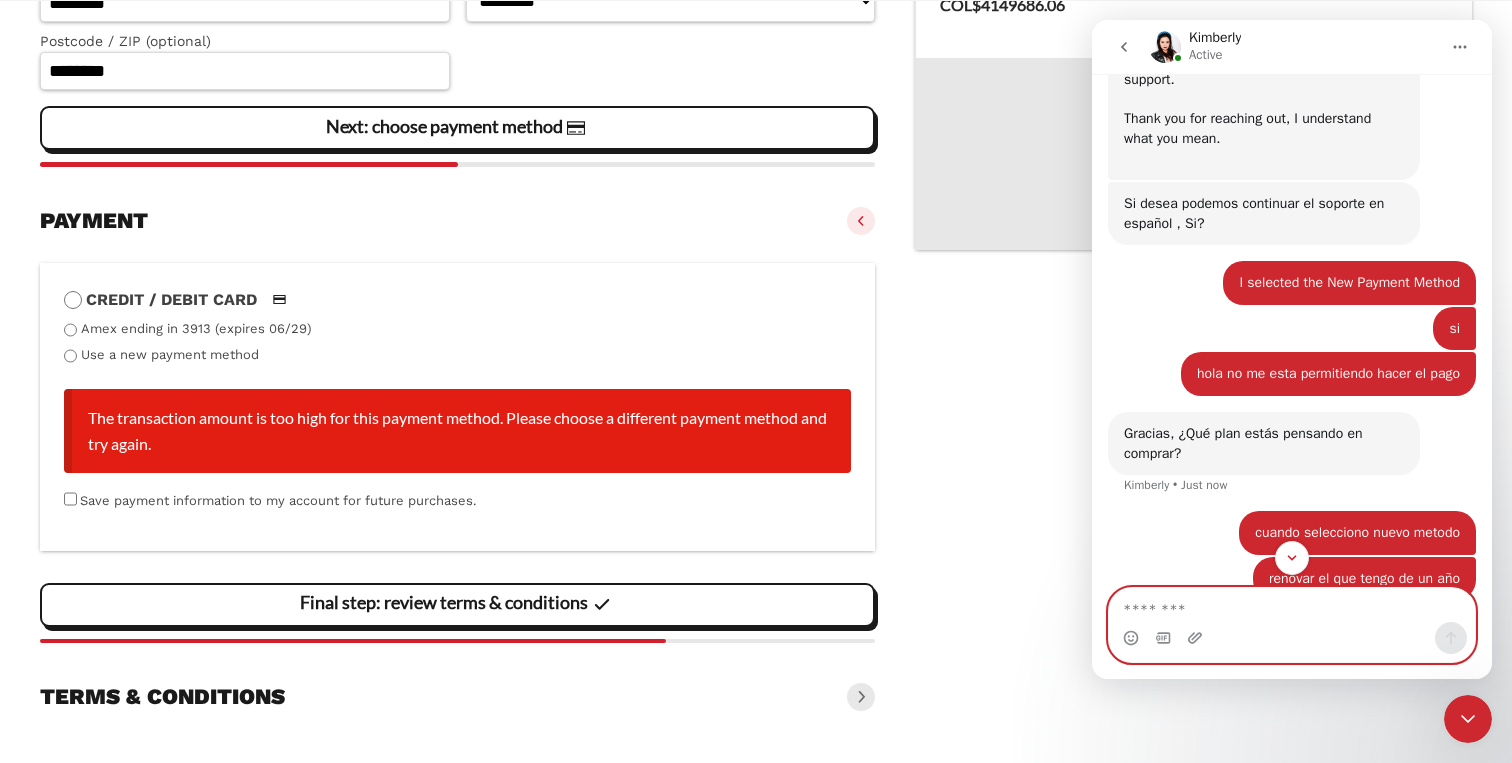 scroll, scrollTop: 1244, scrollLeft: 0, axis: vertical 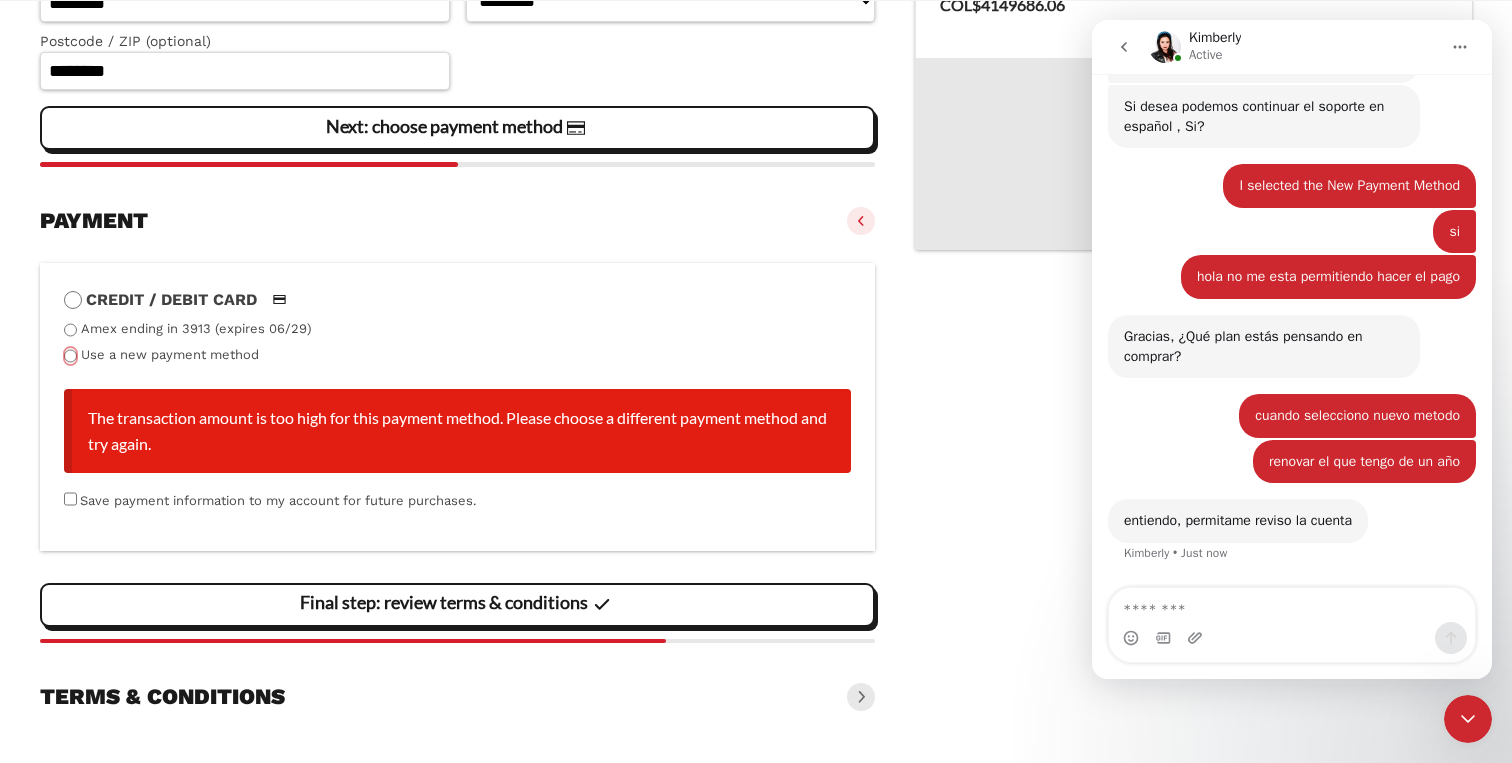 click on "Renew subscription" at bounding box center (0, 0) 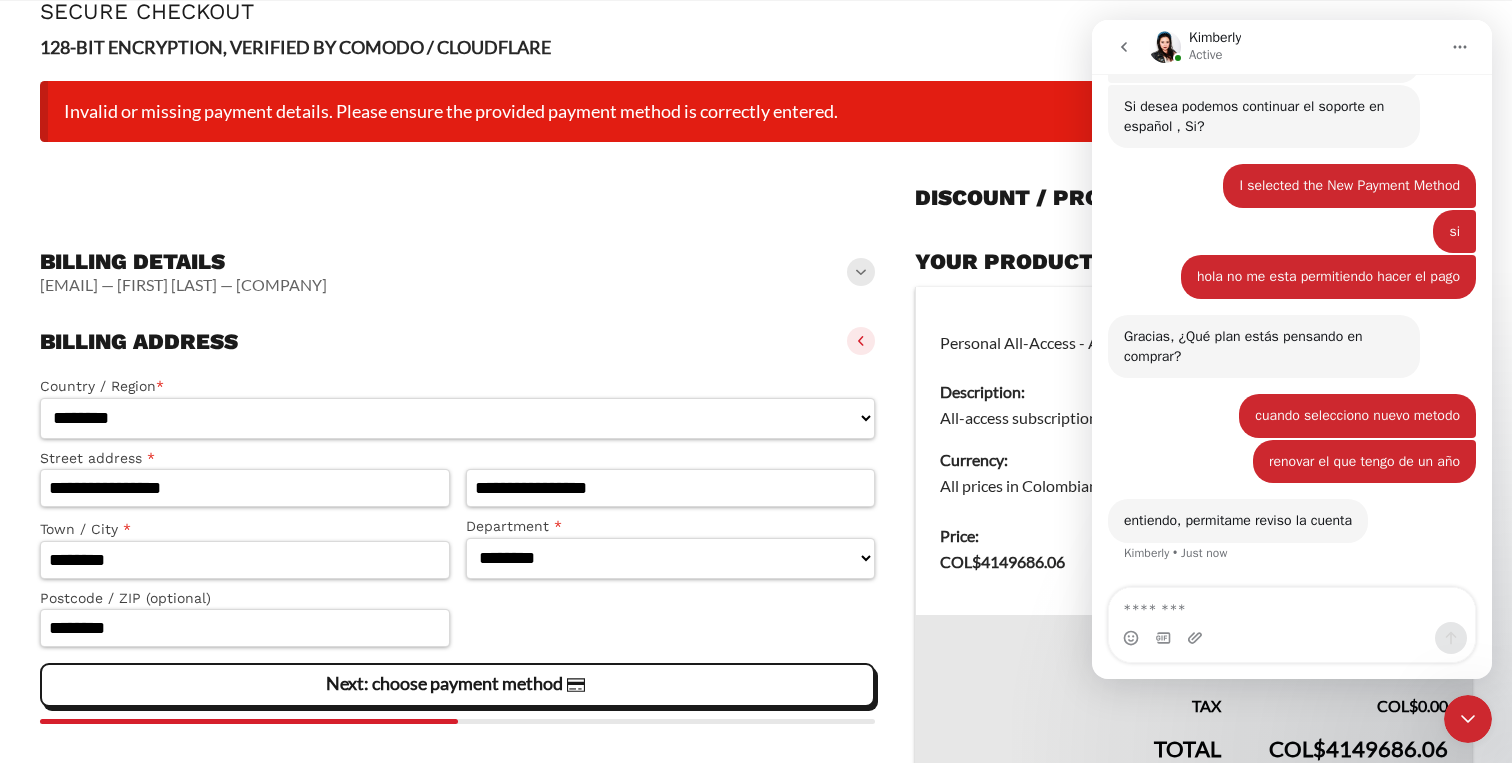 scroll, scrollTop: 97, scrollLeft: 0, axis: vertical 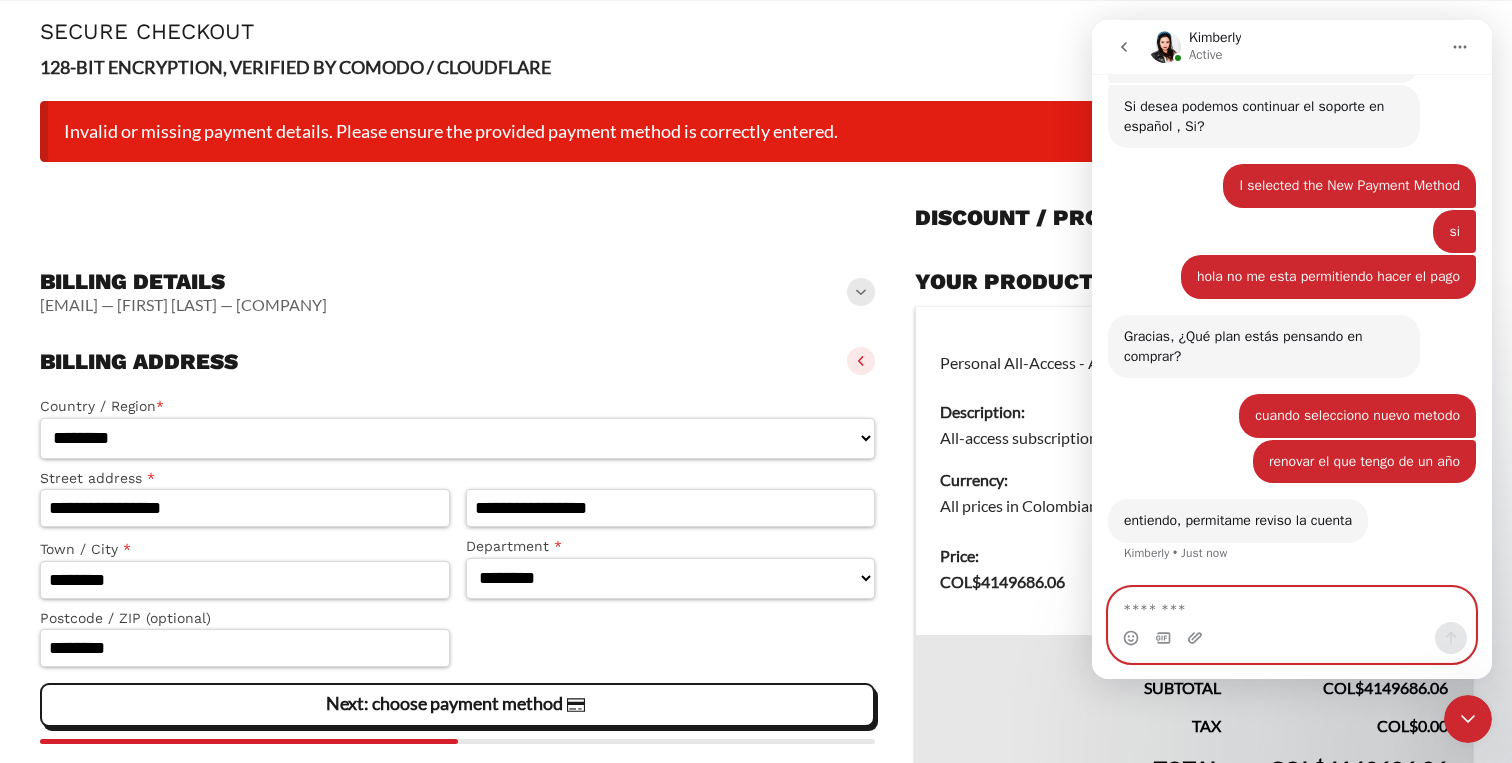 click at bounding box center [1292, 605] 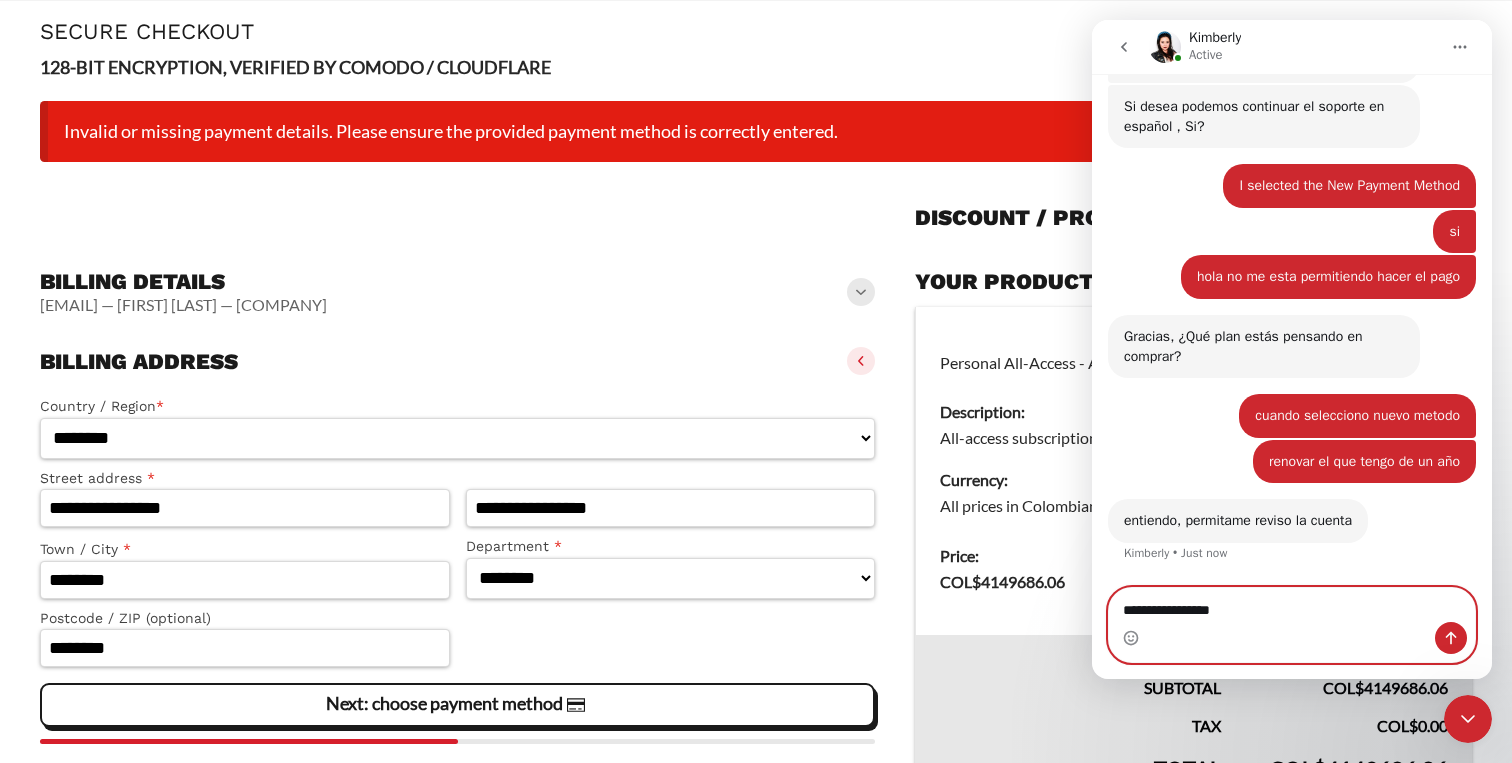 type on "**********" 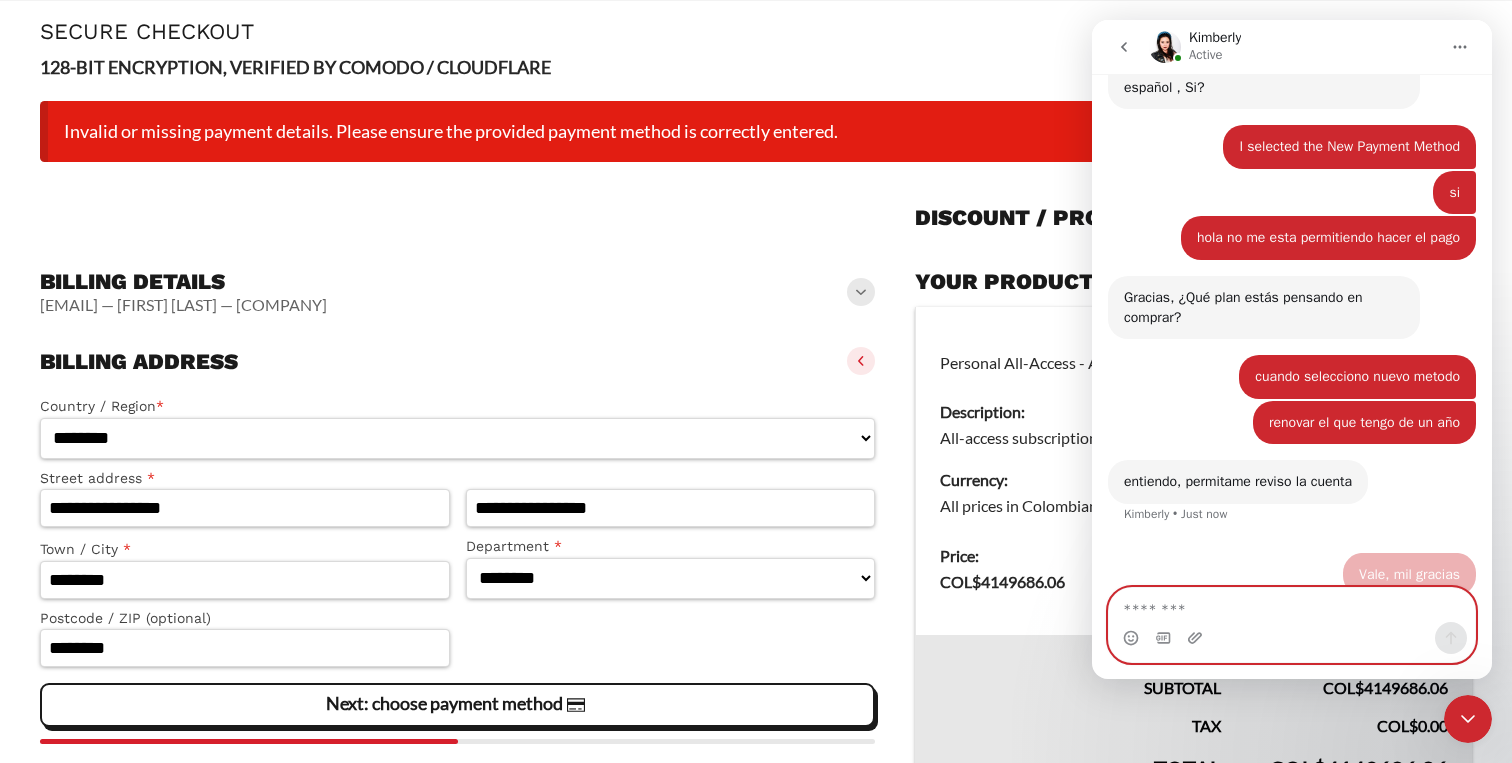scroll, scrollTop: 1286, scrollLeft: 0, axis: vertical 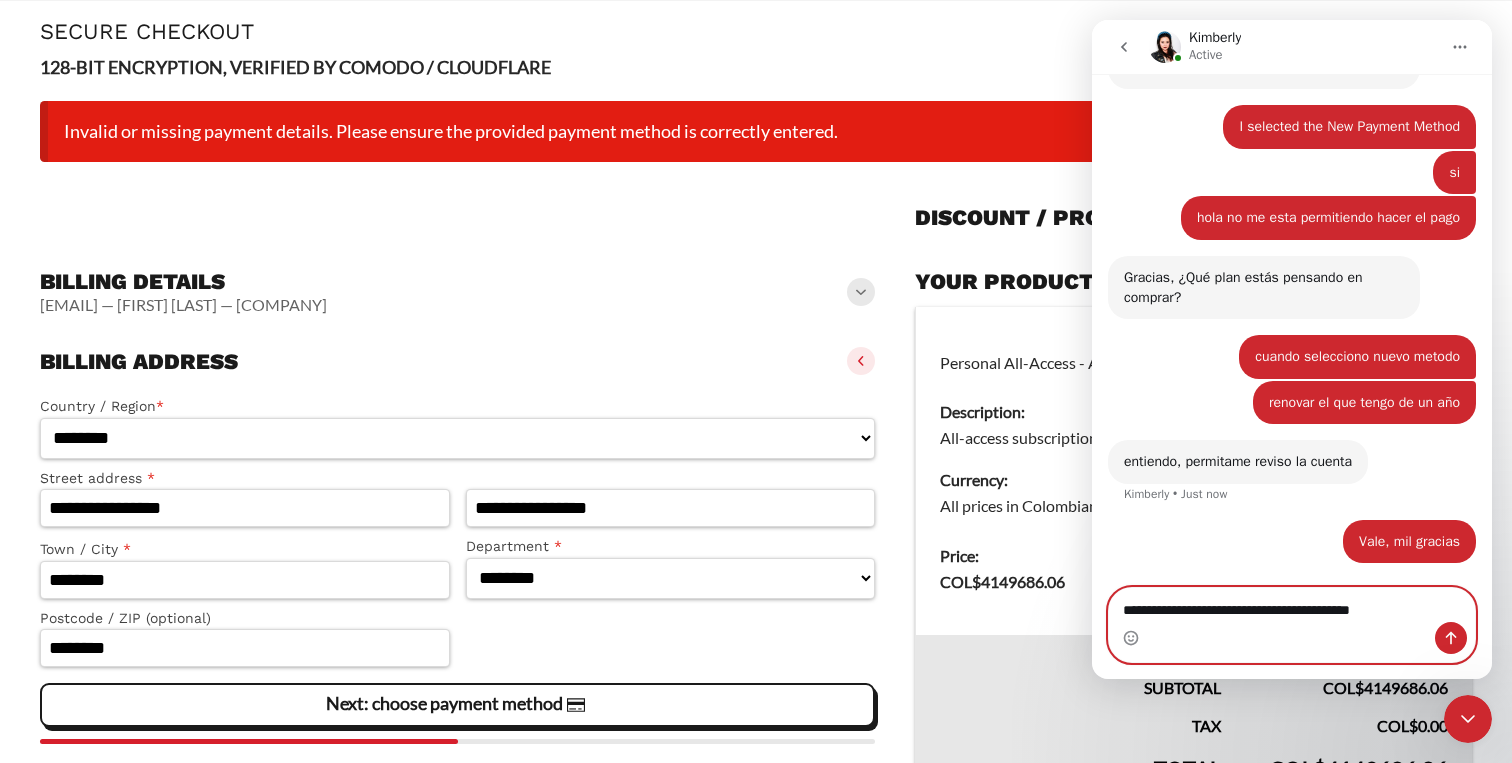 type on "**********" 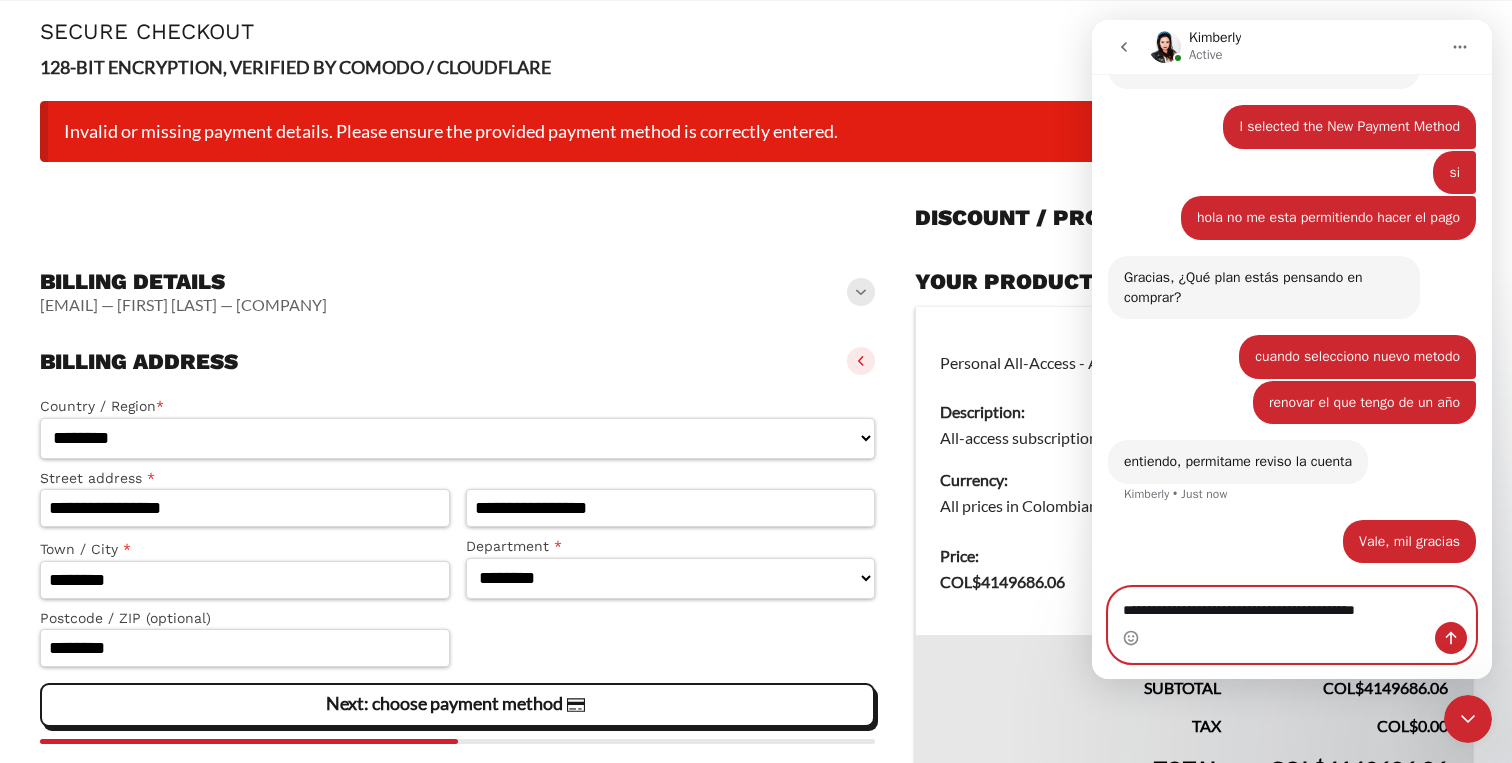 type 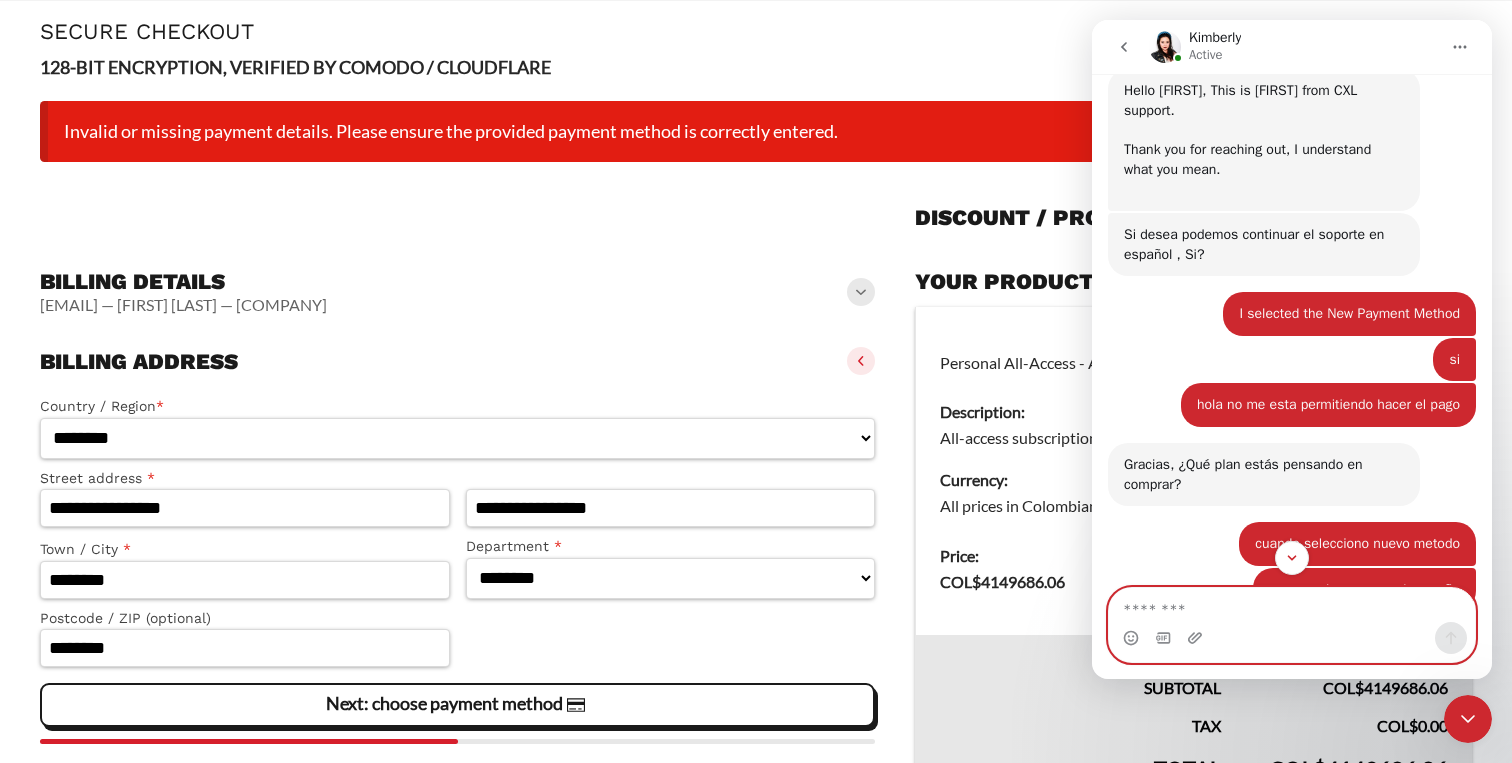 scroll, scrollTop: 1053, scrollLeft: 0, axis: vertical 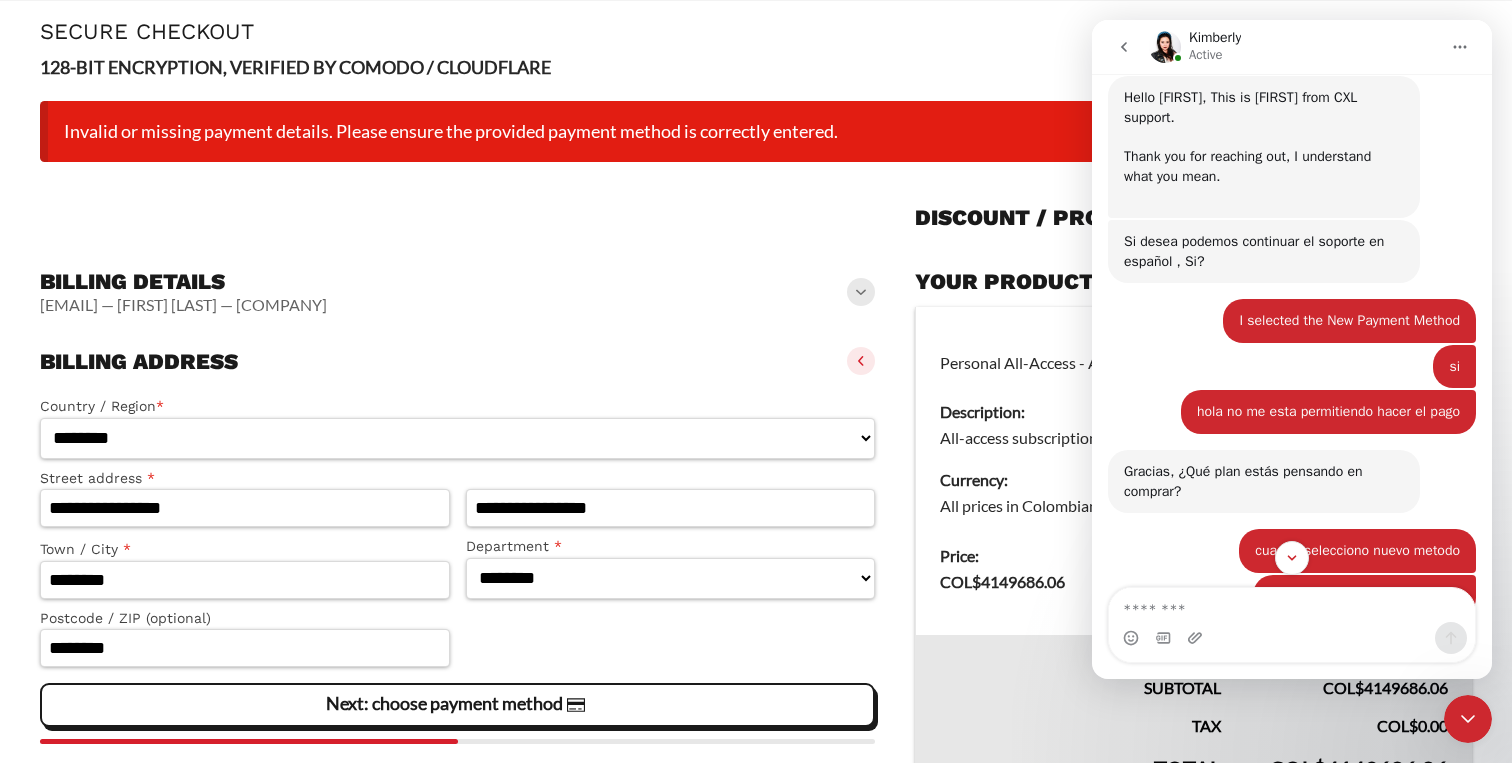 click on "I selected the New Payment Method  Juan    •   2m ago" at bounding box center [1349, 321] 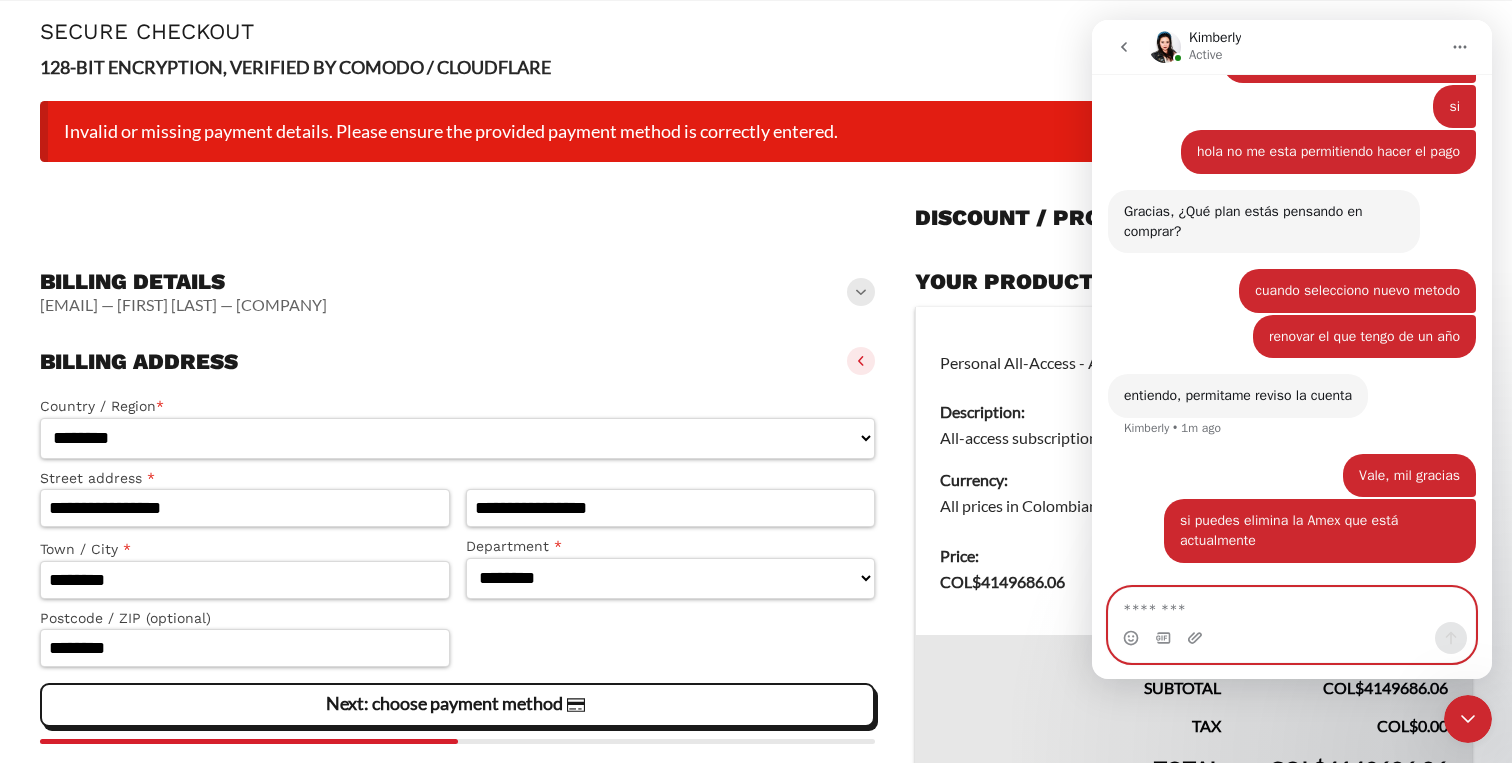 click at bounding box center (1292, 605) 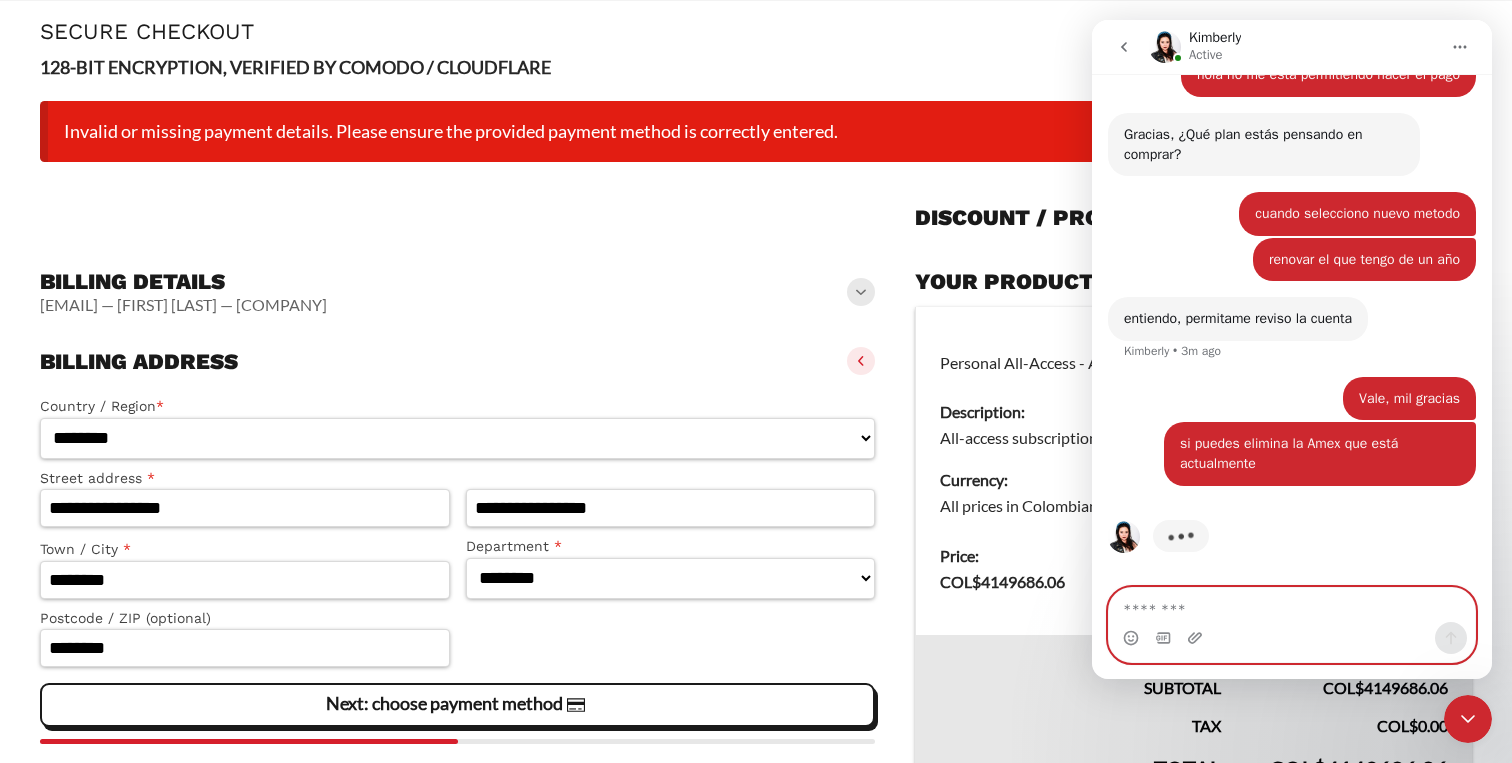 scroll, scrollTop: 1352, scrollLeft: 0, axis: vertical 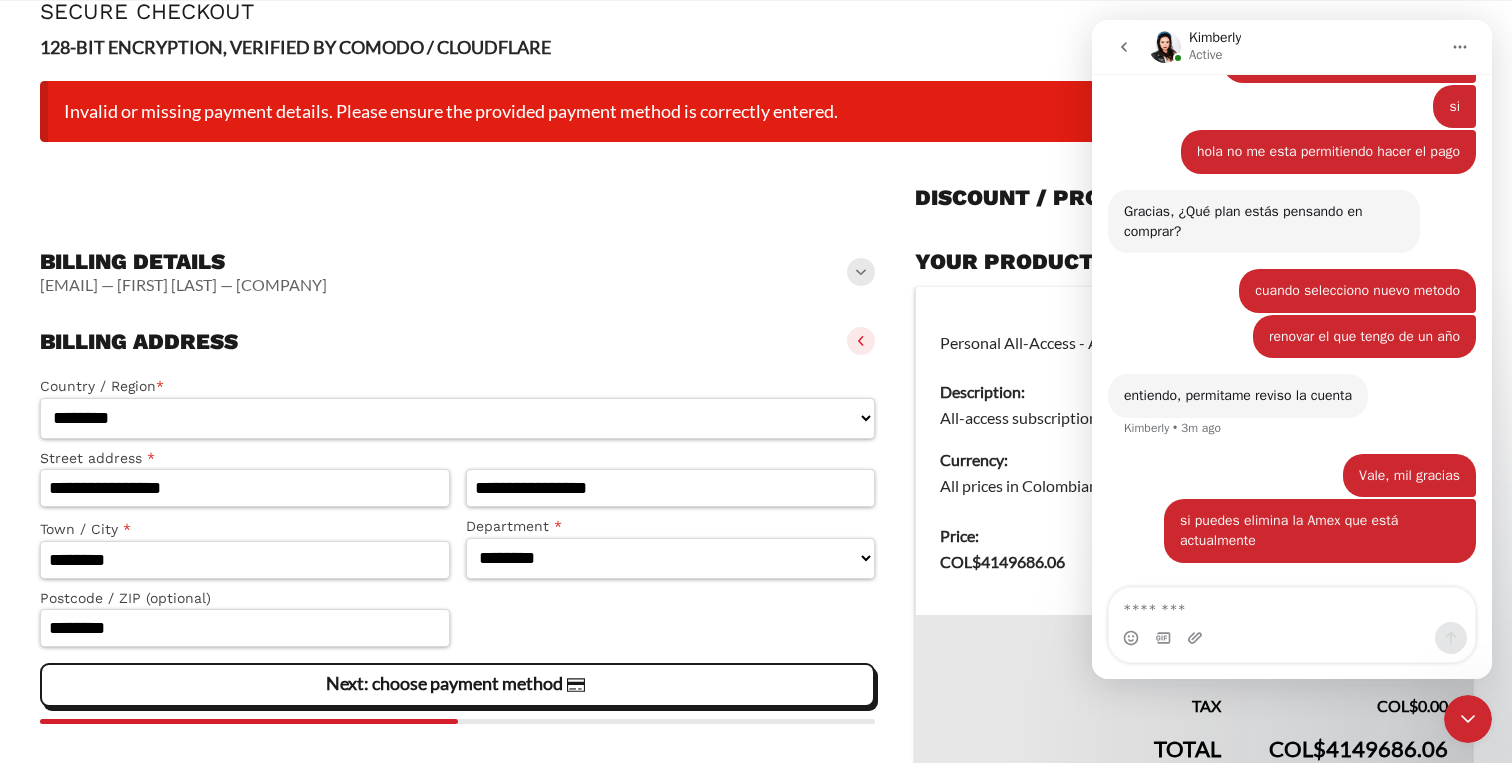 click on "Billing details
juan.ardila@accenture.com — Juan Manuel  — Ardila — Accenture" at bounding box center [457, 341] 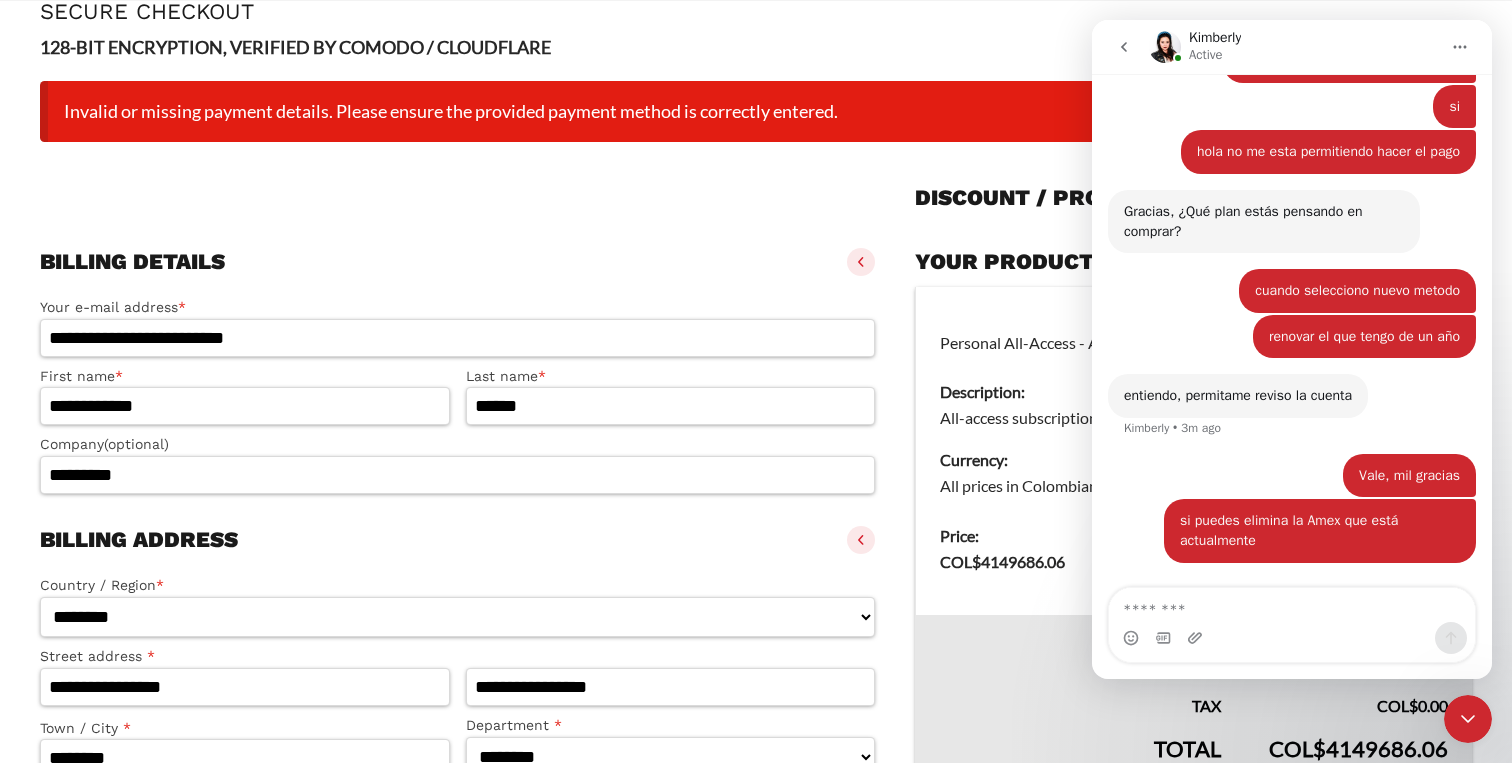 scroll, scrollTop: 1429, scrollLeft: 0, axis: vertical 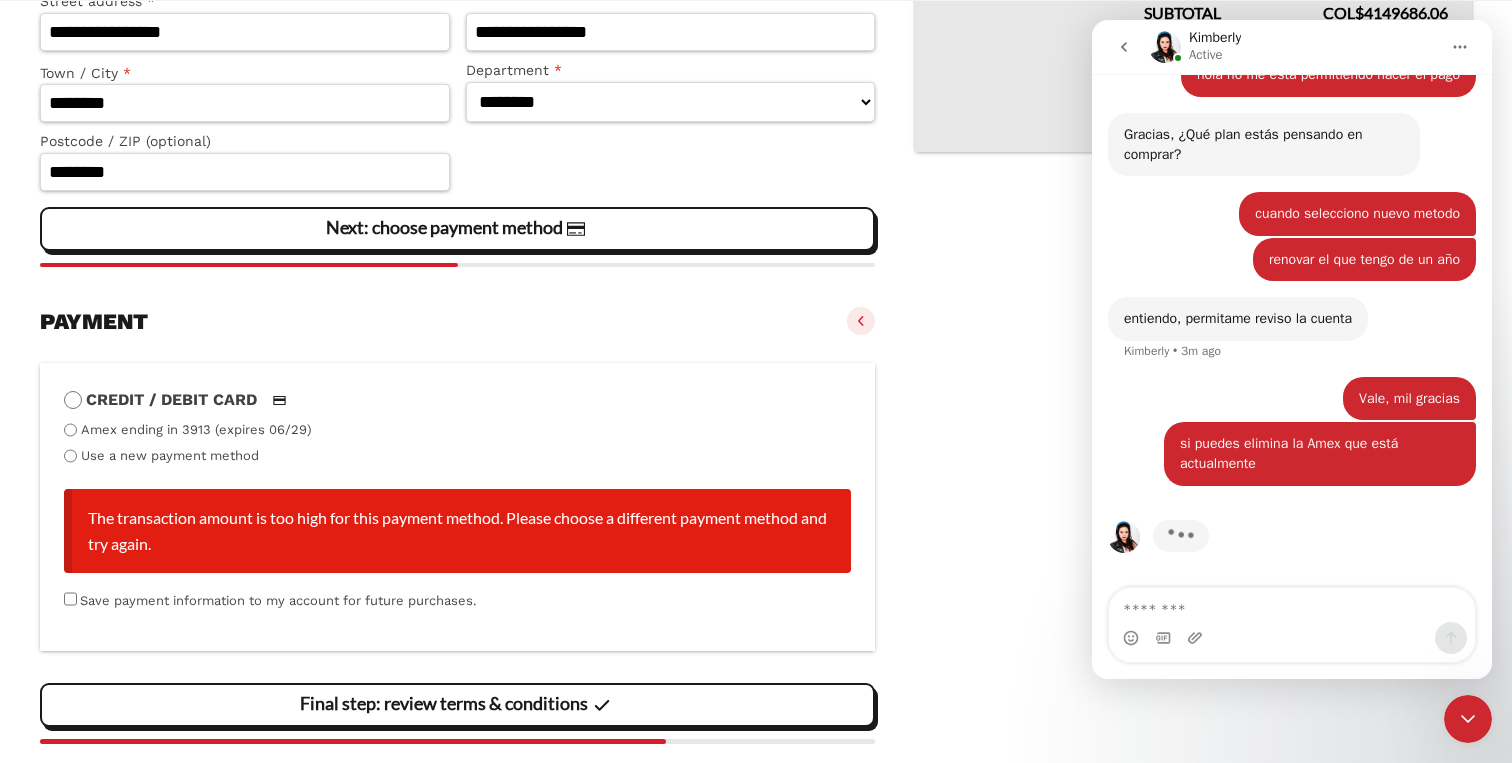 click on "The transaction amount is too high for this payment method. Please choose a different payment method and try again." at bounding box center [457, 531] 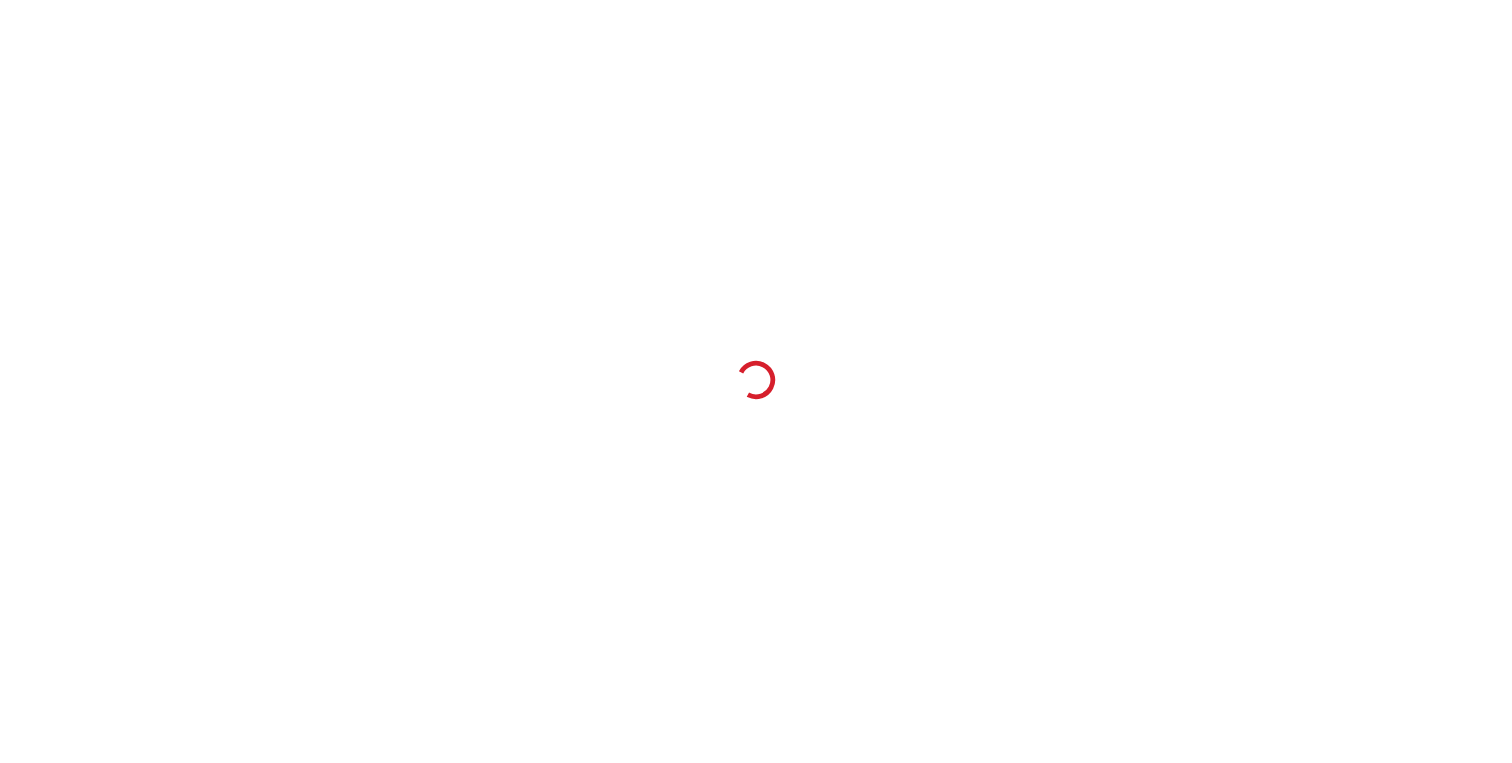 scroll, scrollTop: 0, scrollLeft: 0, axis: both 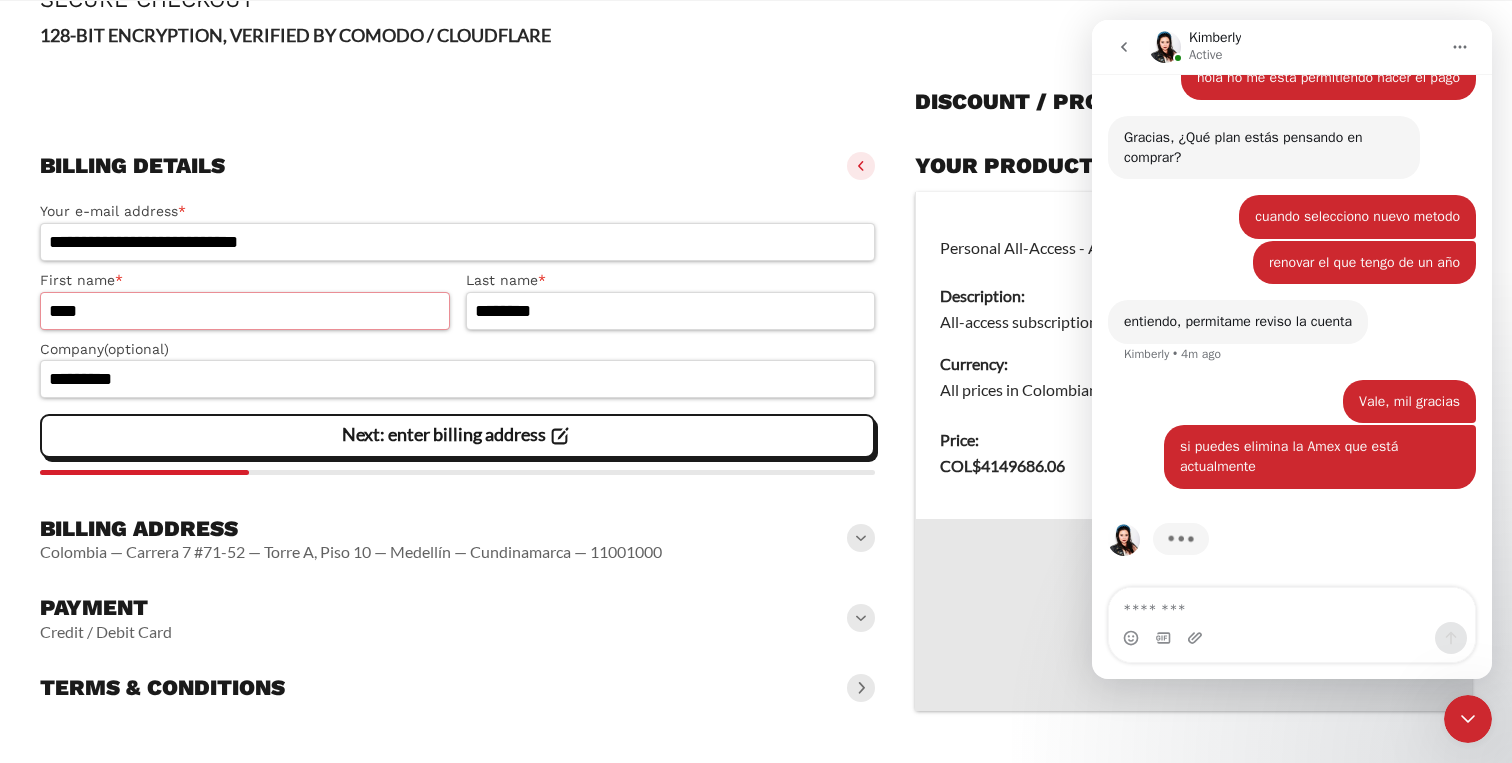 click on "****" at bounding box center [245, 311] 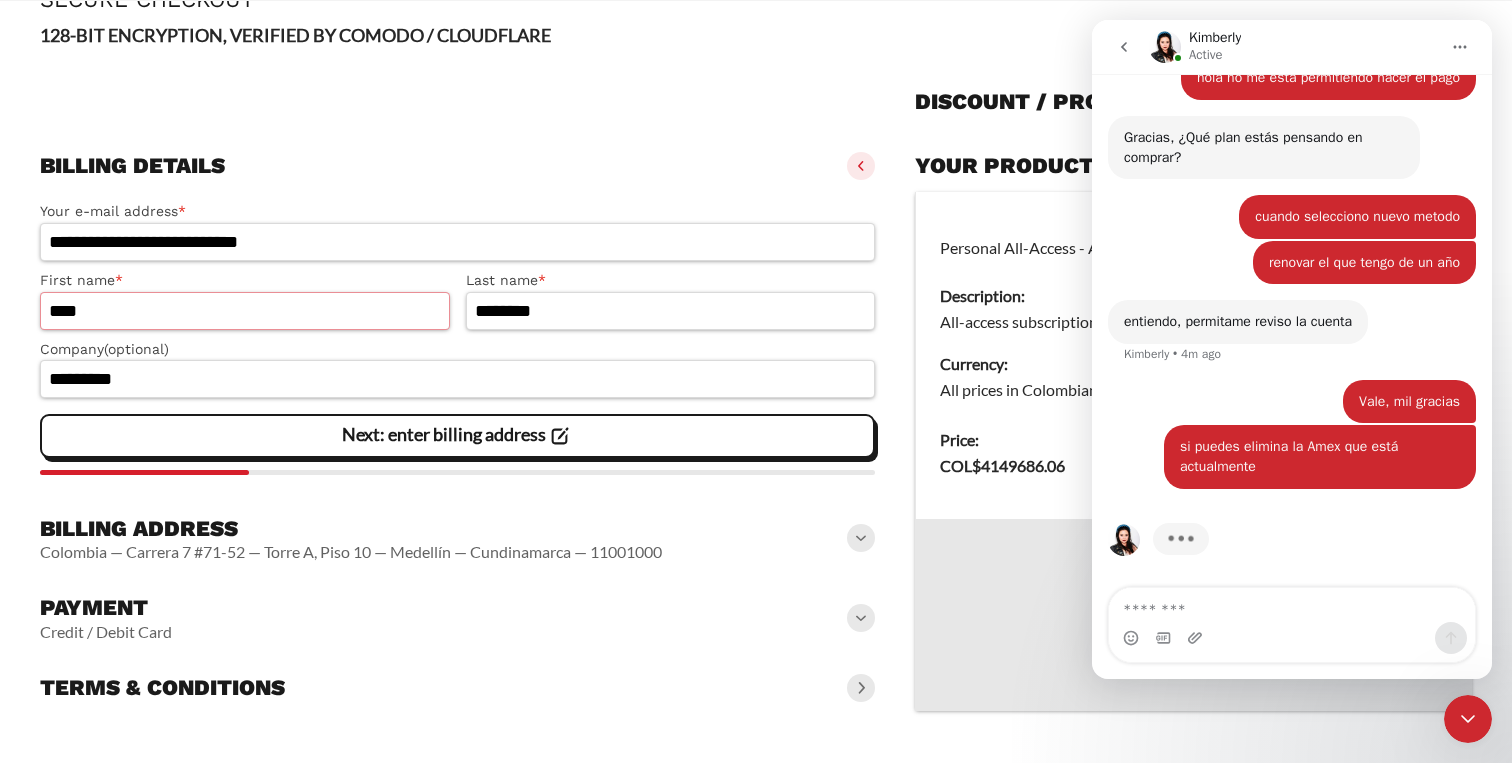 drag, startPoint x: 263, startPoint y: 306, endPoint x: 51, endPoint y: 304, distance: 212.00943 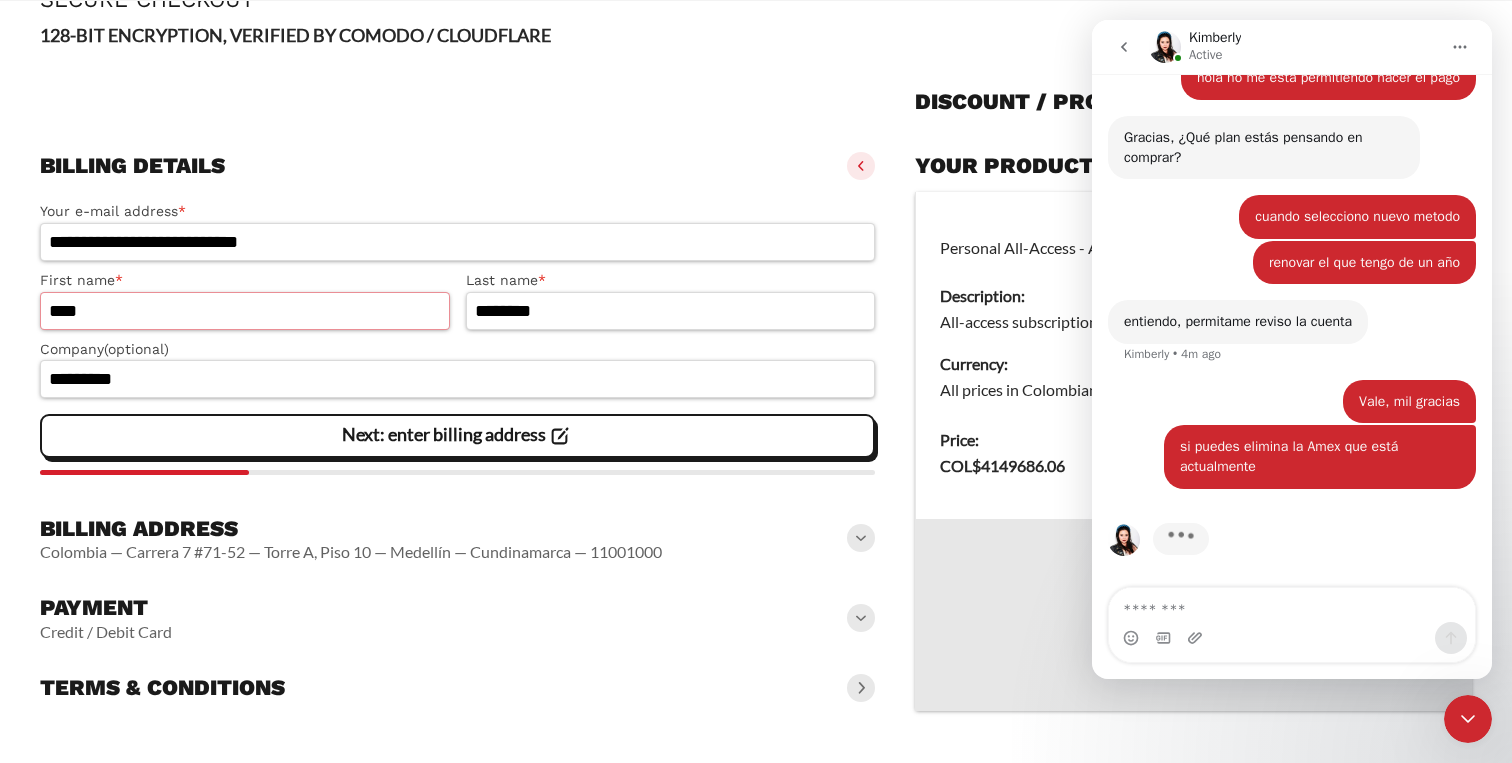 click on "****" at bounding box center [245, 311] 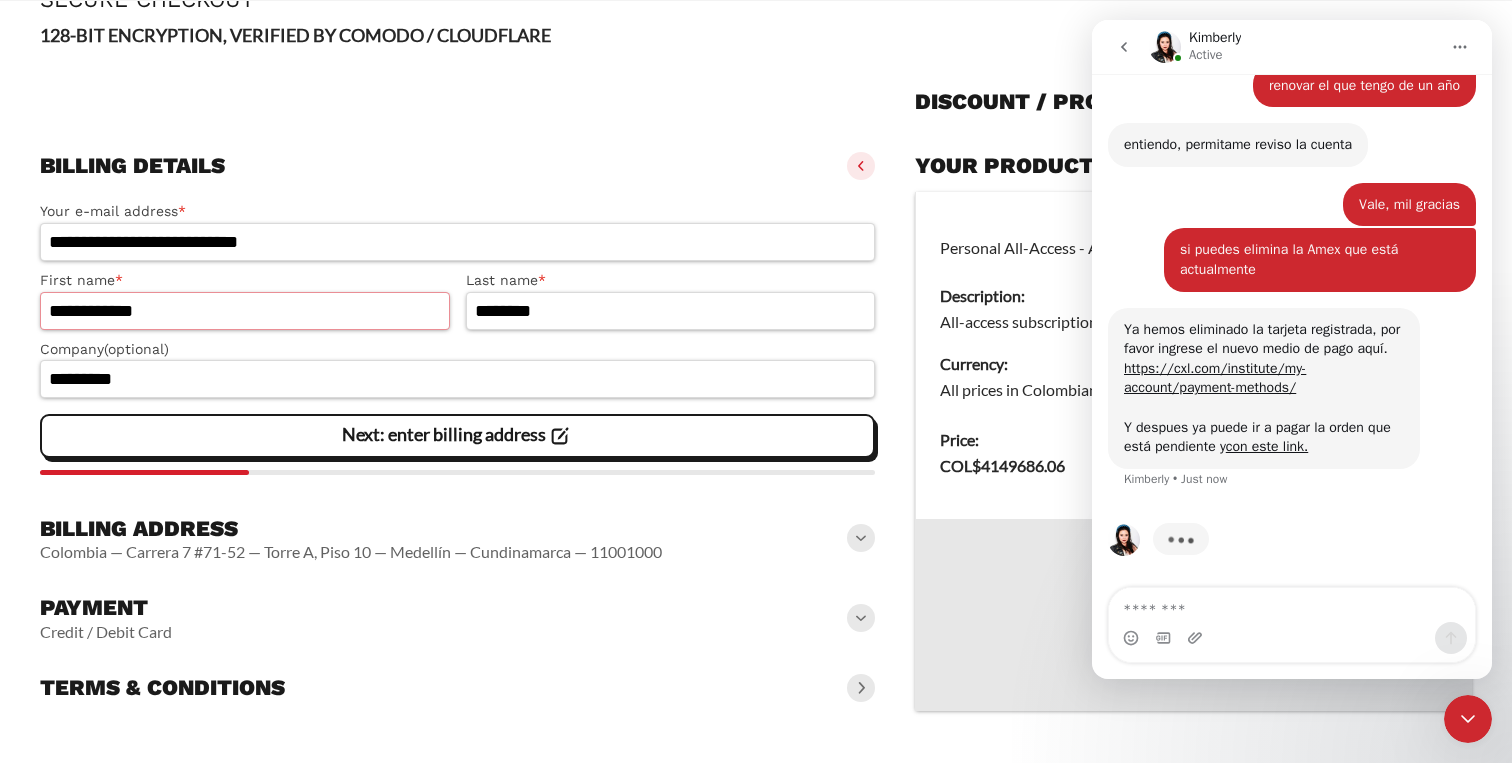 scroll, scrollTop: 1625, scrollLeft: 0, axis: vertical 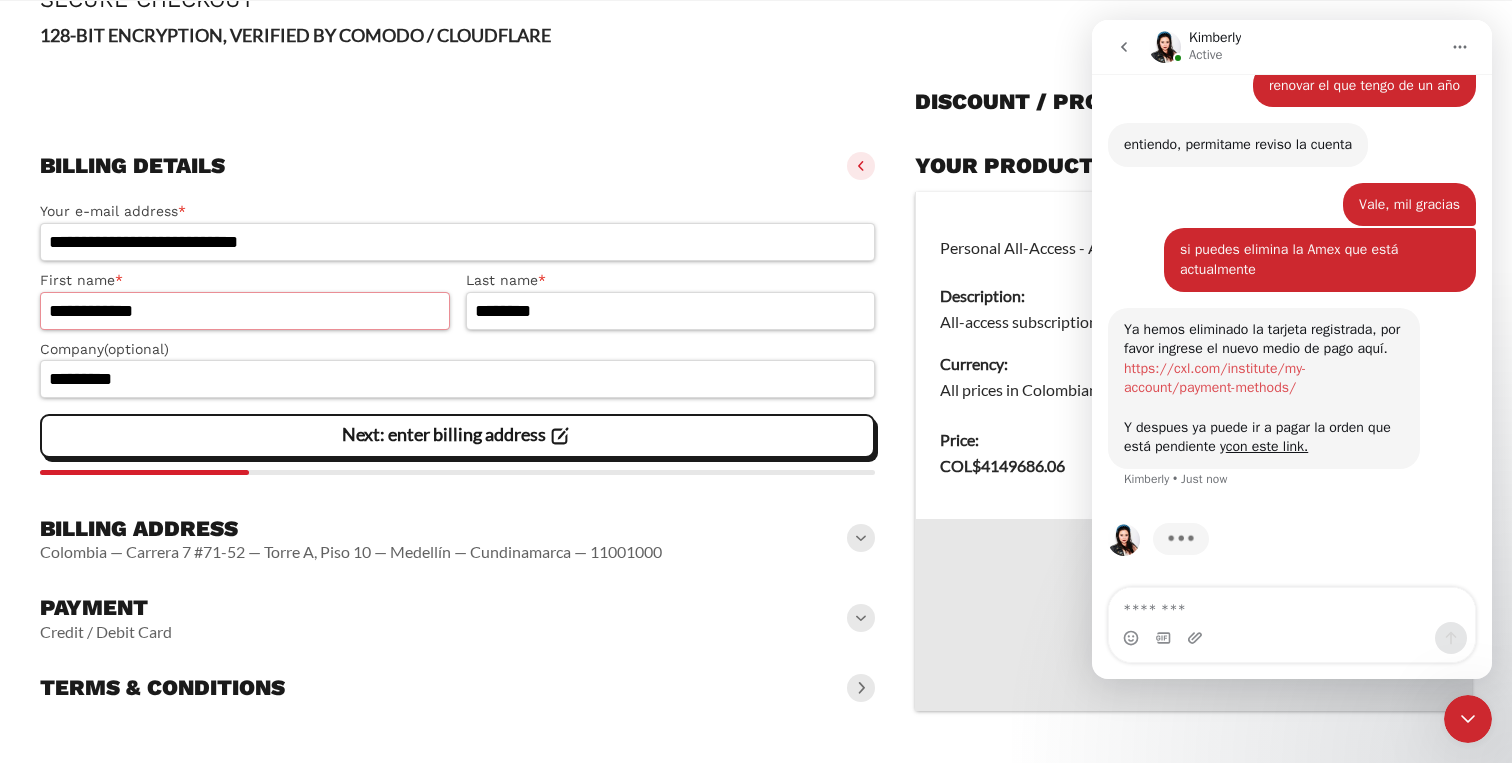 type on "**********" 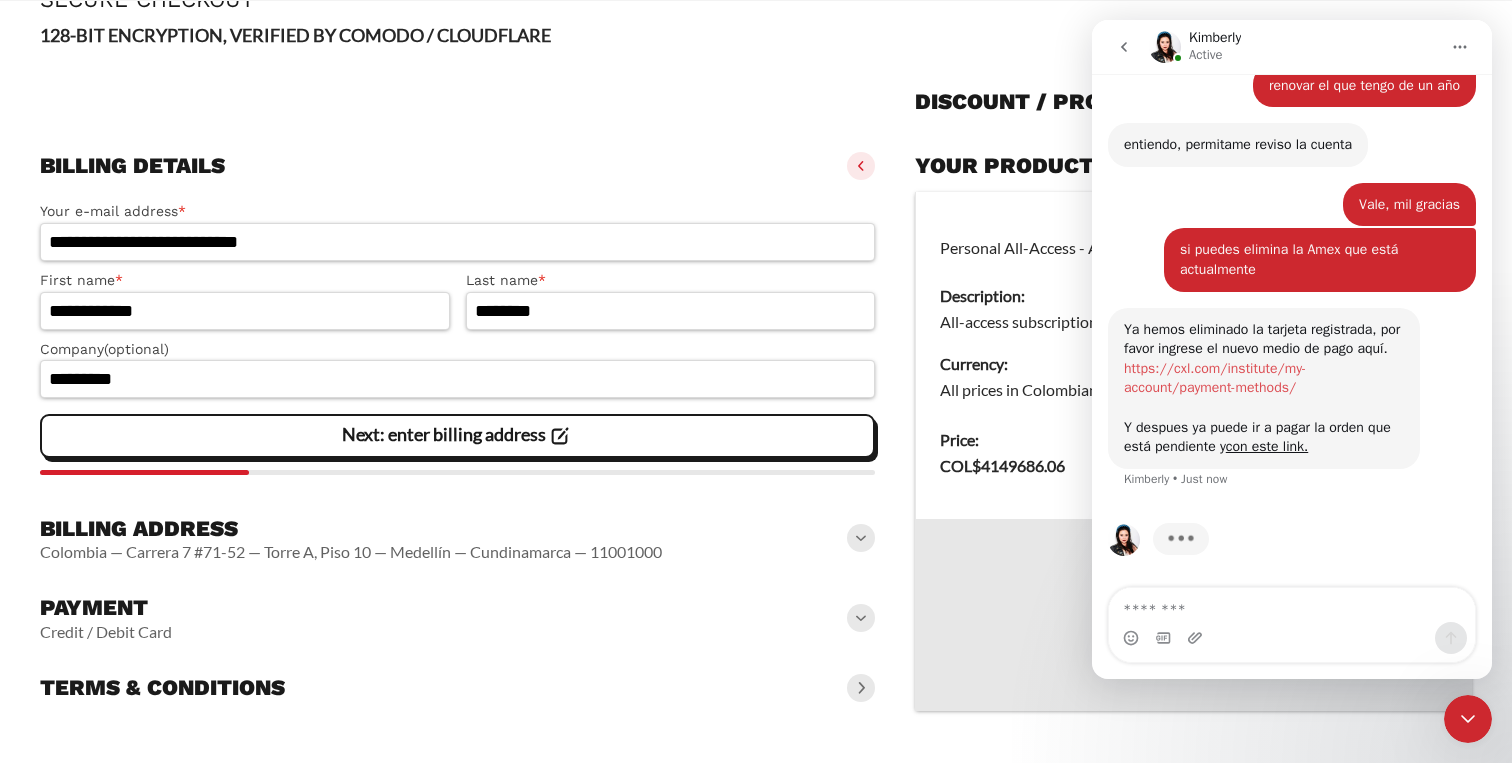 click on "https://cxl.com/institute/my-account/payment-methods/" at bounding box center (1215, 378) 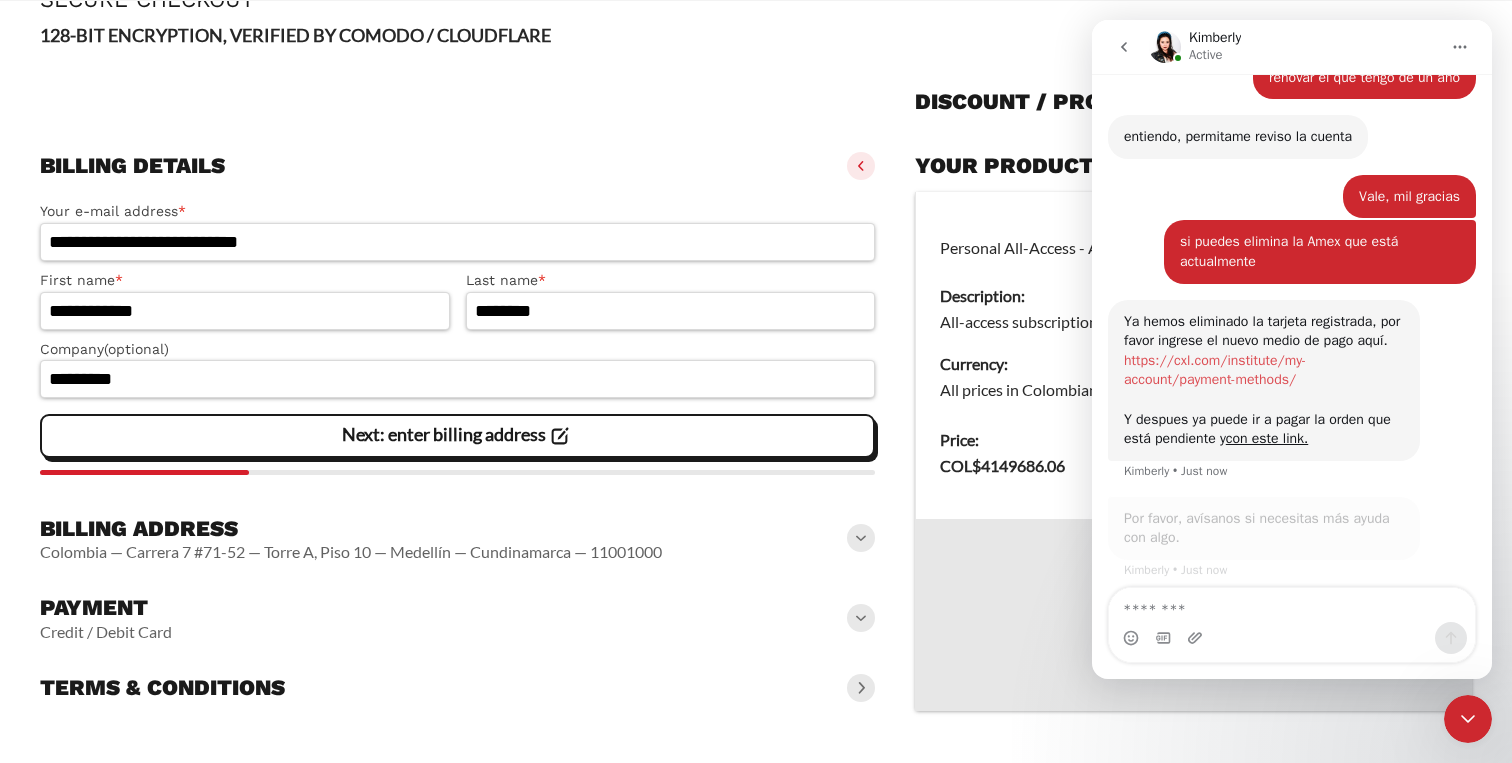 scroll, scrollTop: 1634, scrollLeft: 0, axis: vertical 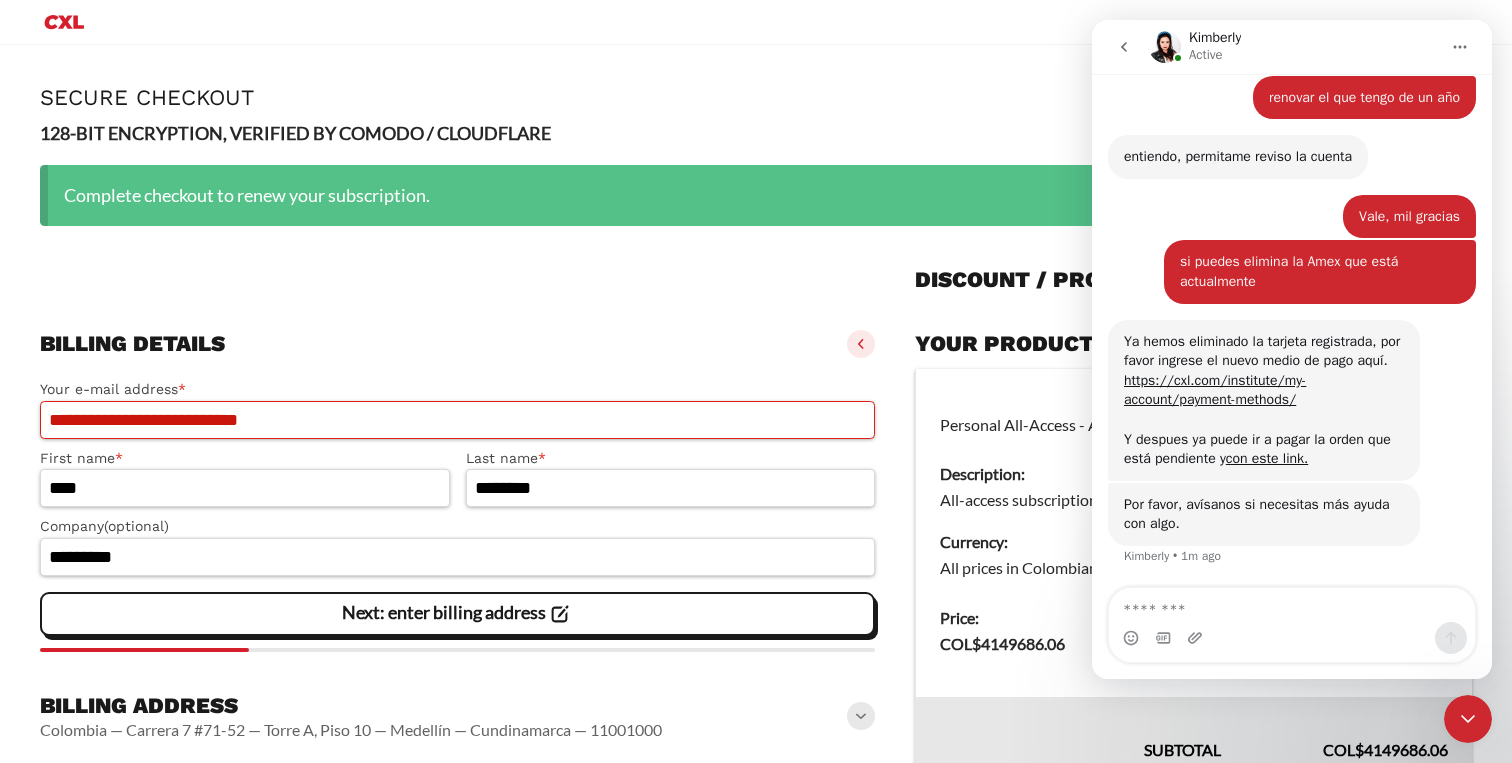 click on "**********" at bounding box center [457, 420] 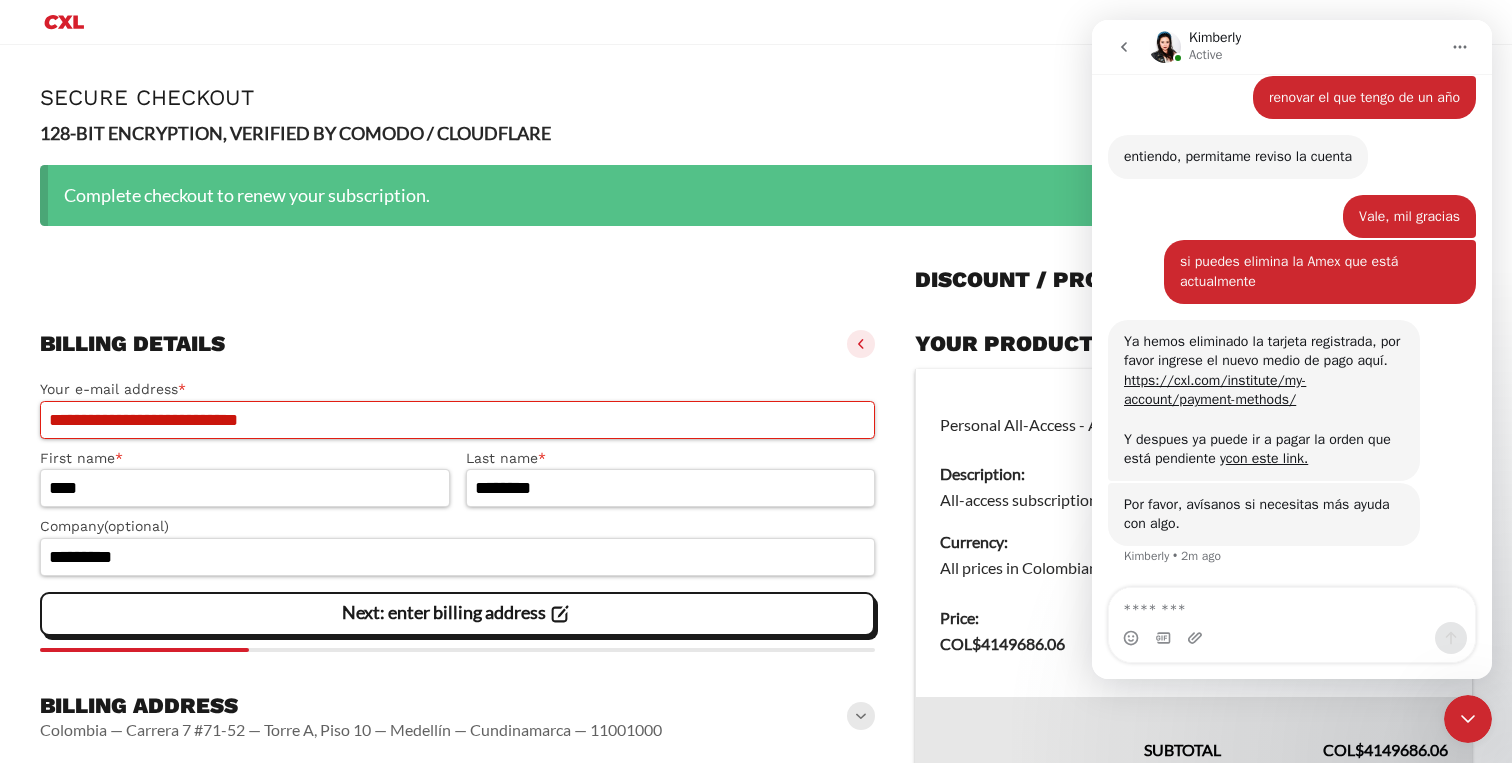 click on "**********" at bounding box center [457, 420] 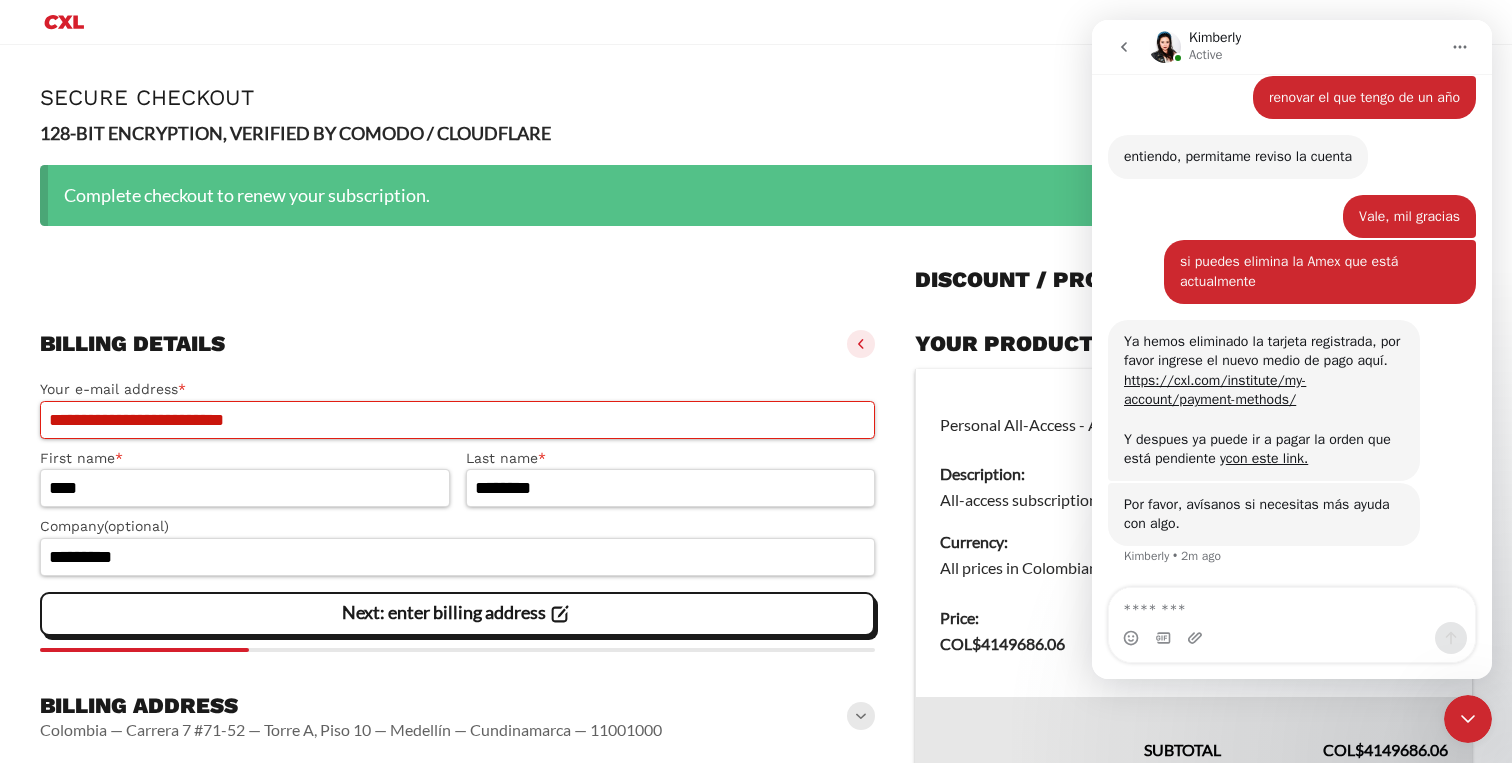 type on "**********" 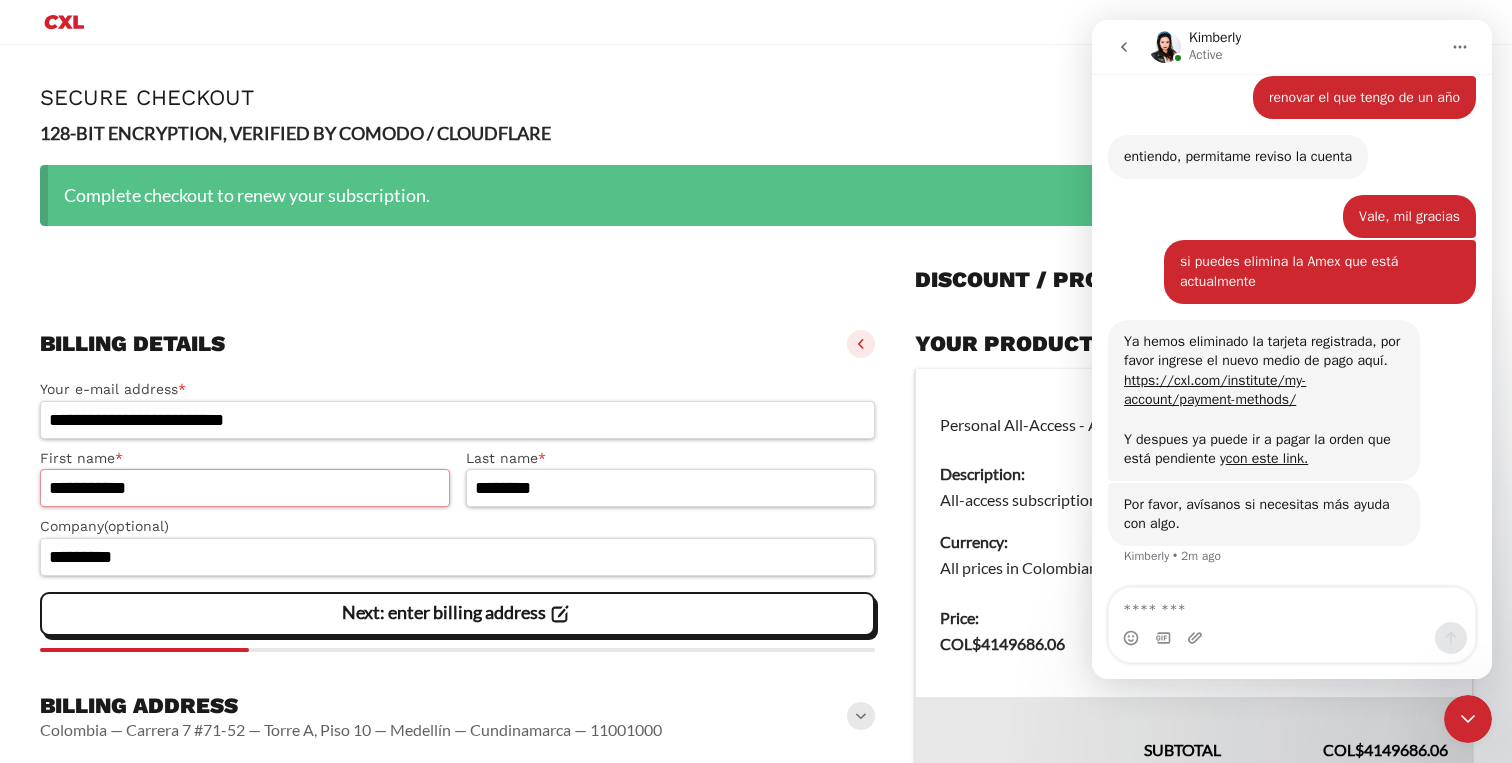 type on "**********" 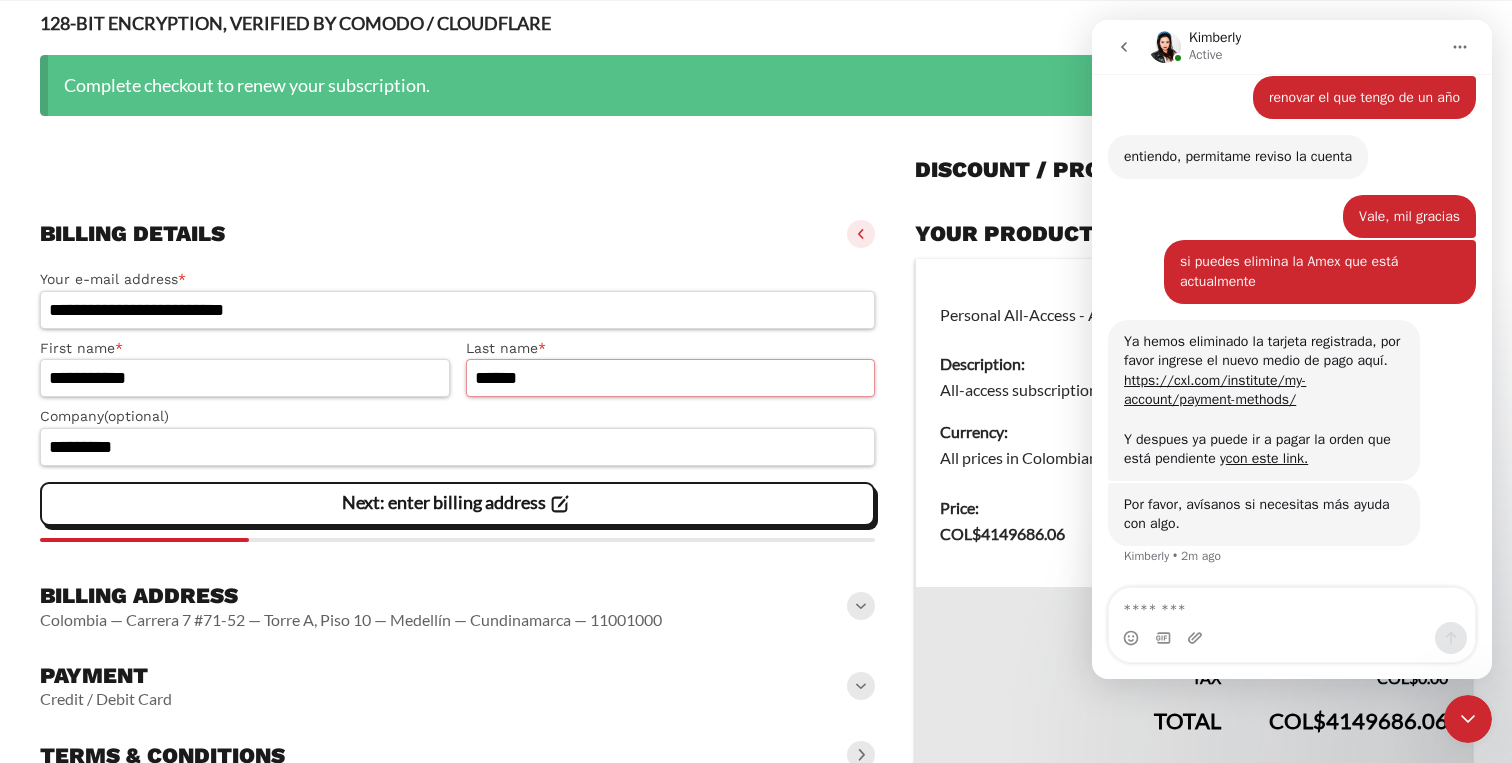 scroll, scrollTop: 209, scrollLeft: 0, axis: vertical 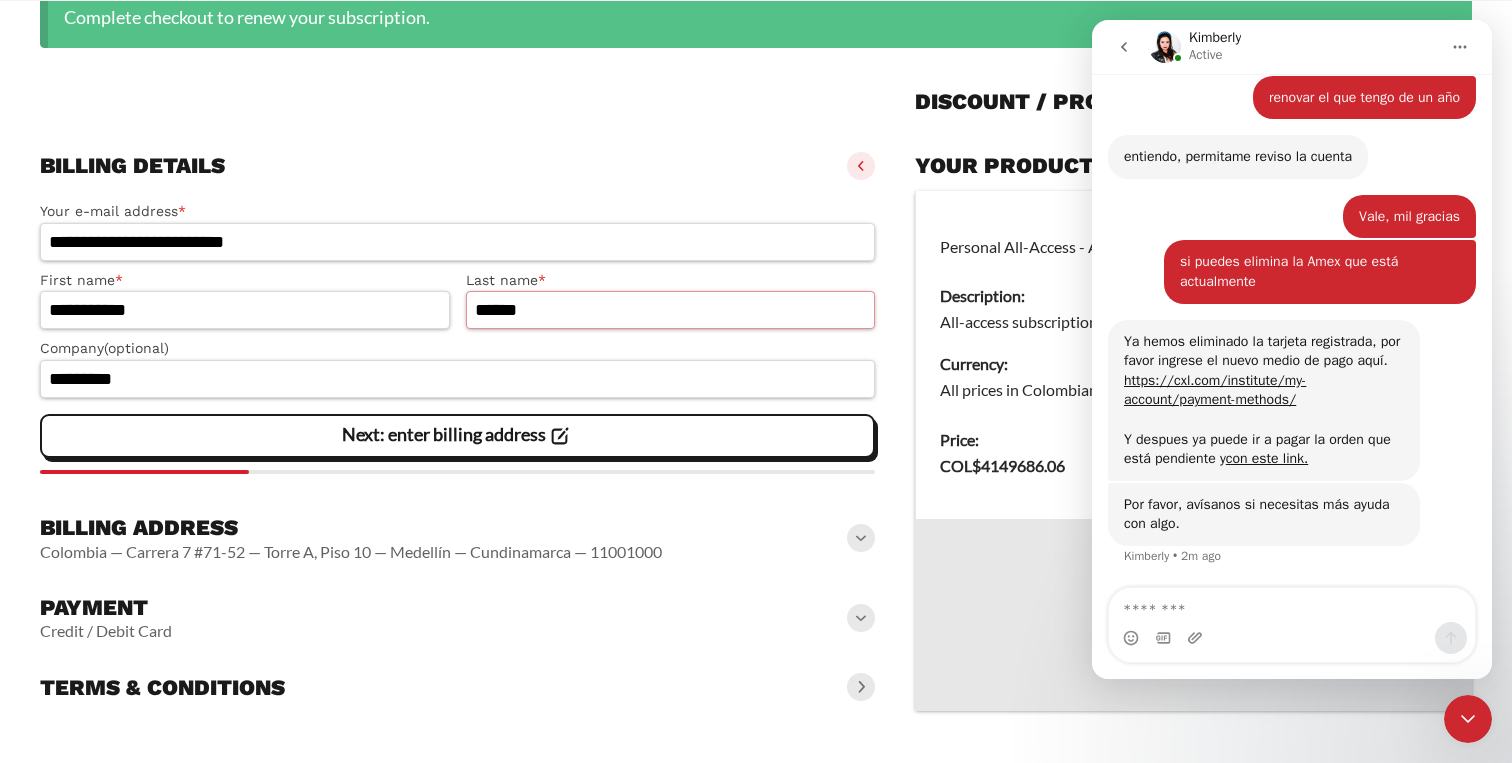 type on "******" 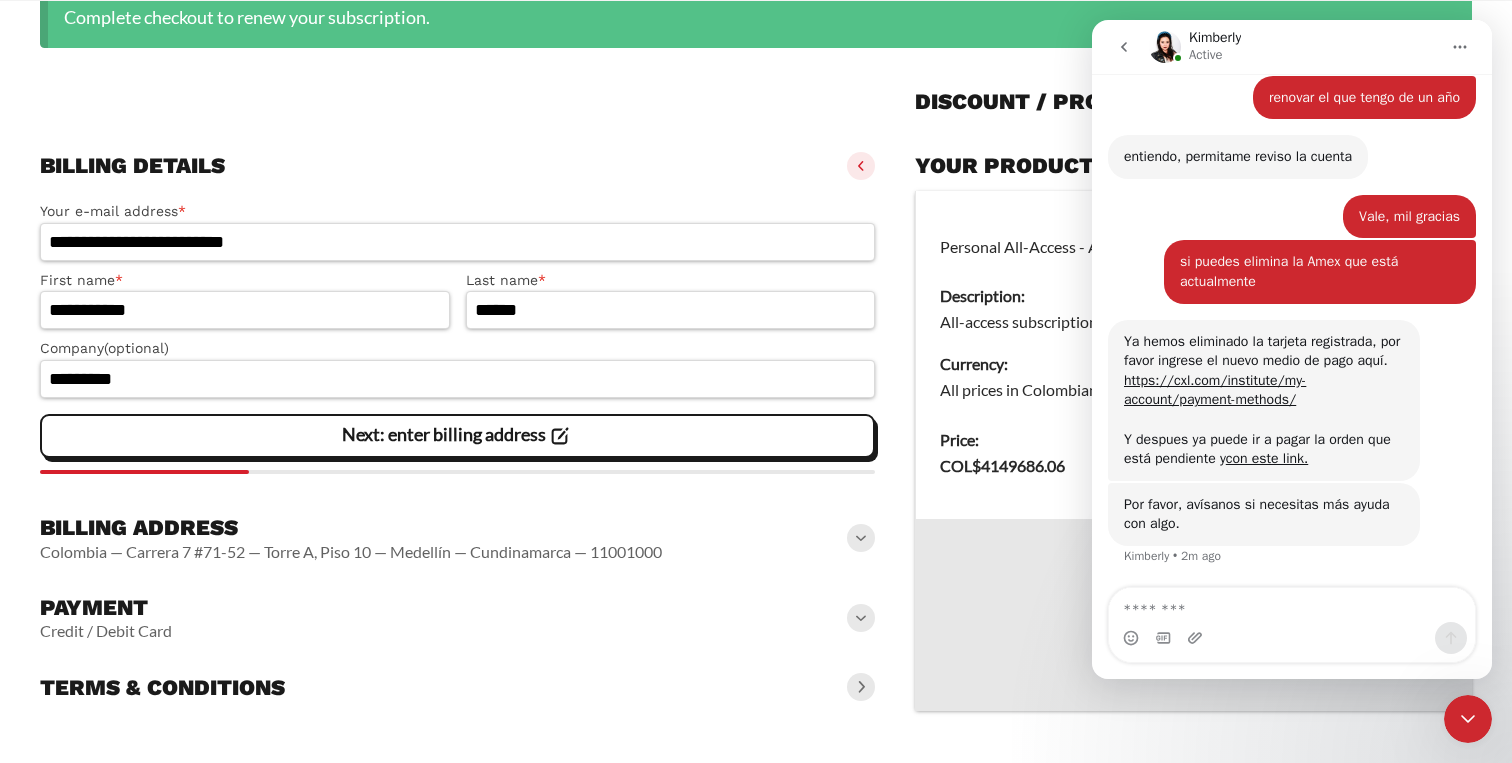 click on "Billing address" at bounding box center [351, 528] 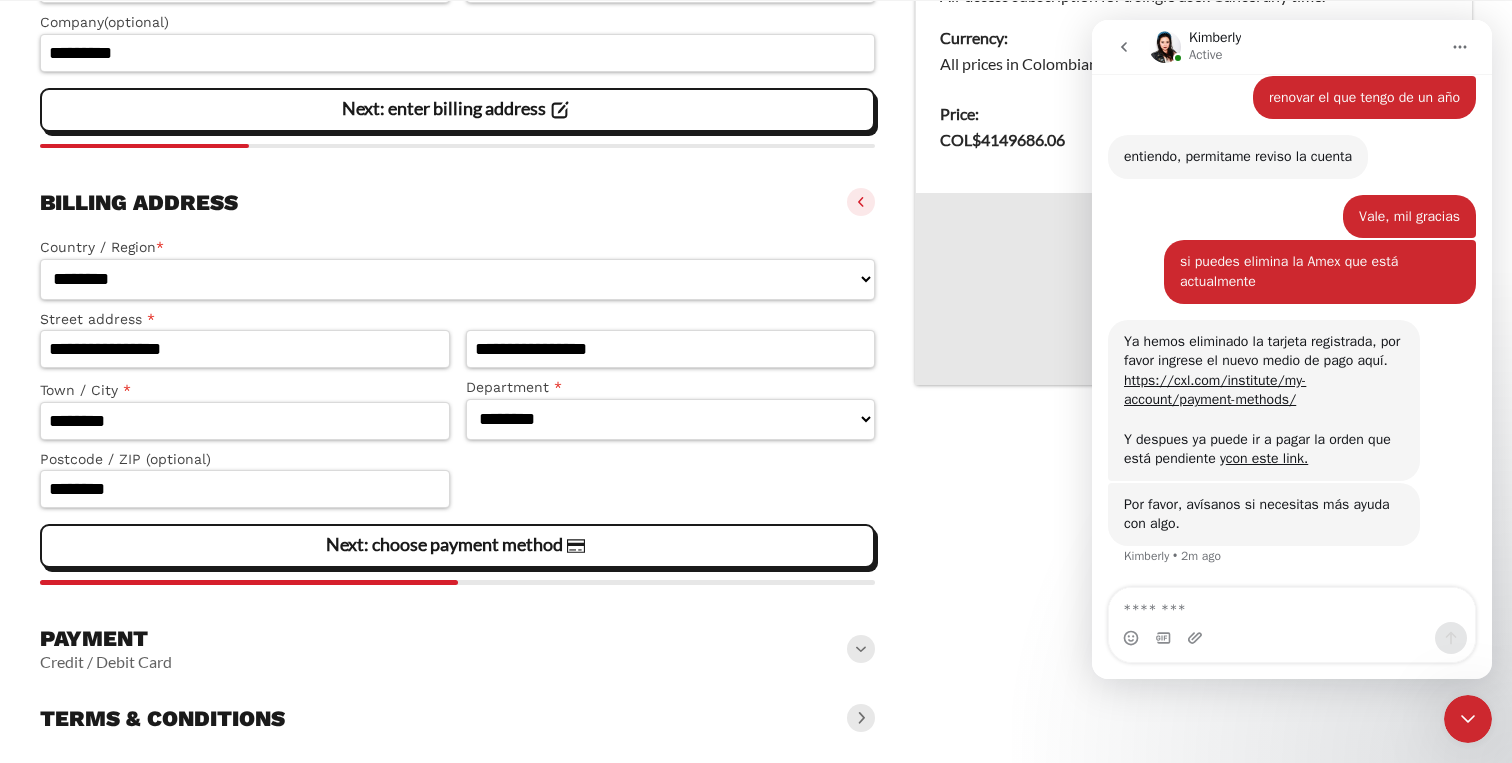 scroll, scrollTop: 541, scrollLeft: 0, axis: vertical 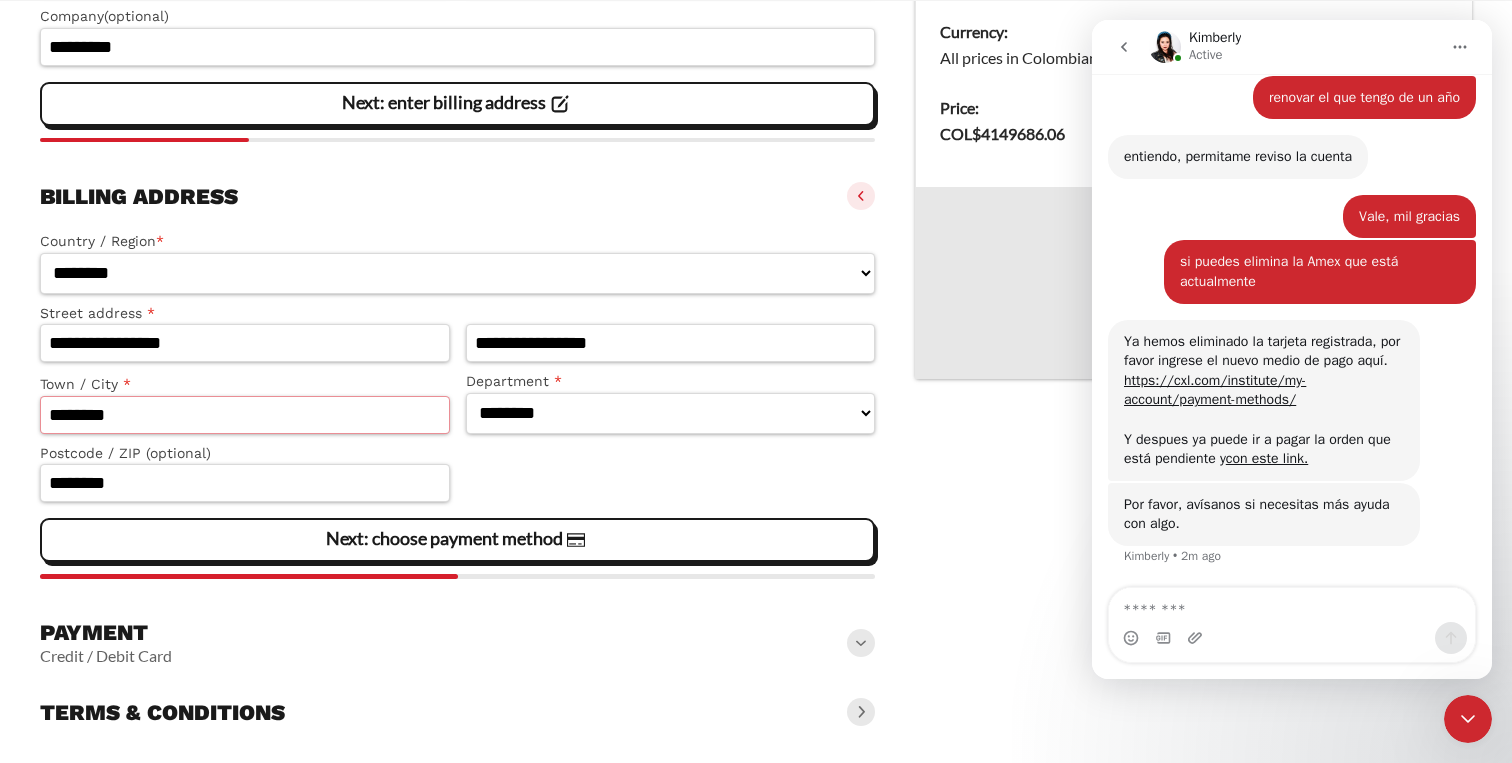 click on "********" at bounding box center [245, 415] 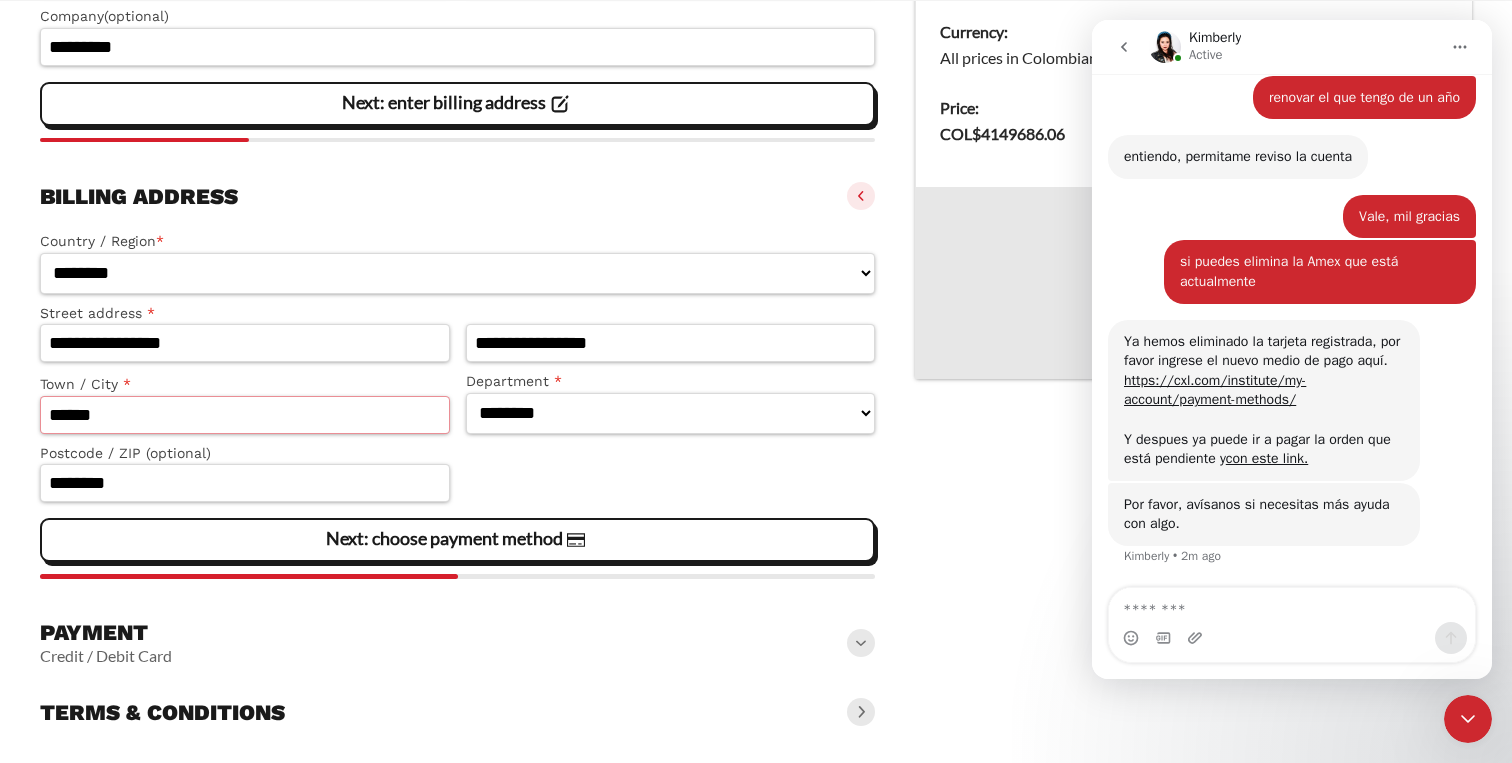 type on "******" 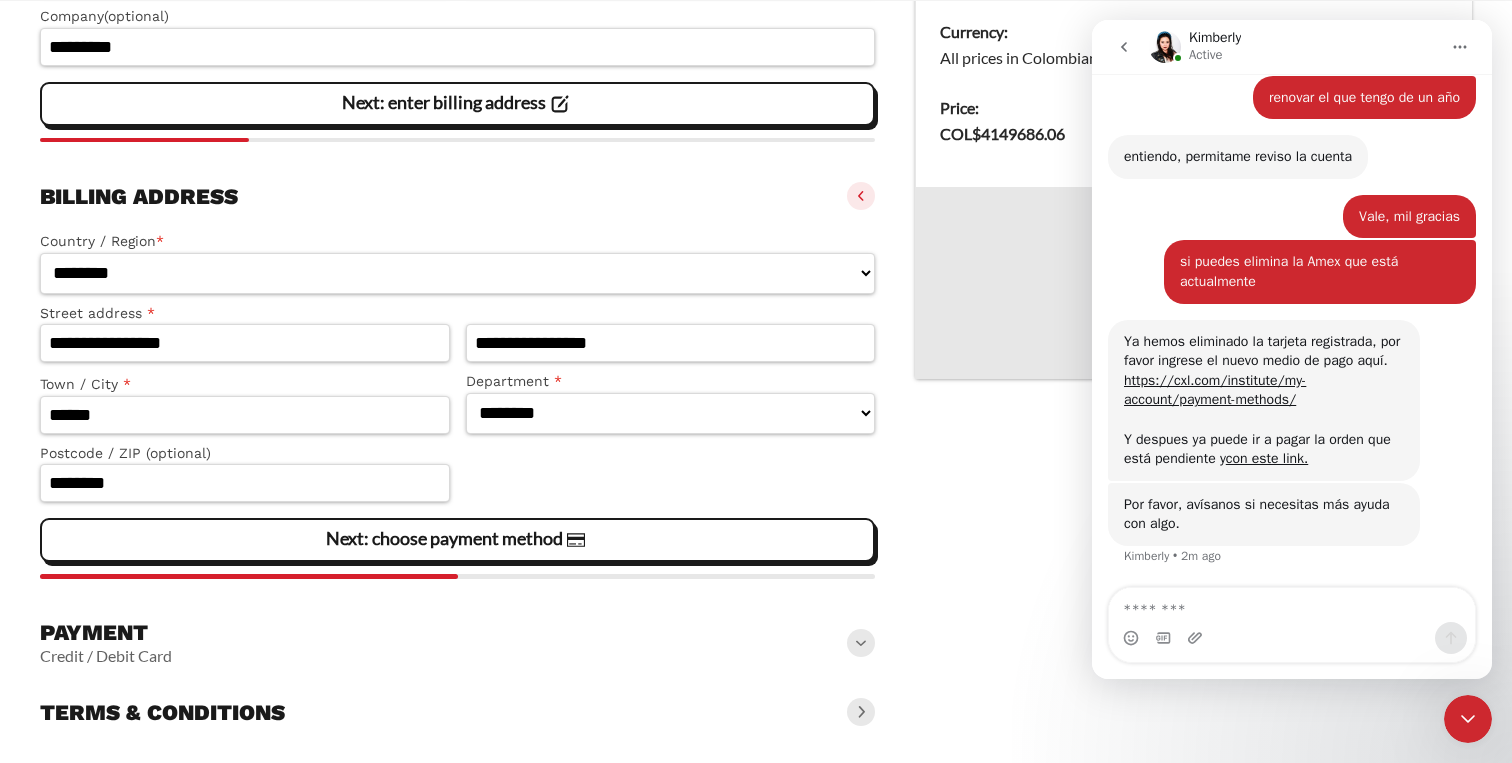 click on "**********" at bounding box center [457, 406] 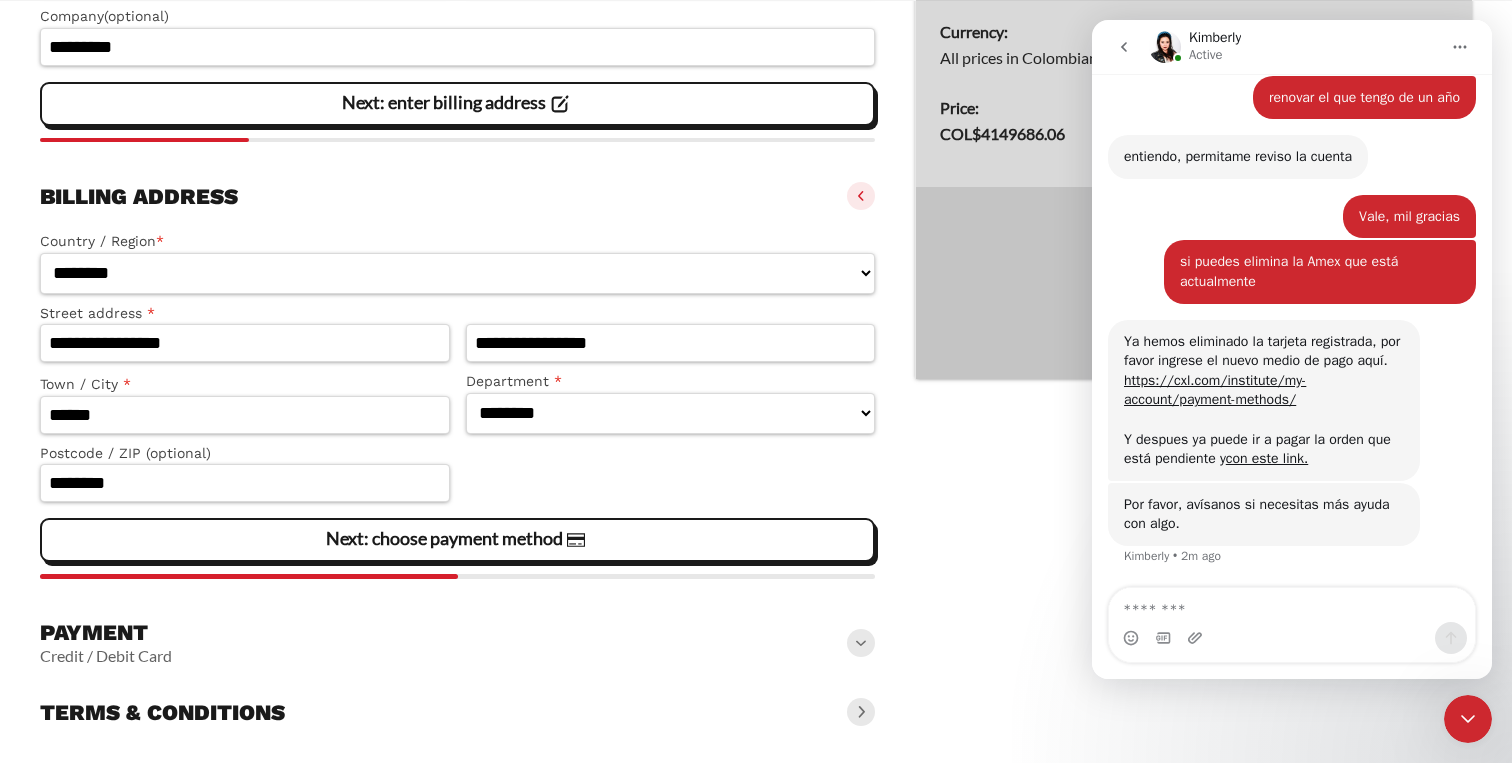scroll, scrollTop: 561, scrollLeft: 0, axis: vertical 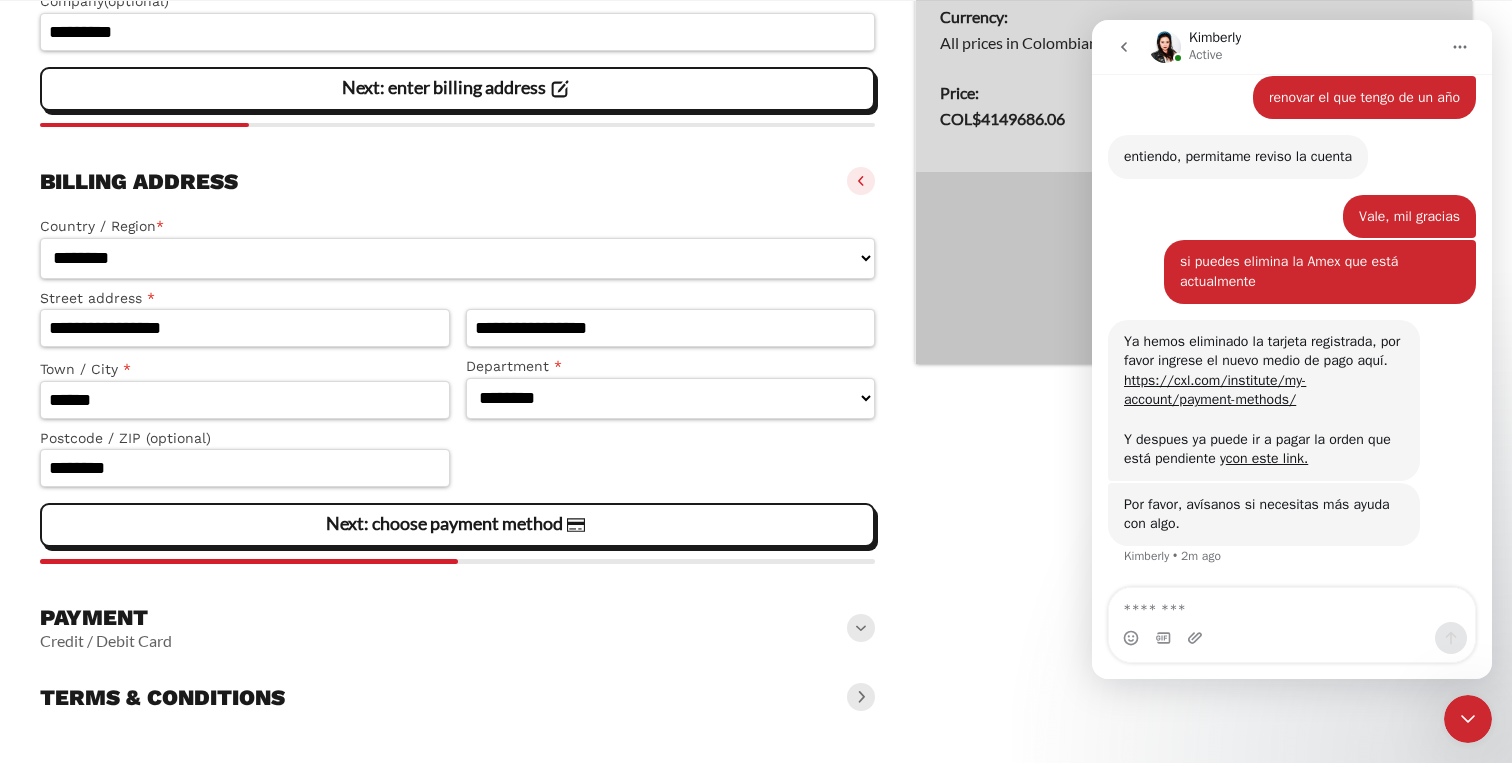 click on "Next: choose payment method" 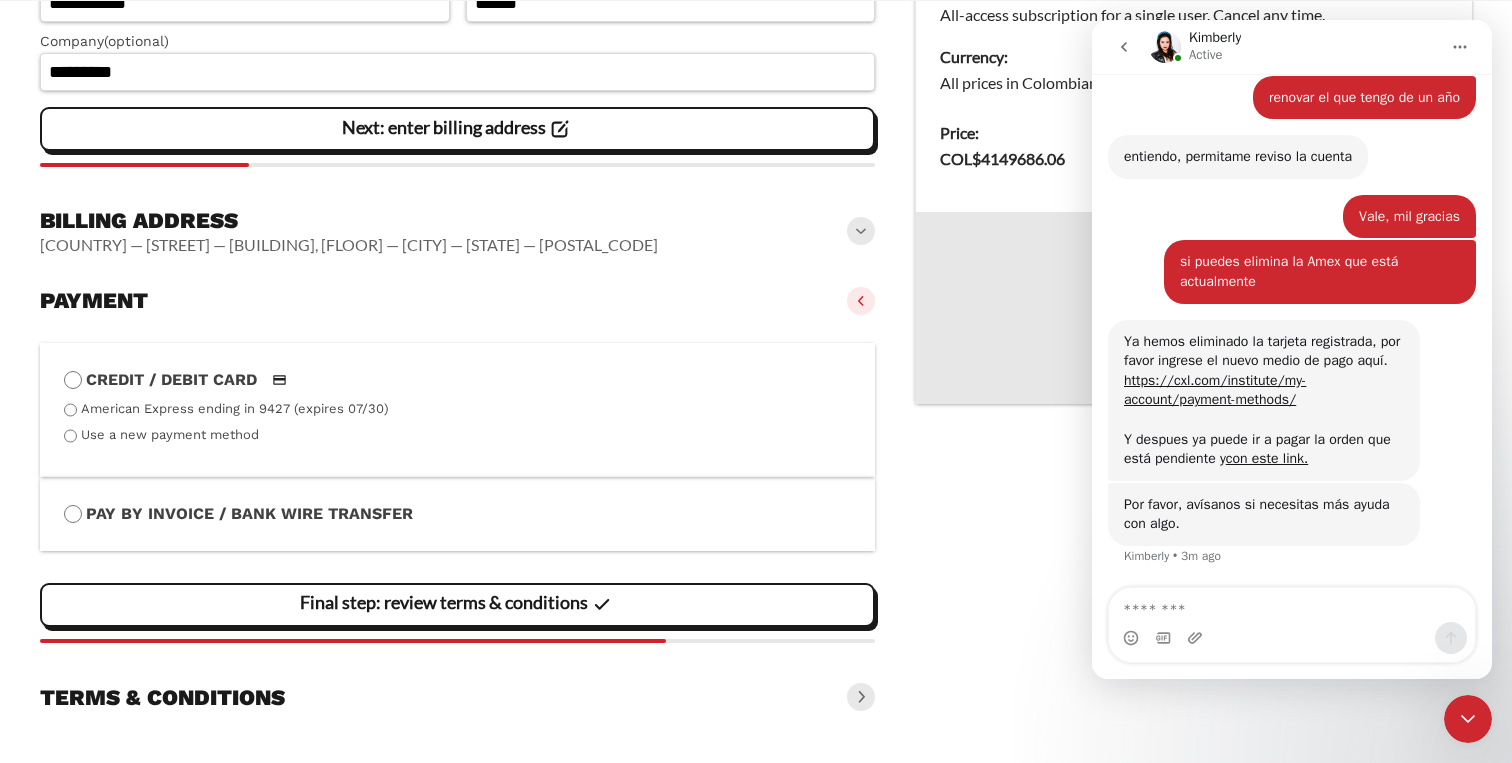 click on "Final step: review terms & conditions" at bounding box center [0, 0] 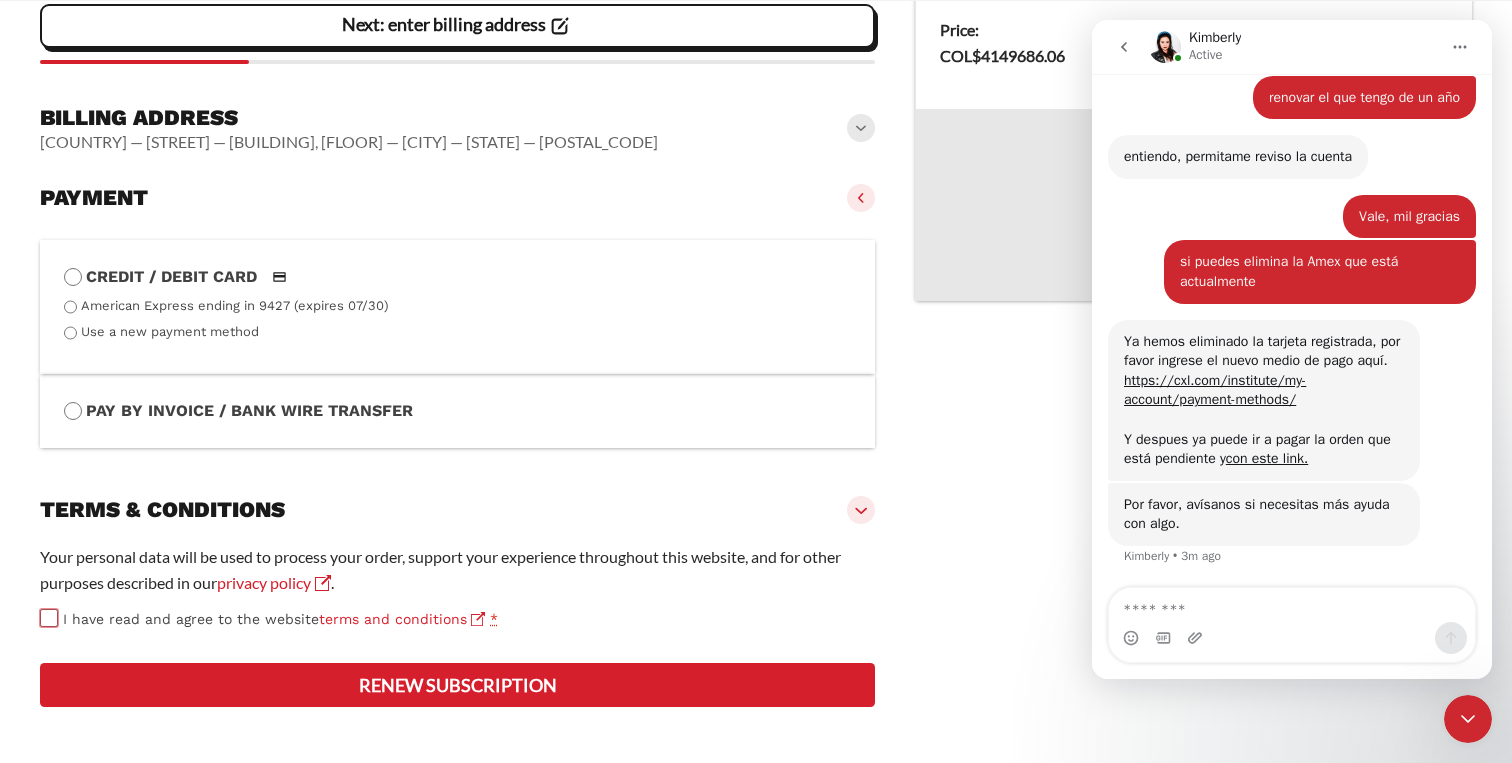 scroll, scrollTop: 694, scrollLeft: 0, axis: vertical 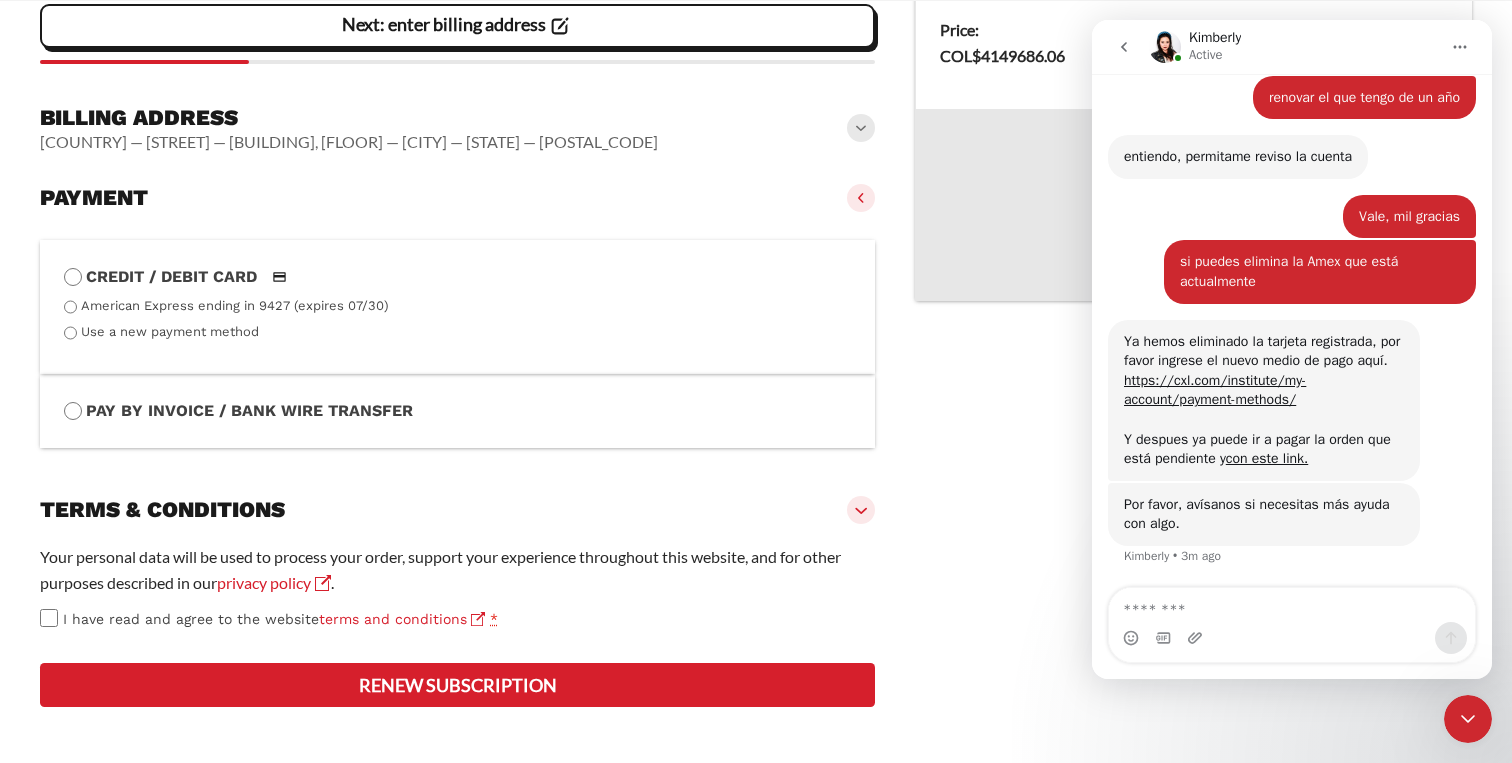 click on "Renew subscription" at bounding box center [457, 685] 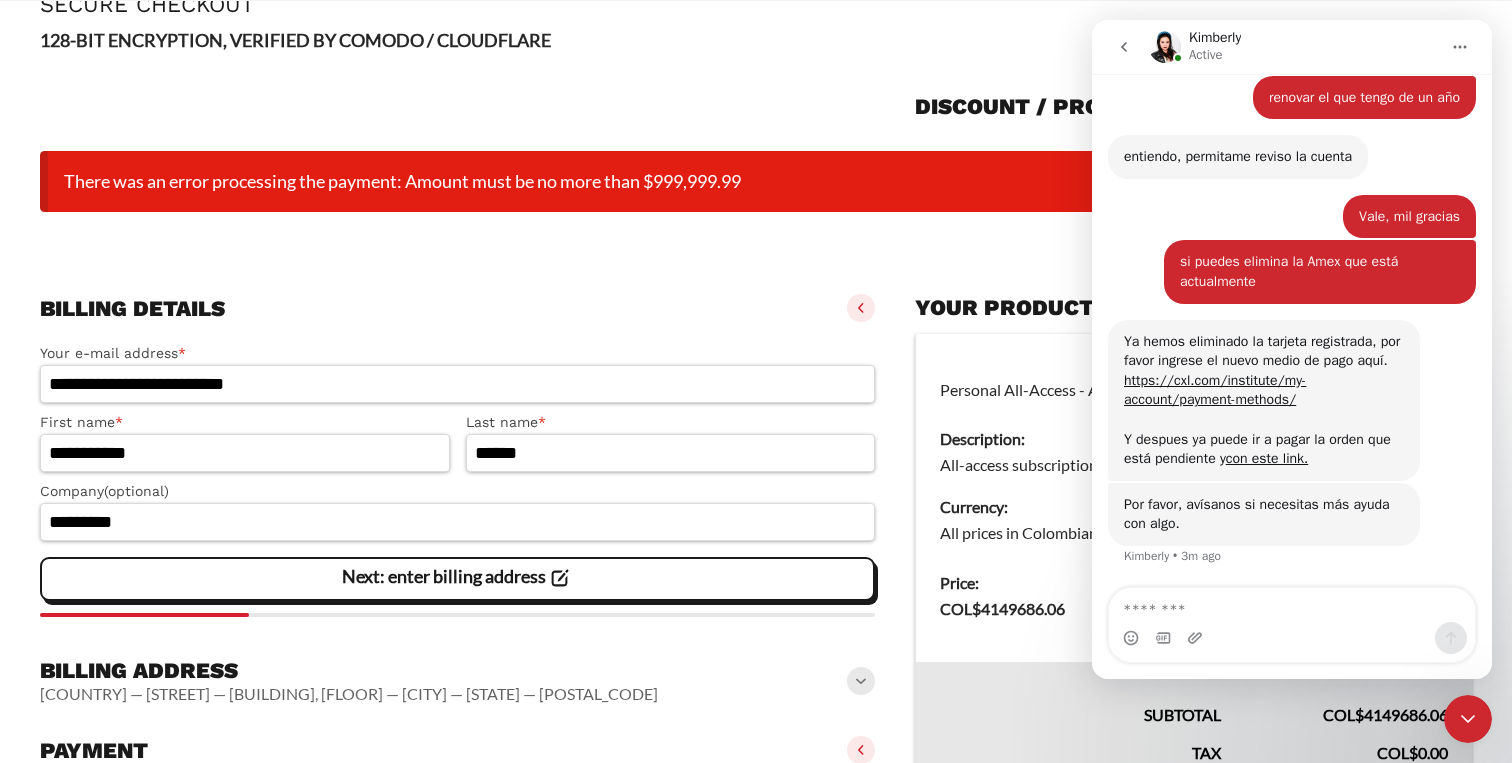 scroll, scrollTop: 0, scrollLeft: 0, axis: both 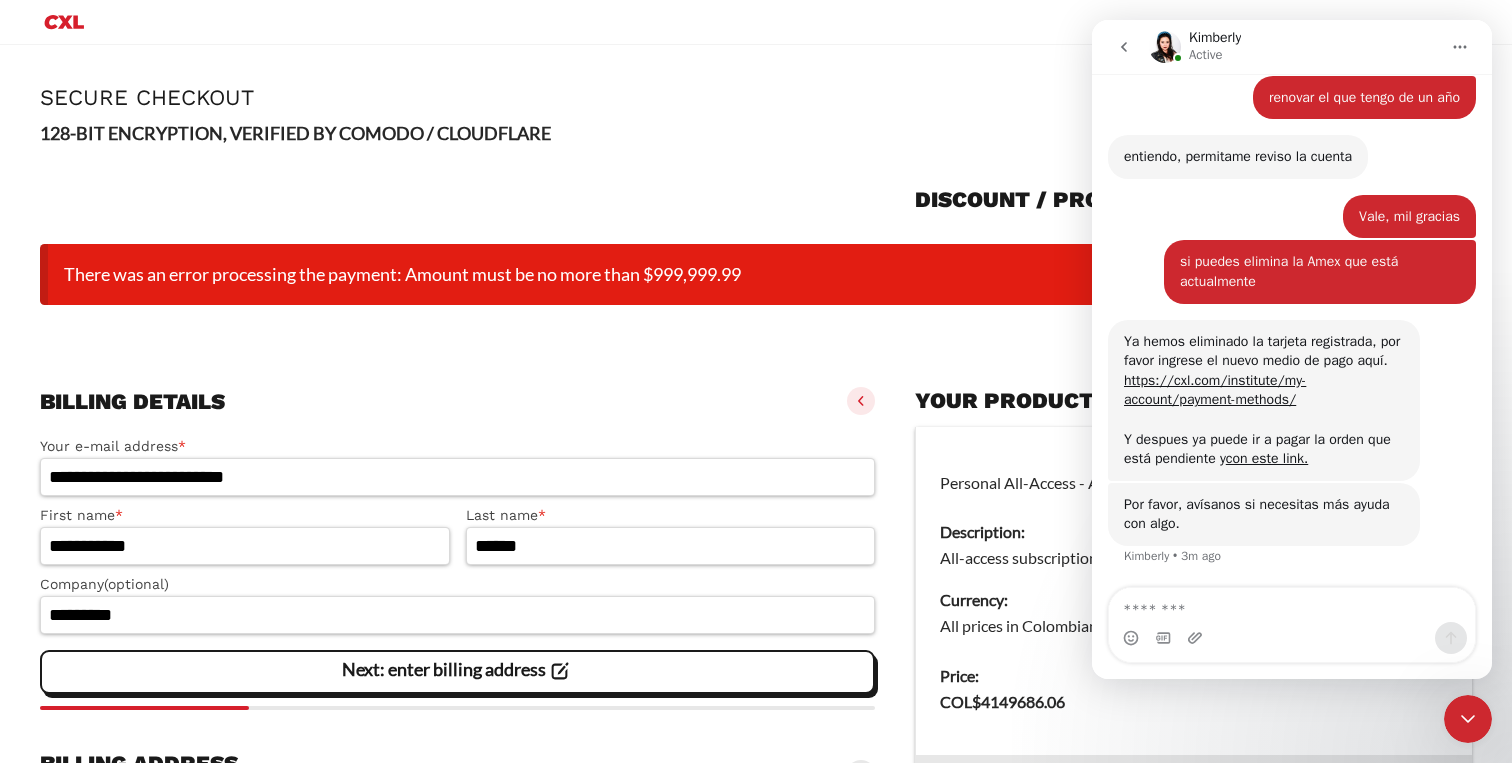 drag, startPoint x: 759, startPoint y: 280, endPoint x: 59, endPoint y: 270, distance: 700.0714 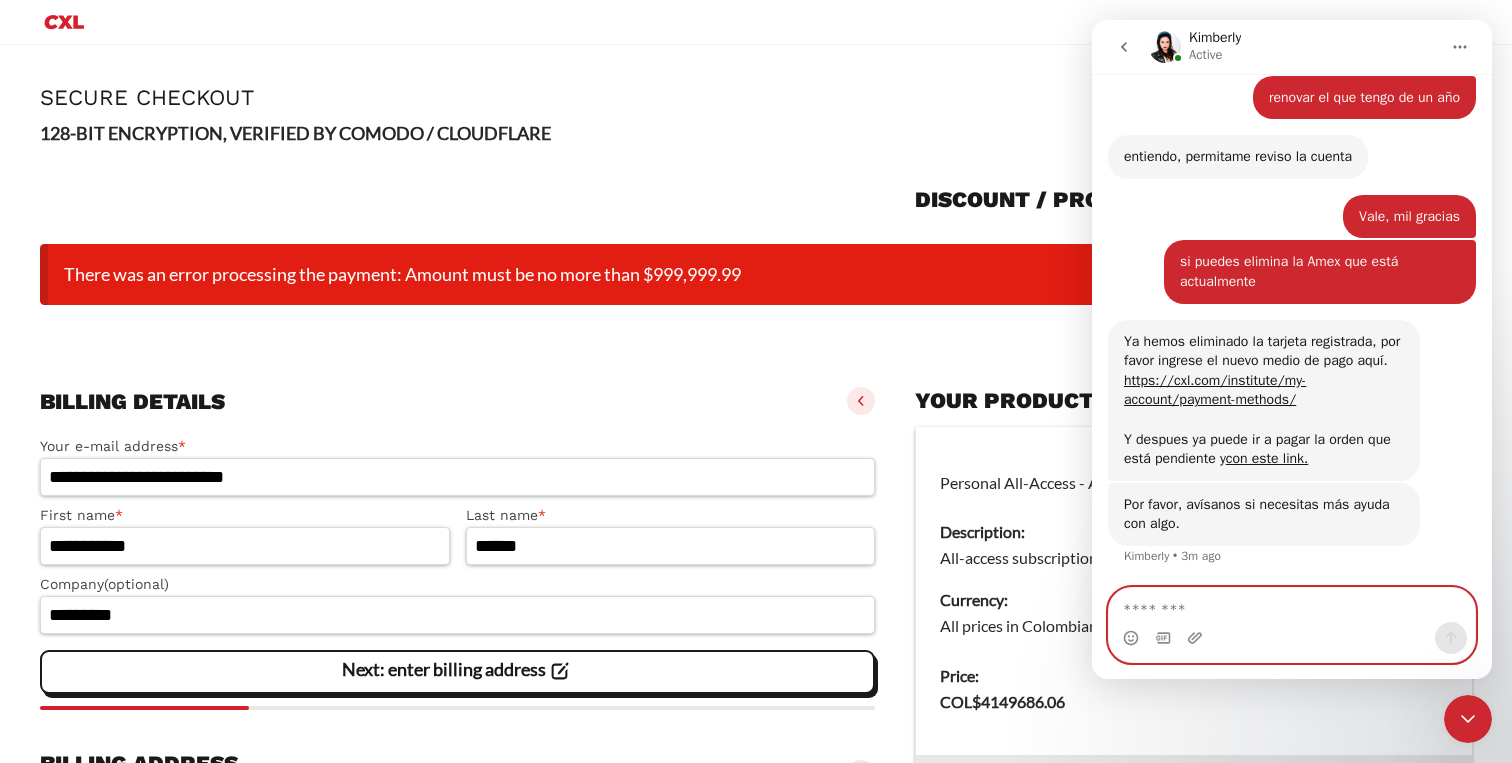 click at bounding box center [1292, 605] 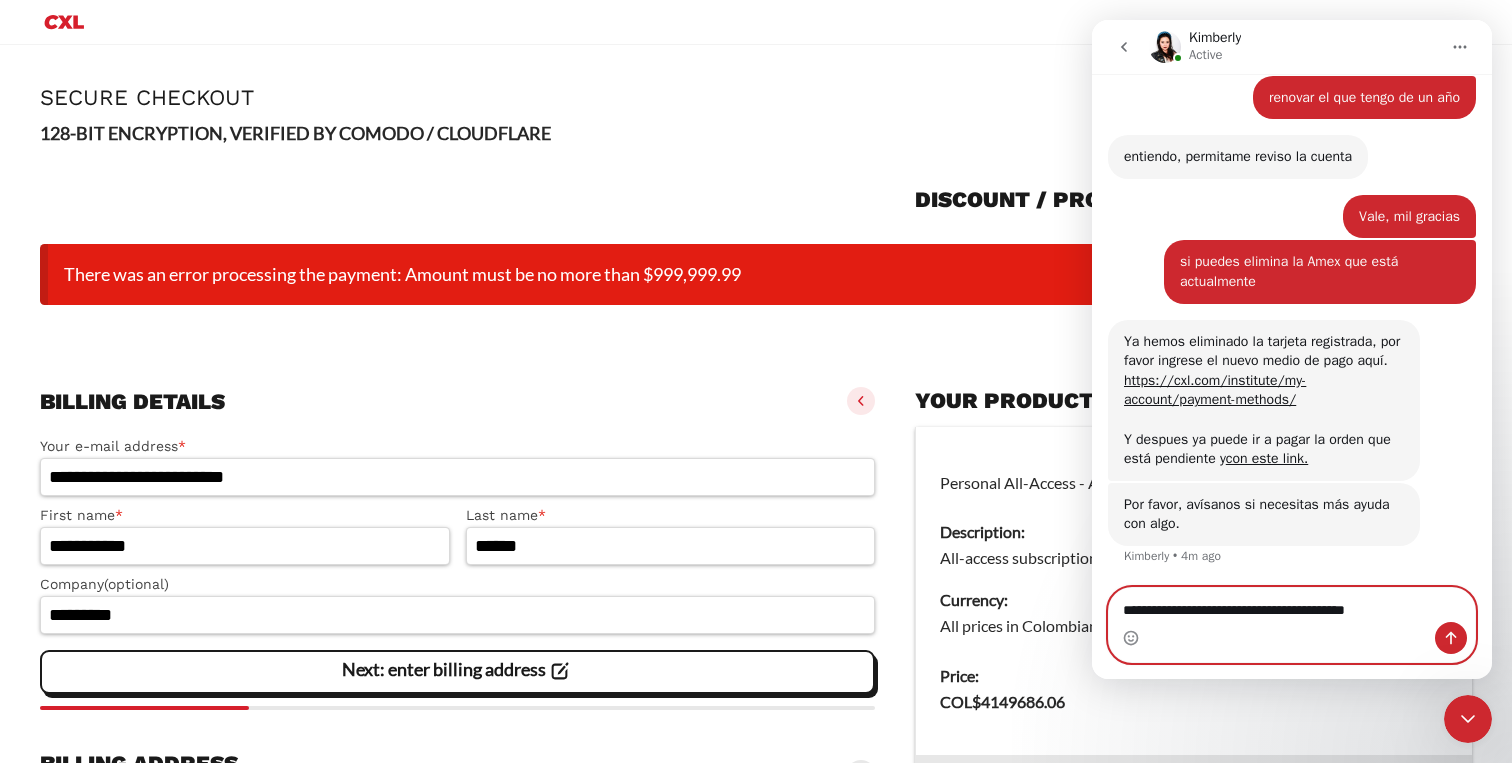paste on "**********" 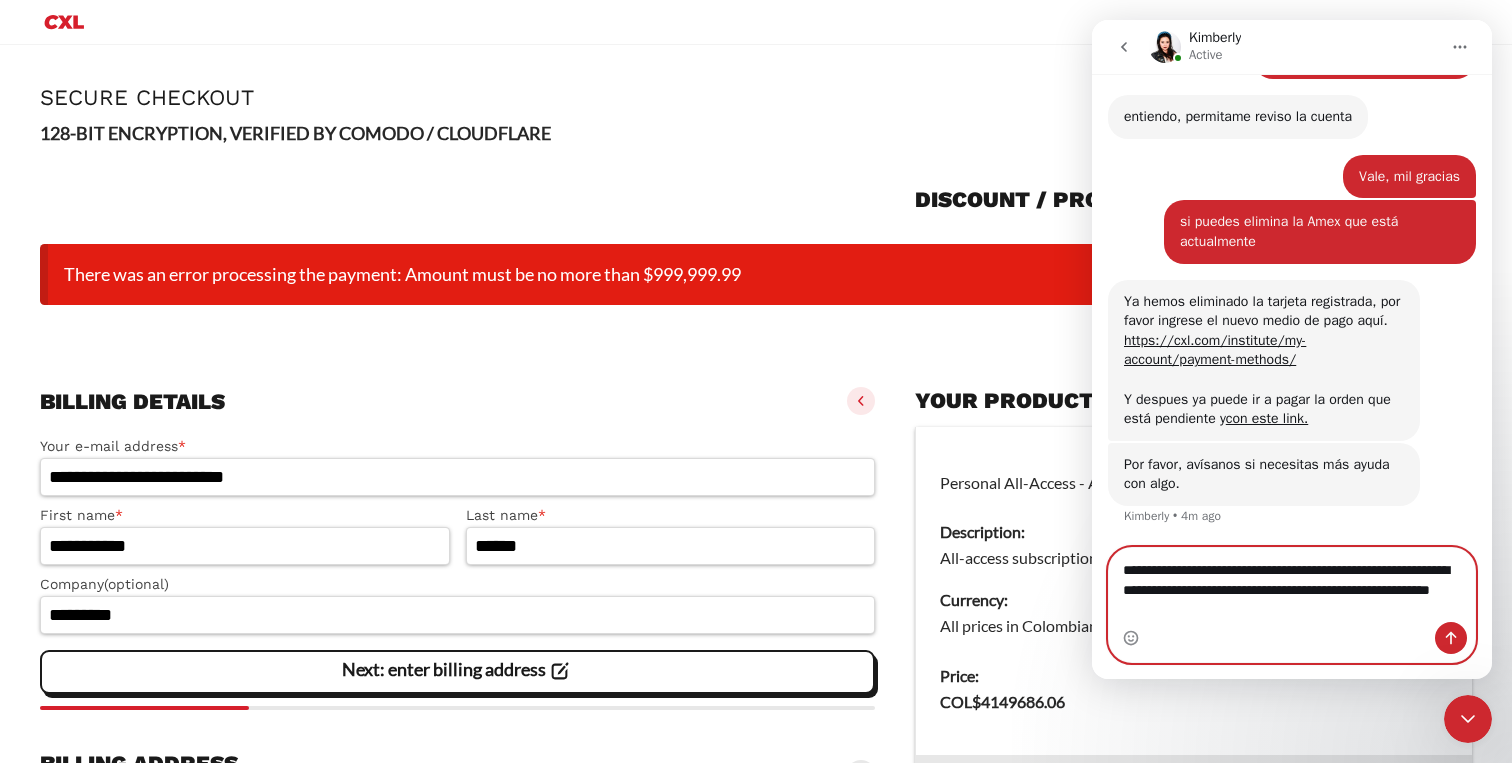 scroll, scrollTop: 1654, scrollLeft: 0, axis: vertical 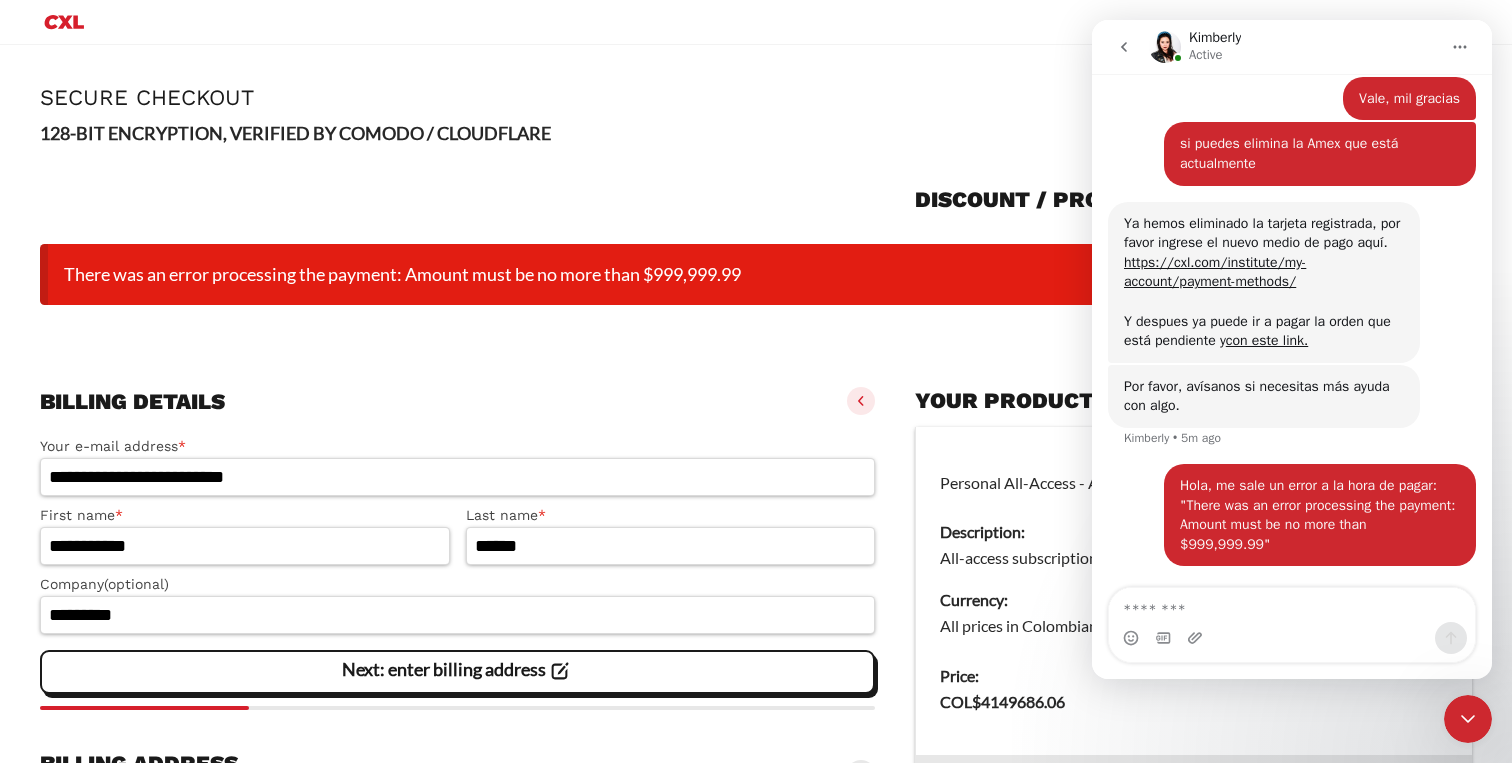 click on "Billing details" at bounding box center [457, 774] 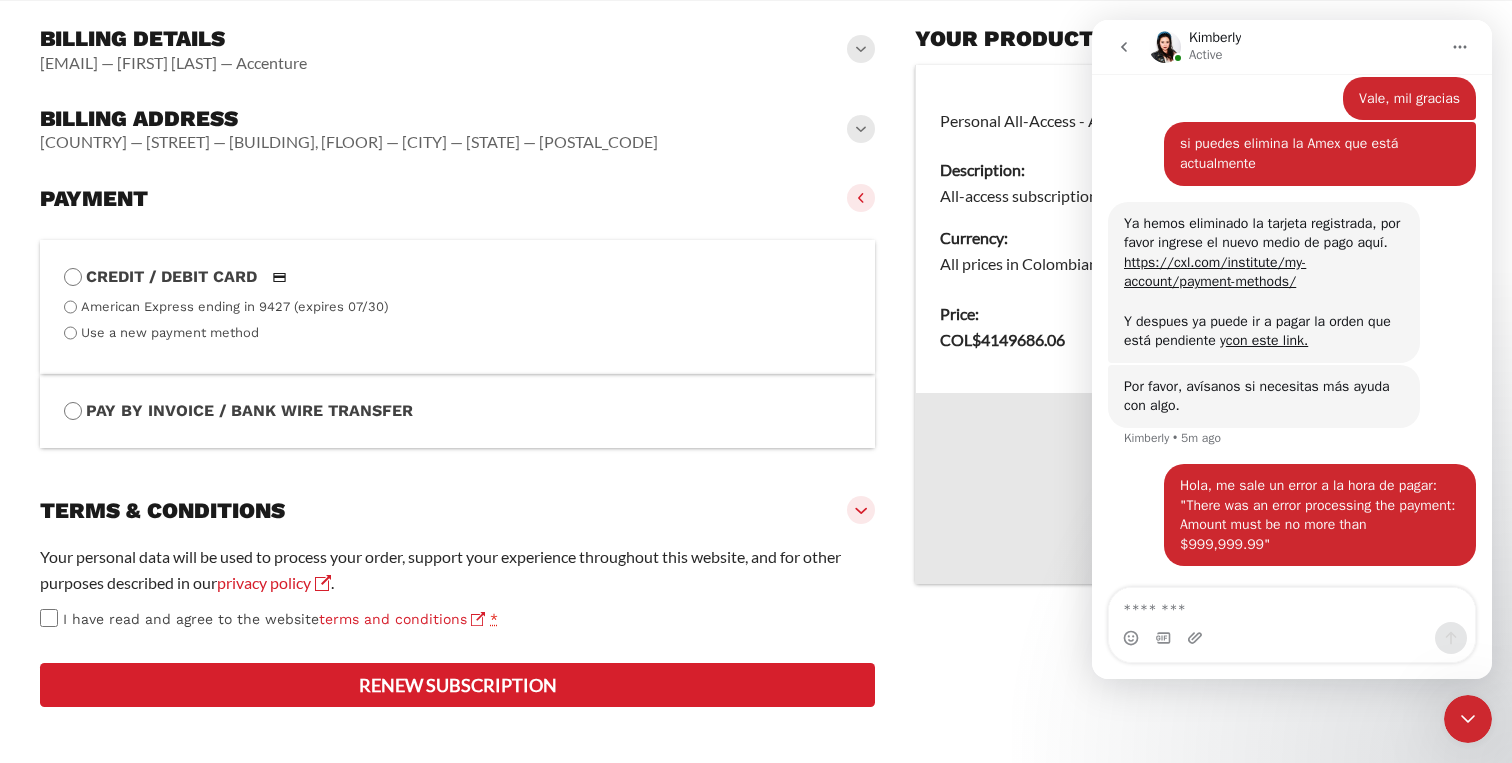 scroll, scrollTop: 465, scrollLeft: 0, axis: vertical 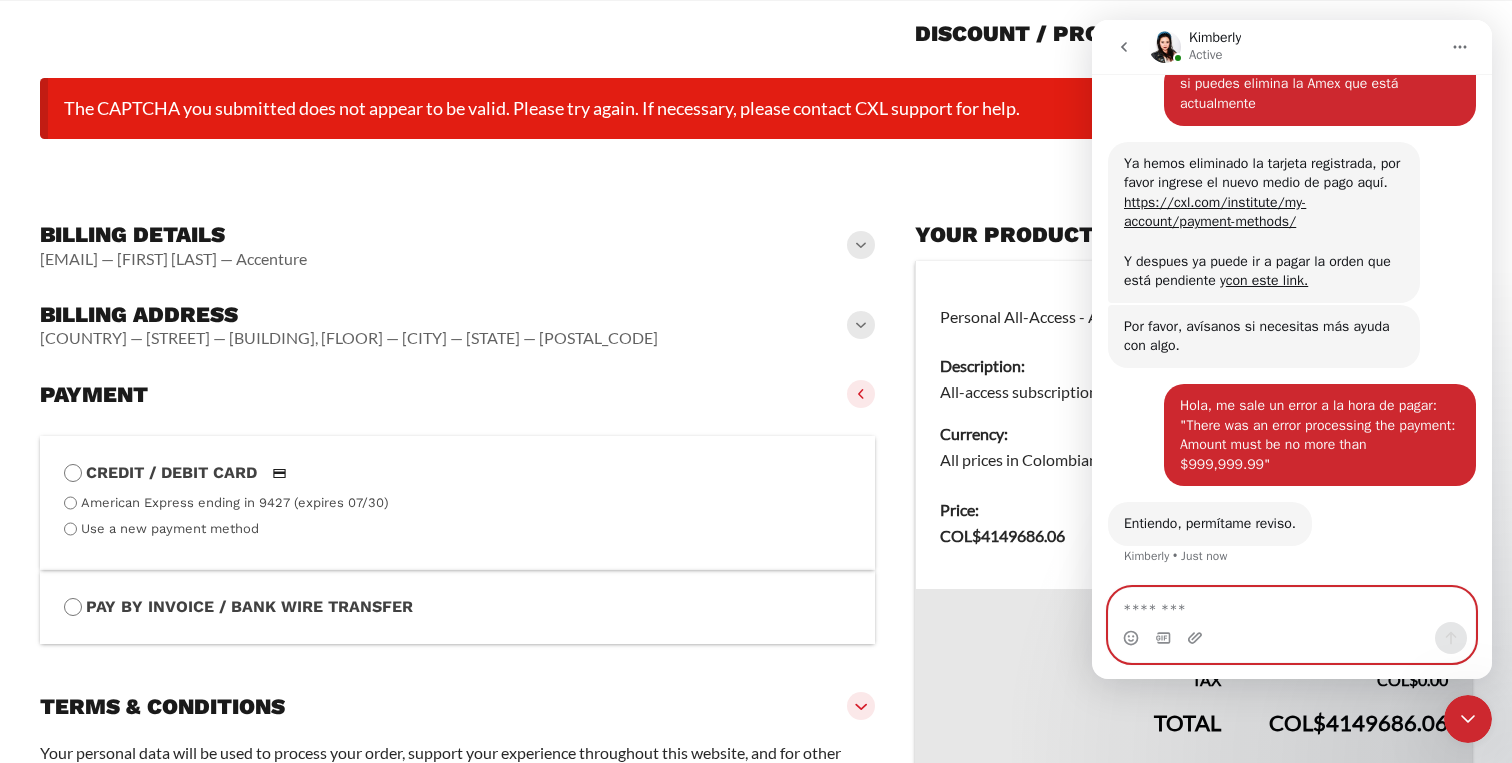 click at bounding box center (1292, 605) 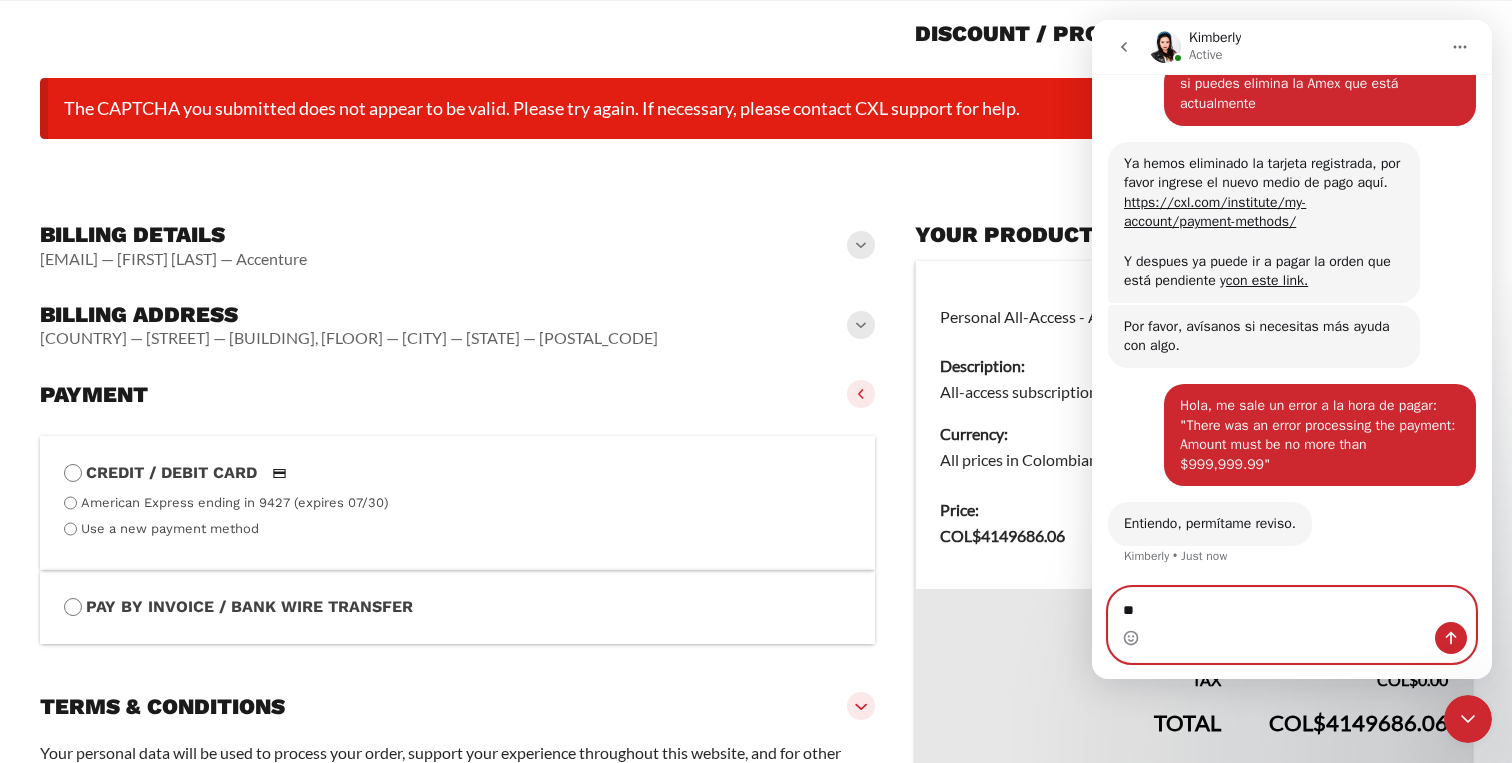 type on "*" 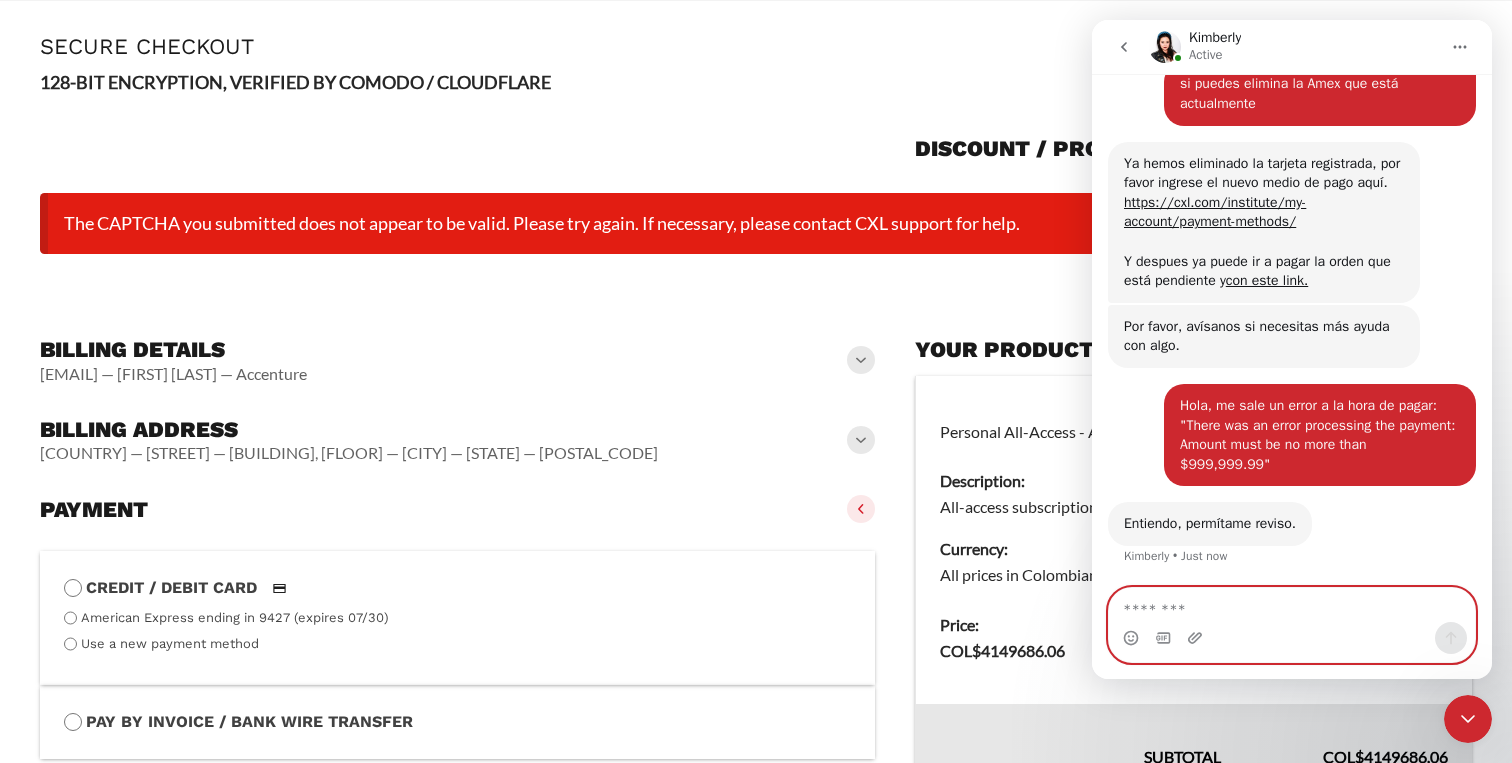 scroll, scrollTop: 105, scrollLeft: 0, axis: vertical 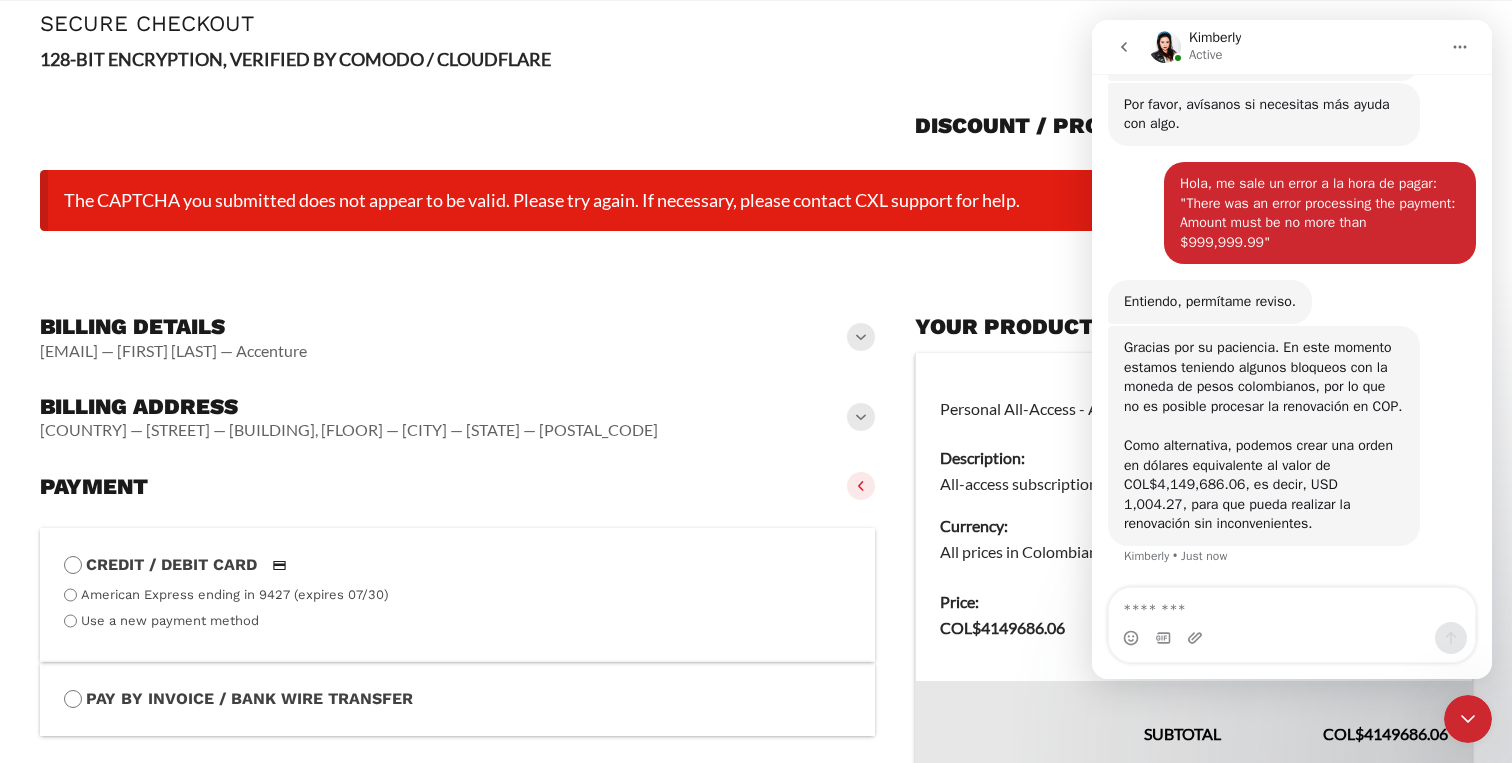 click on "Gracias por su paciencia. En este momento estamos teniendo algunos bloqueos con la moneda de pesos colombianos, por lo que no es posible procesar la renovación en COP. ​" at bounding box center (1264, 387) 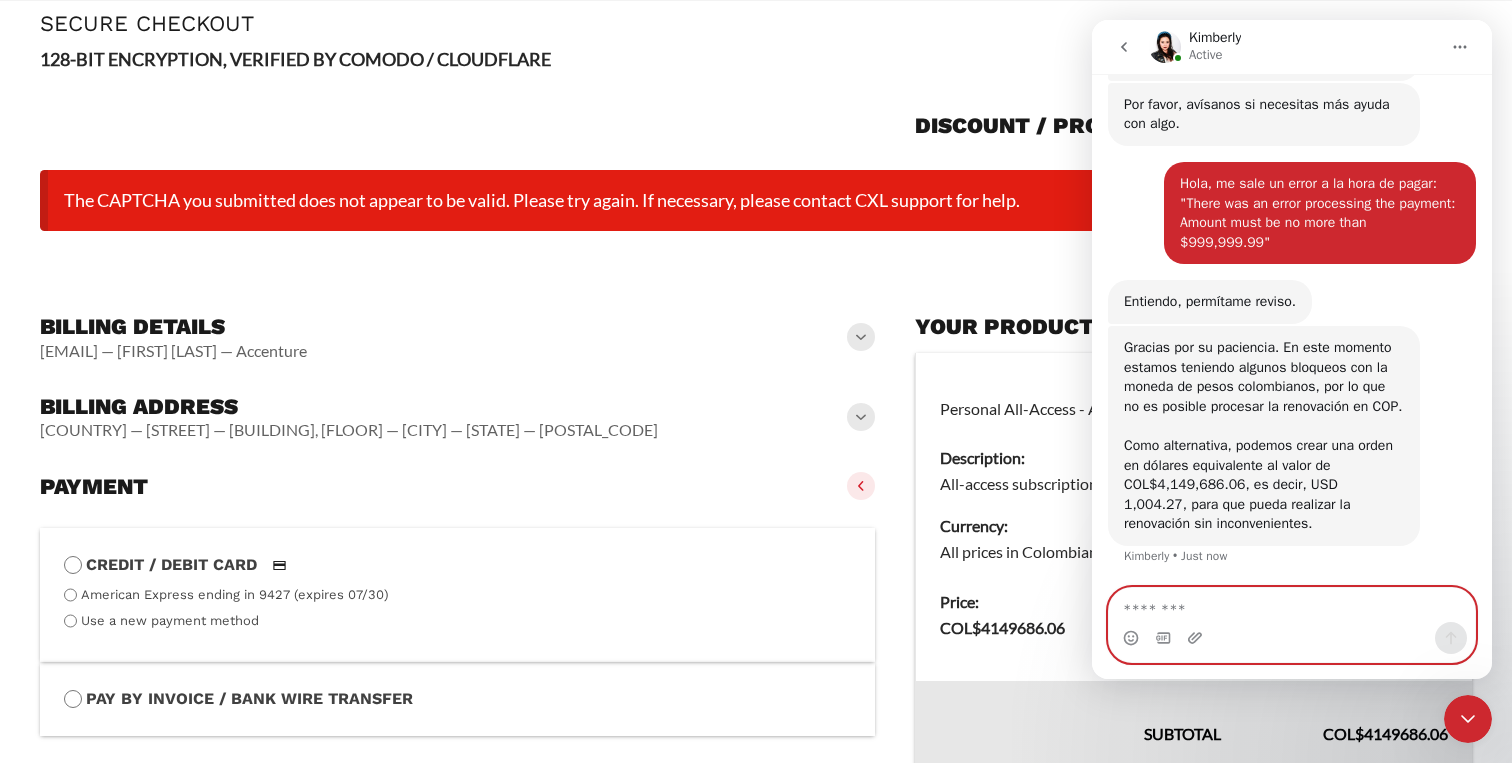 click at bounding box center (1292, 605) 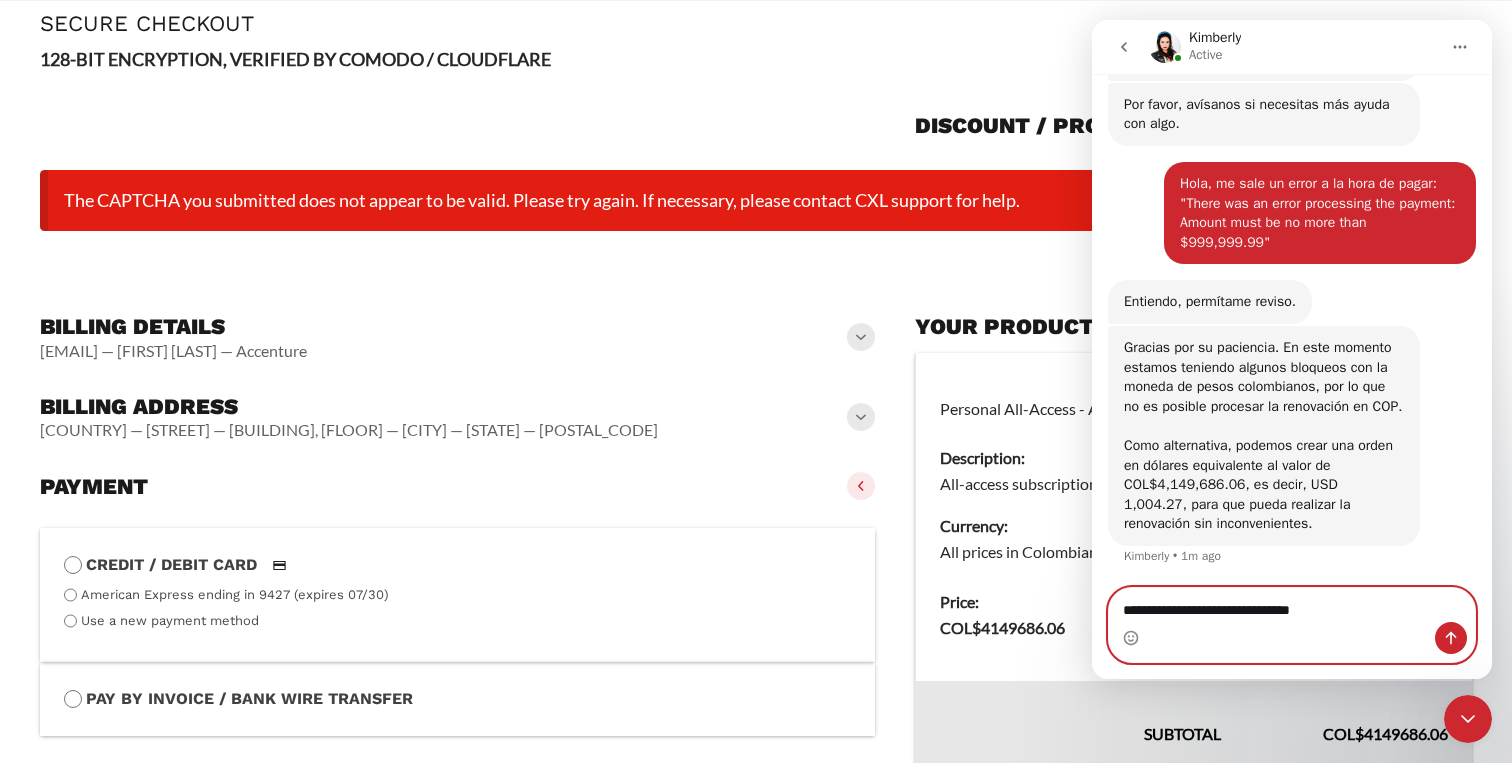 type on "**********" 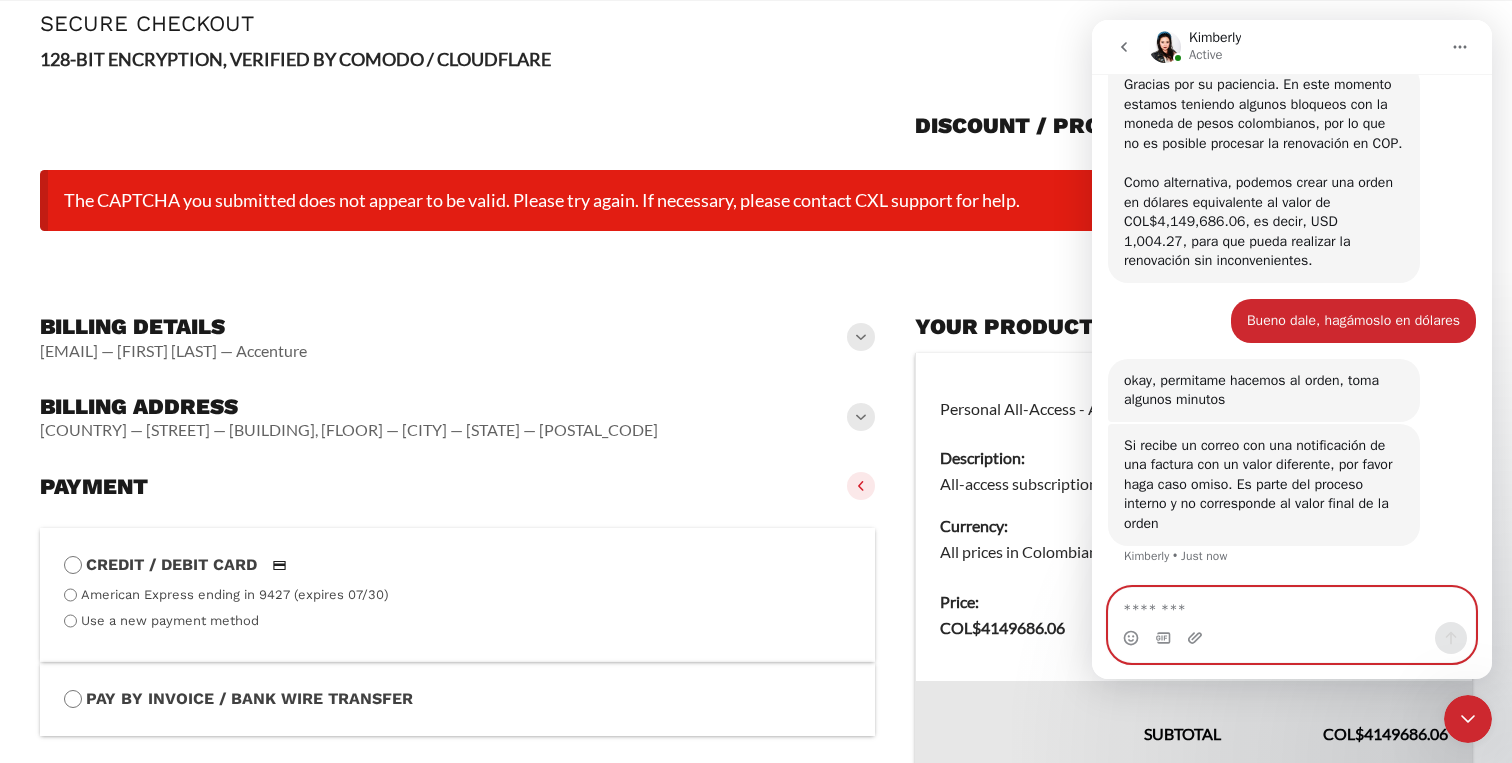 scroll, scrollTop: 2296, scrollLeft: 0, axis: vertical 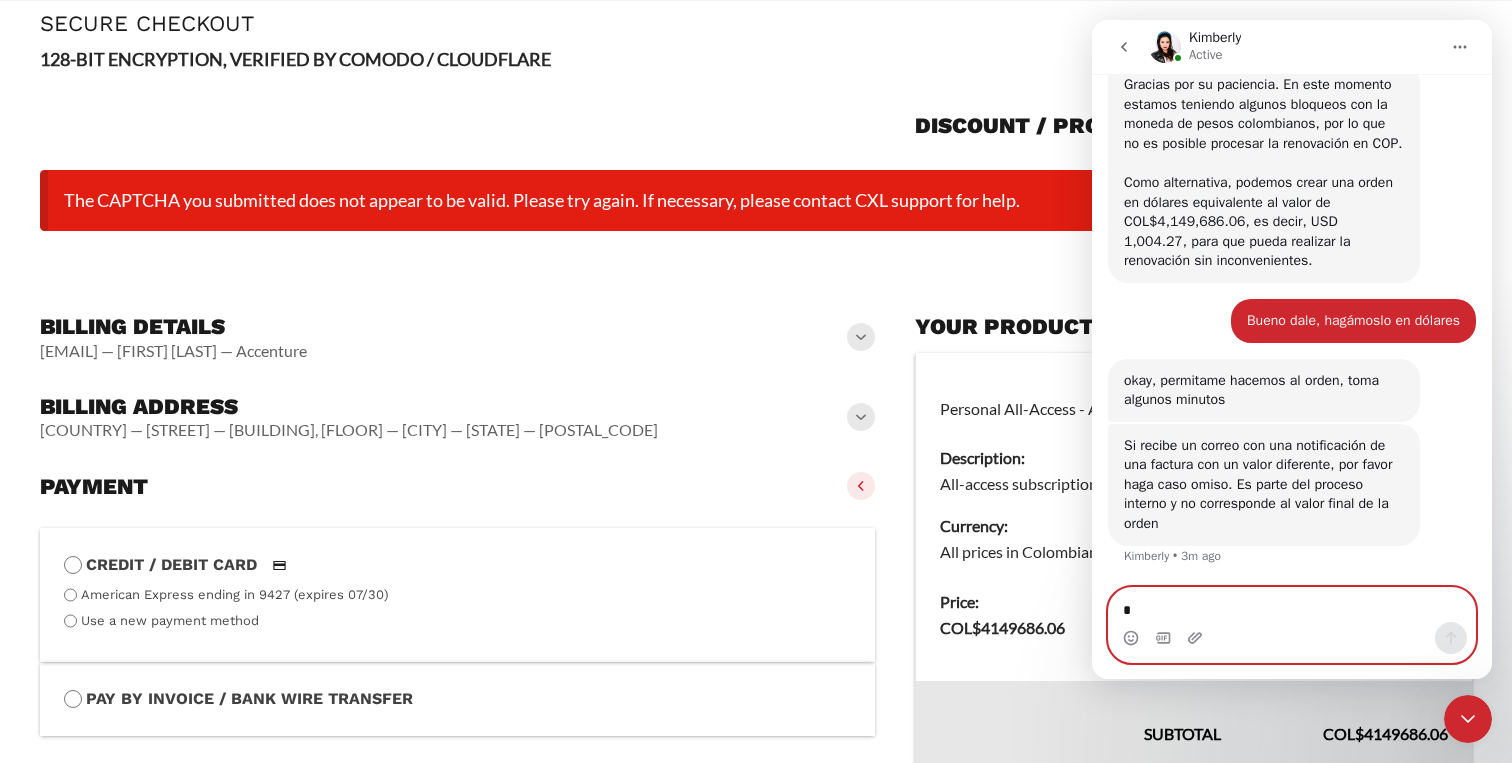 type on "**" 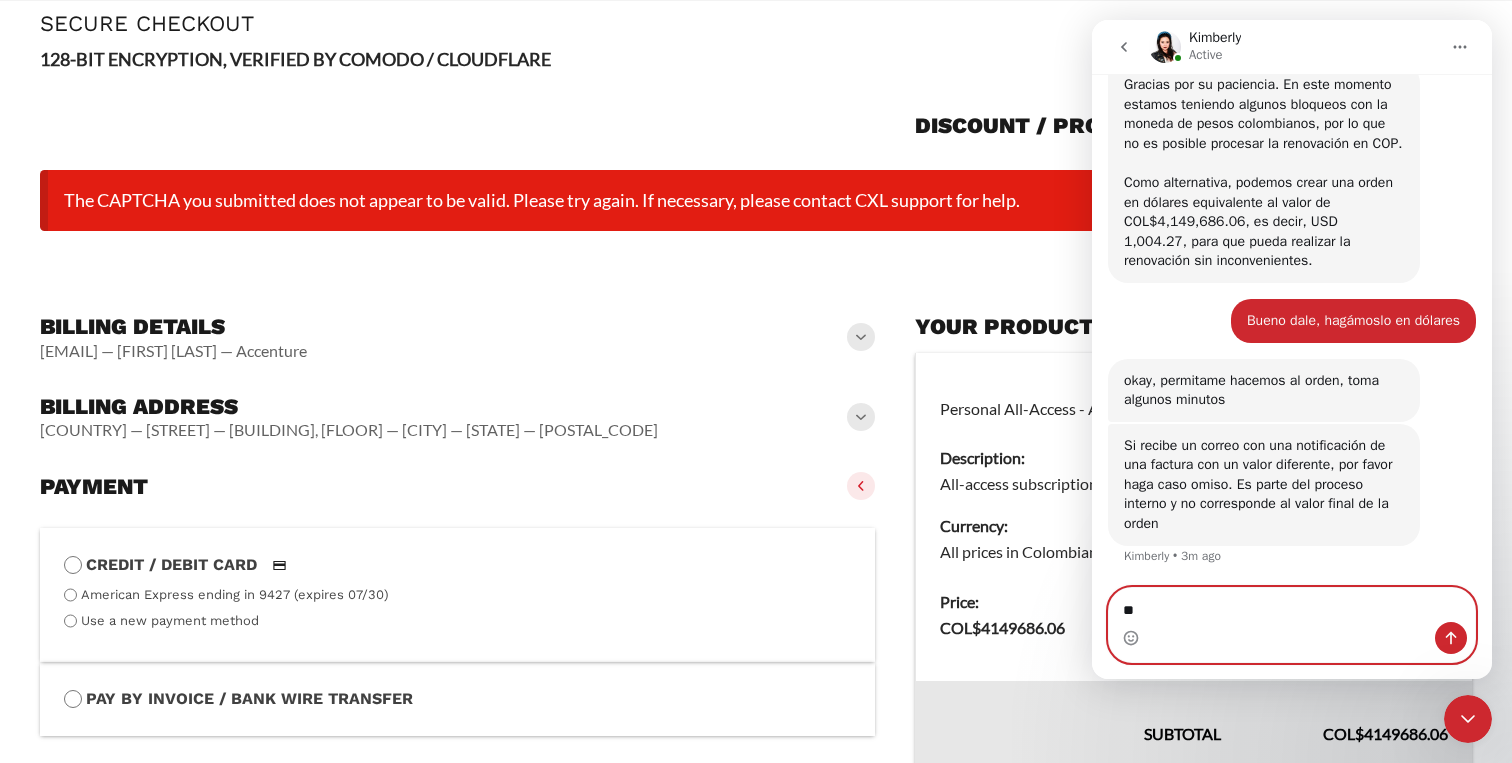 type 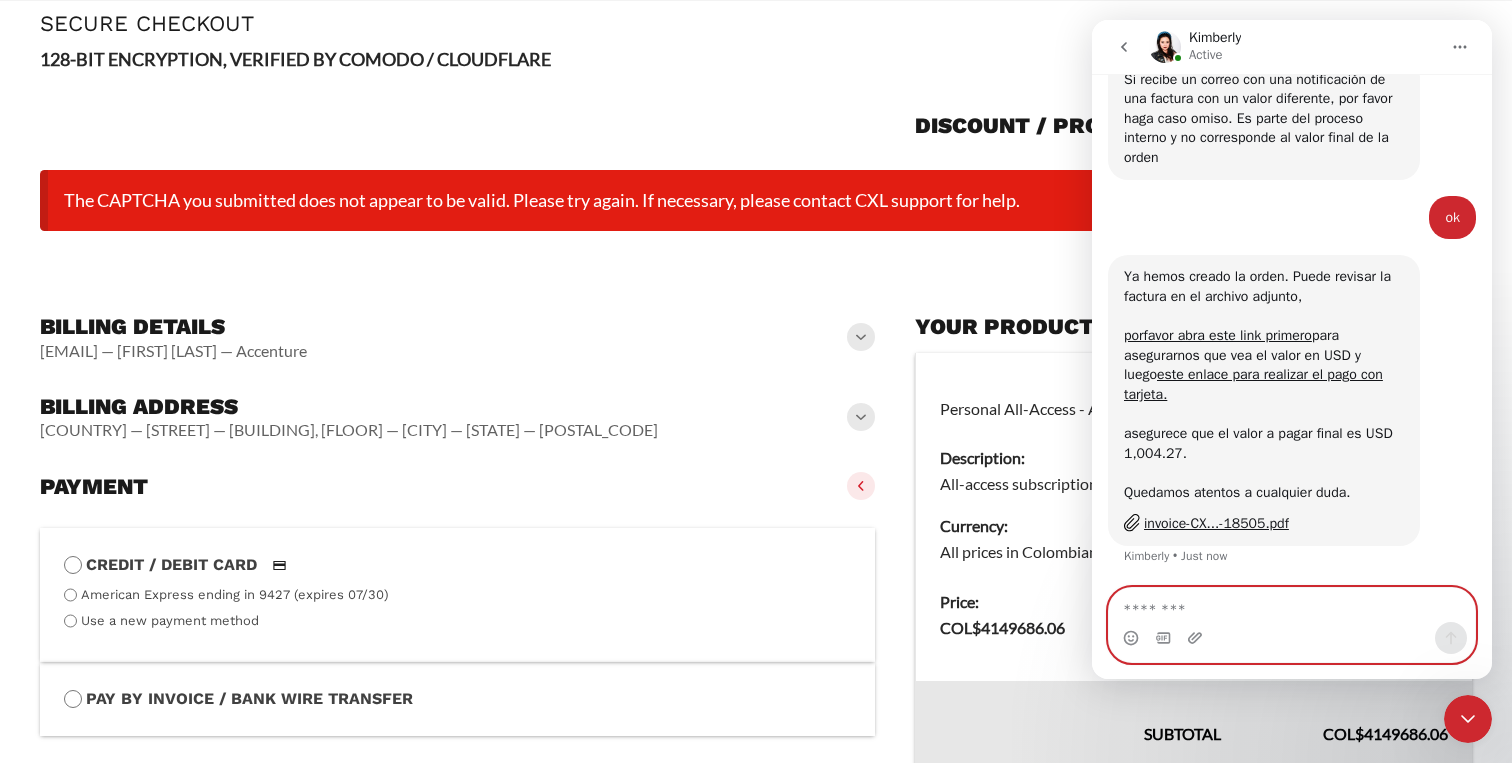 scroll, scrollTop: 2663, scrollLeft: 0, axis: vertical 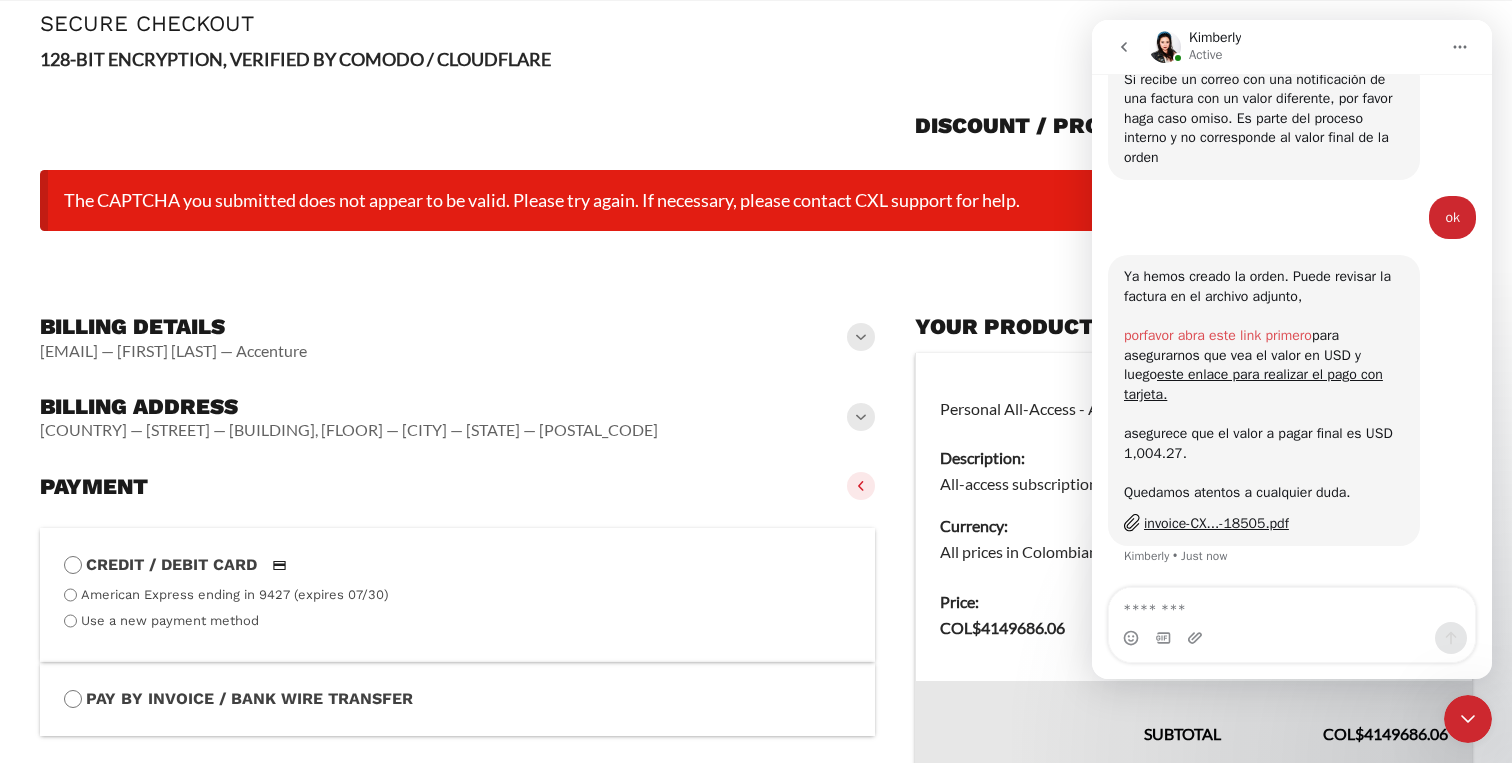 click on "porfavor abra este link primero" at bounding box center [1218, 335] 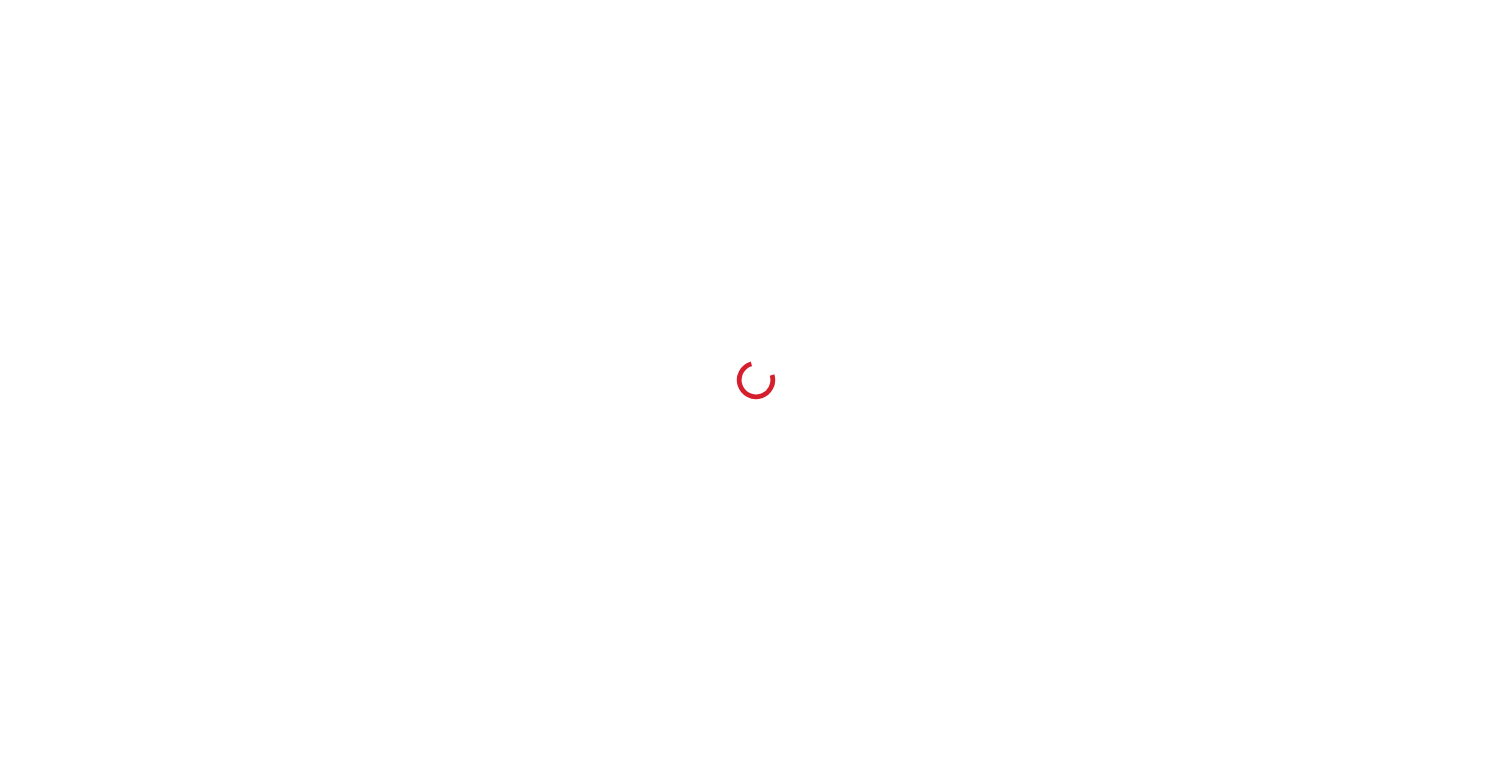 scroll, scrollTop: 0, scrollLeft: 0, axis: both 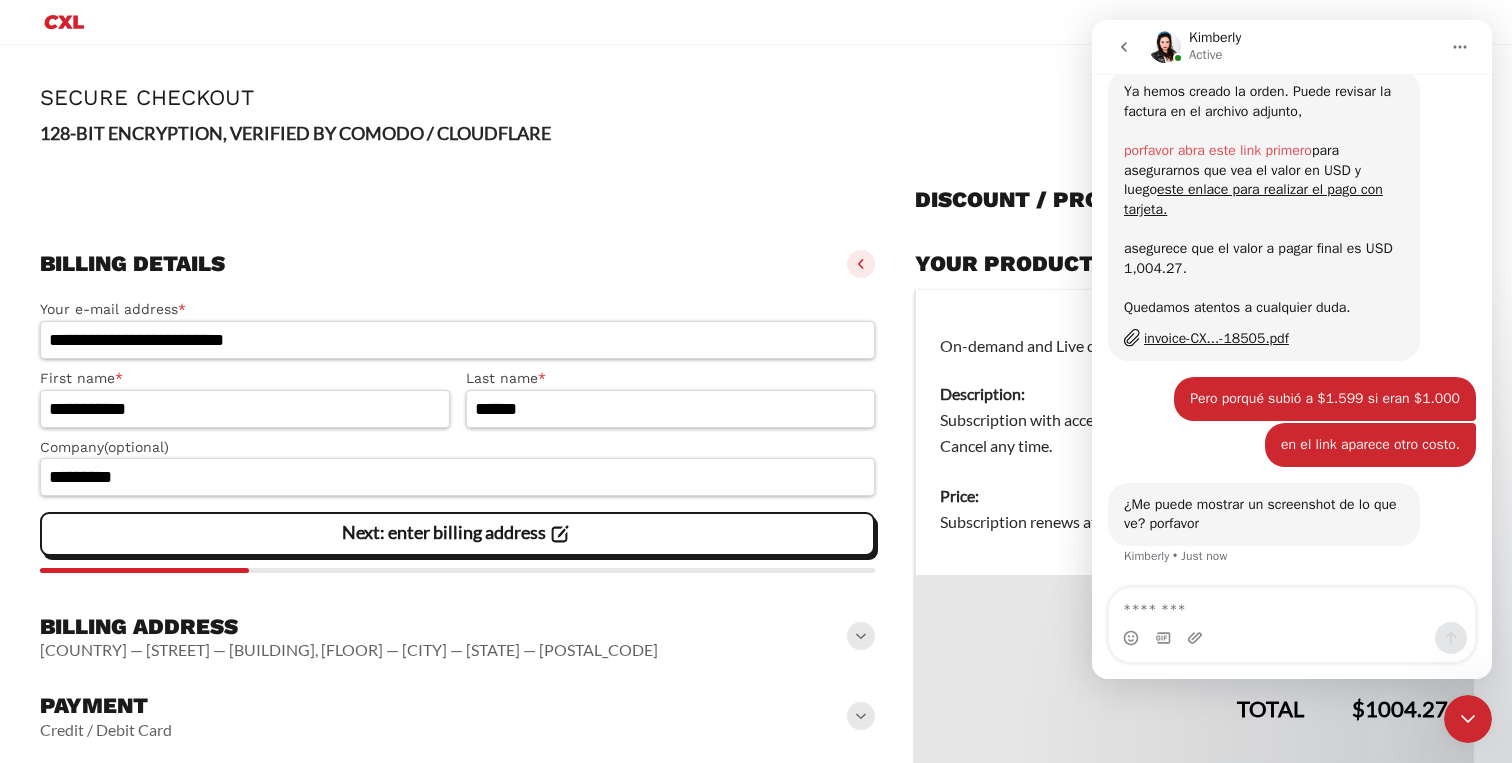 click on "porfavor abra este link primero" at bounding box center (1218, 150) 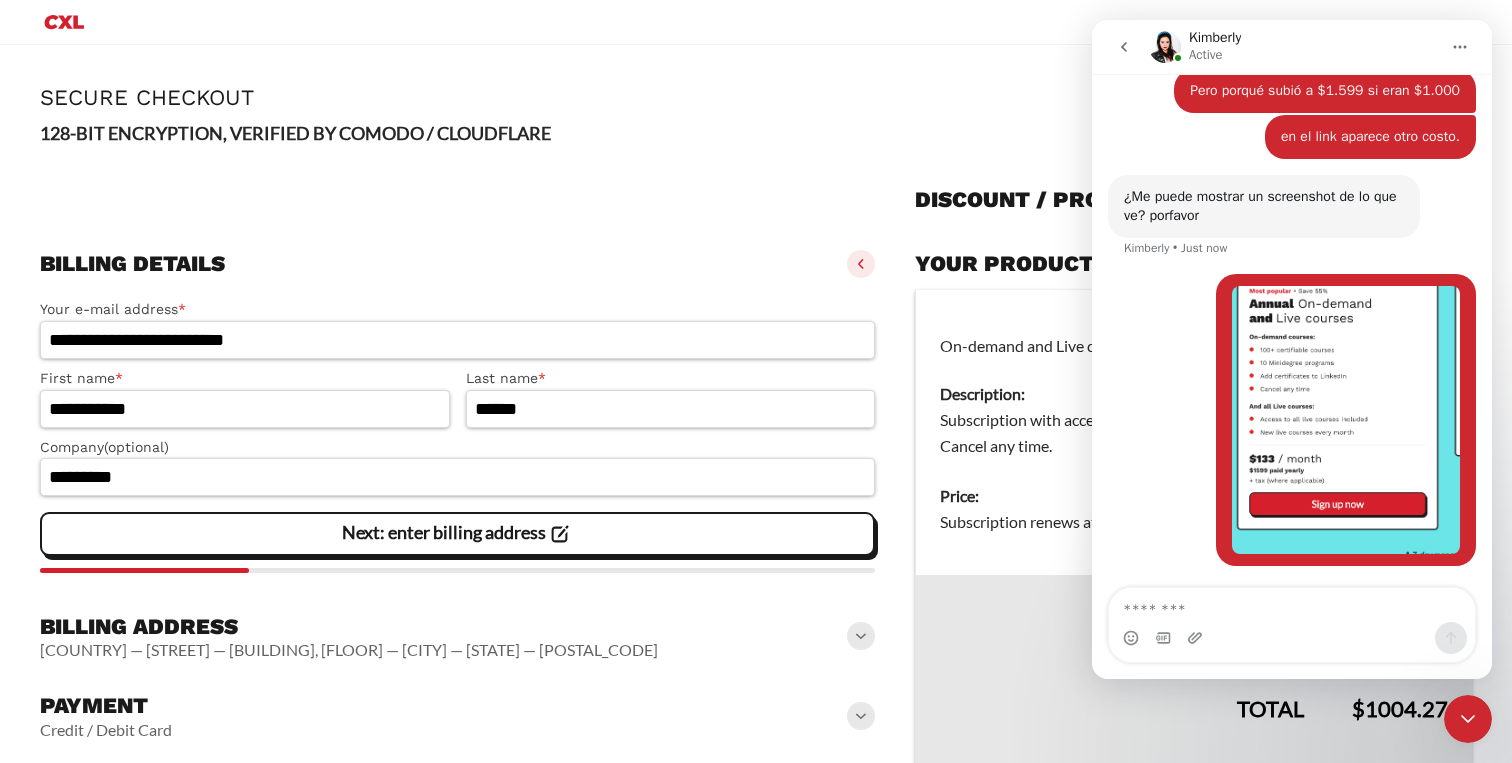 scroll, scrollTop: 3175, scrollLeft: 0, axis: vertical 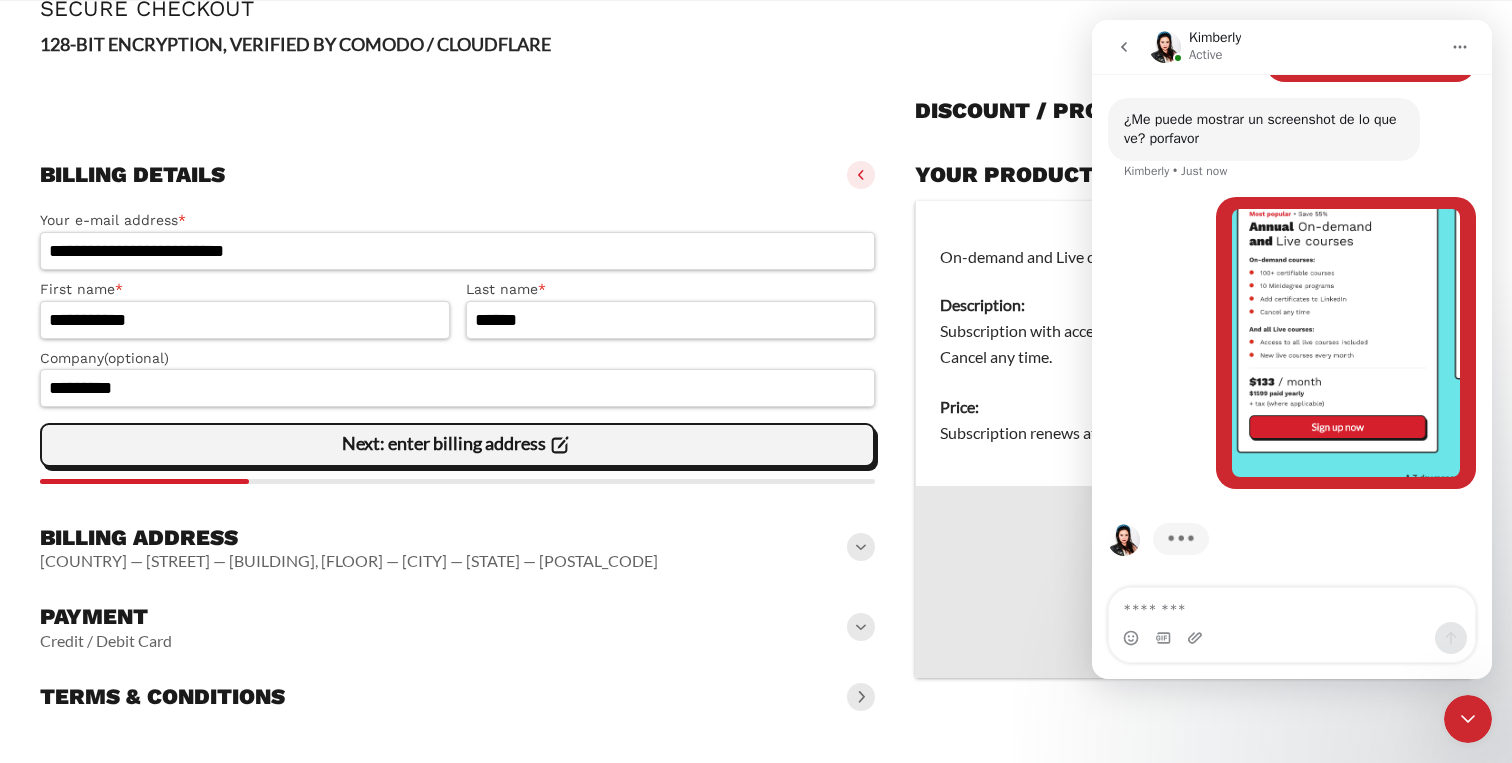 click on "Next: enter billing address" 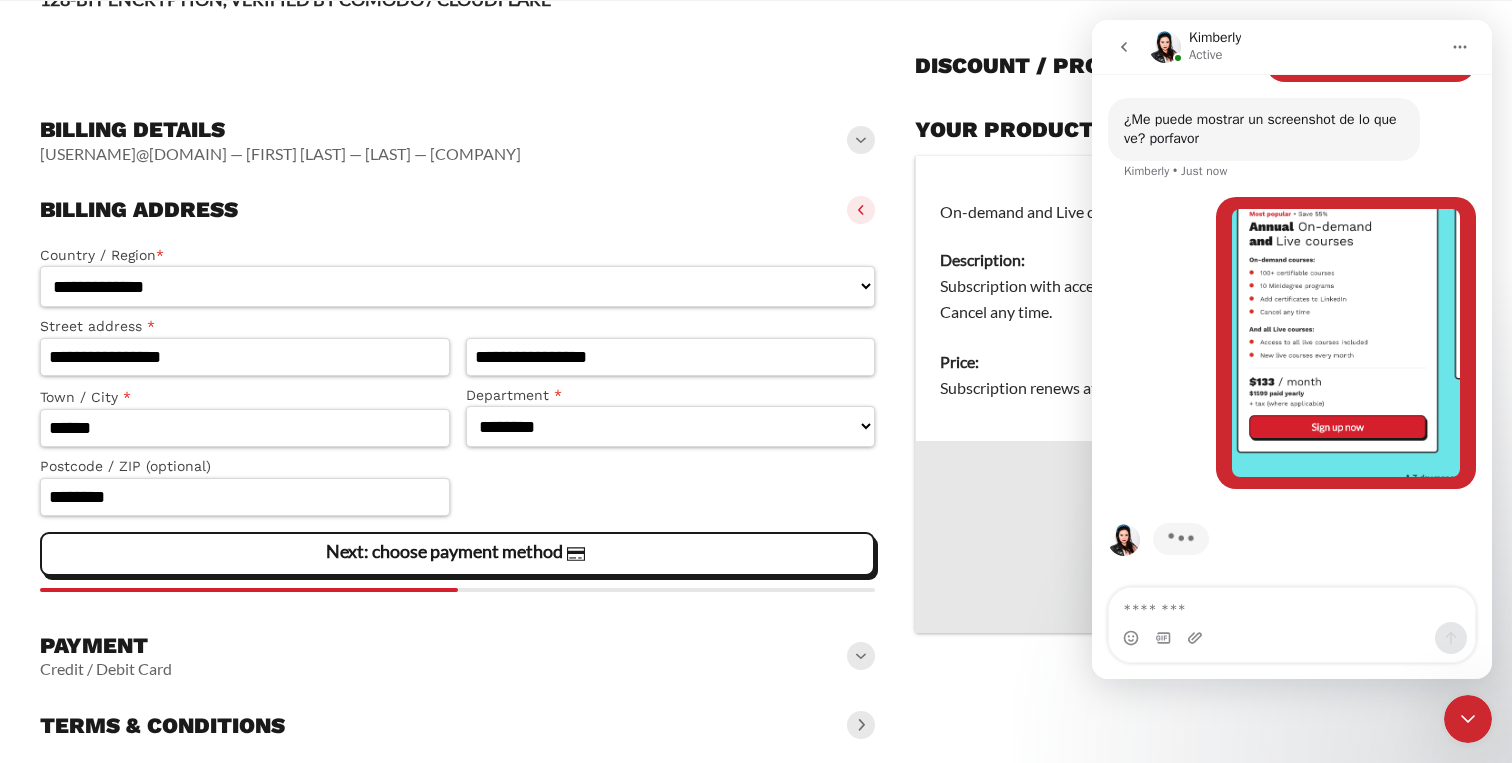 scroll, scrollTop: 195, scrollLeft: 0, axis: vertical 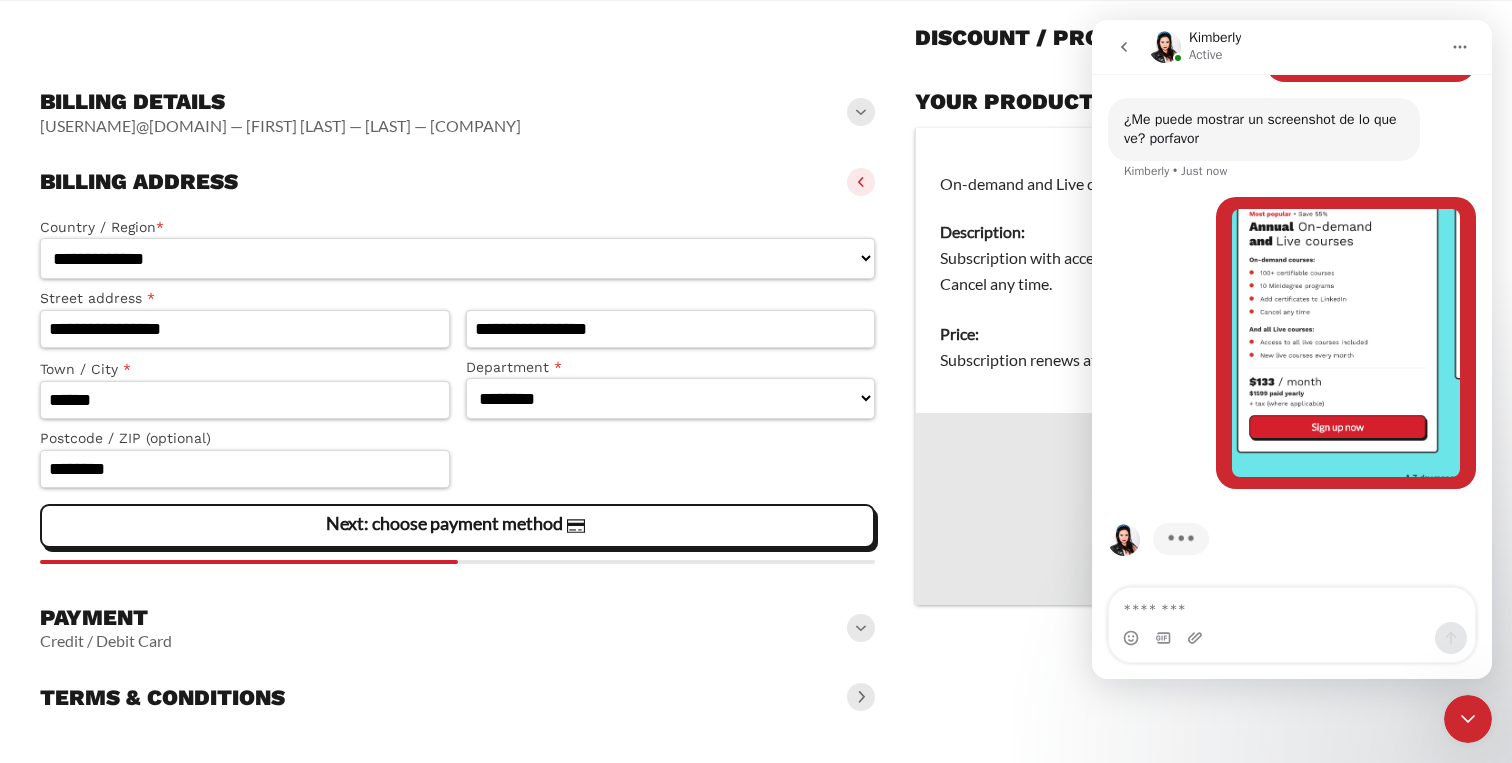 click at bounding box center (861, 628) 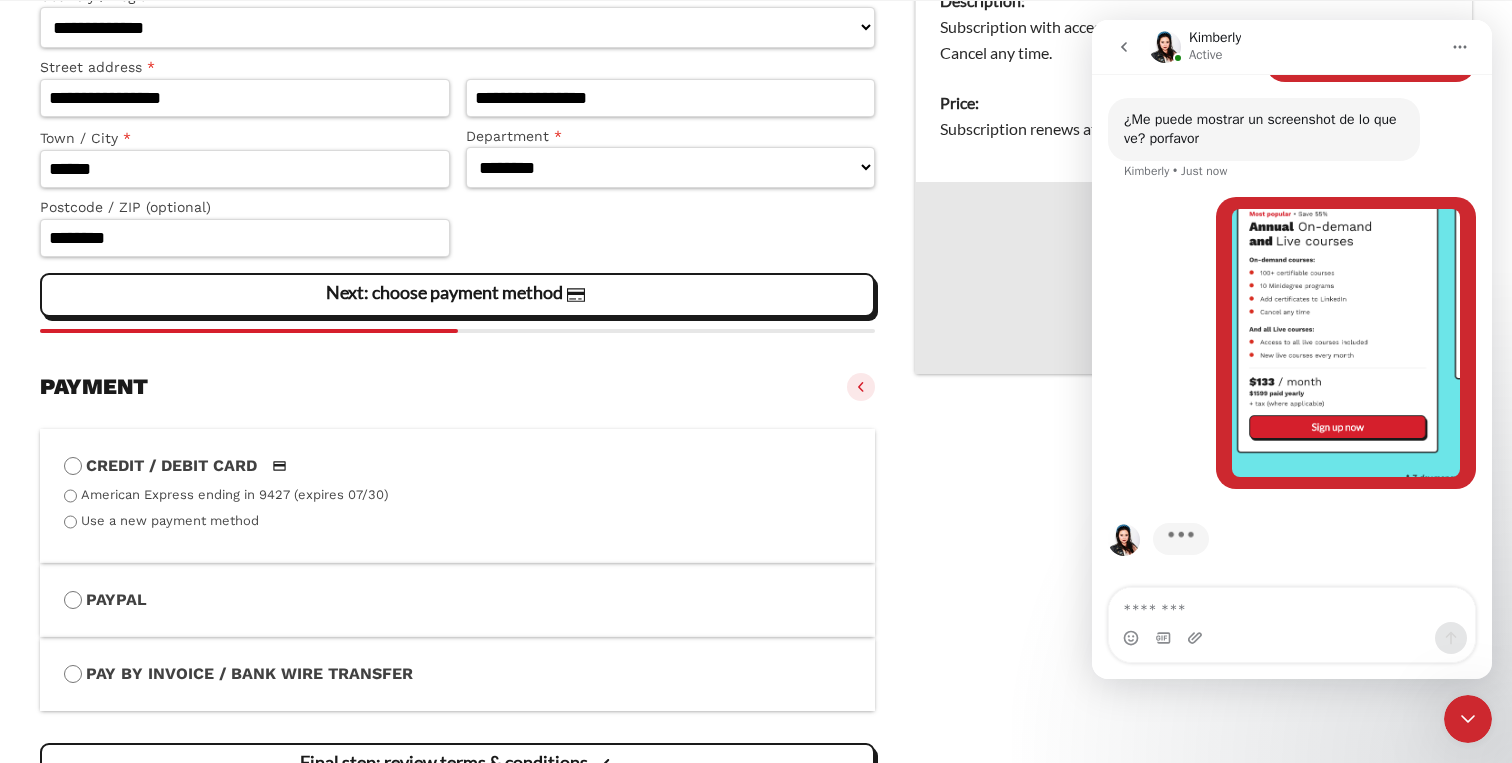 scroll, scrollTop: 422, scrollLeft: 0, axis: vertical 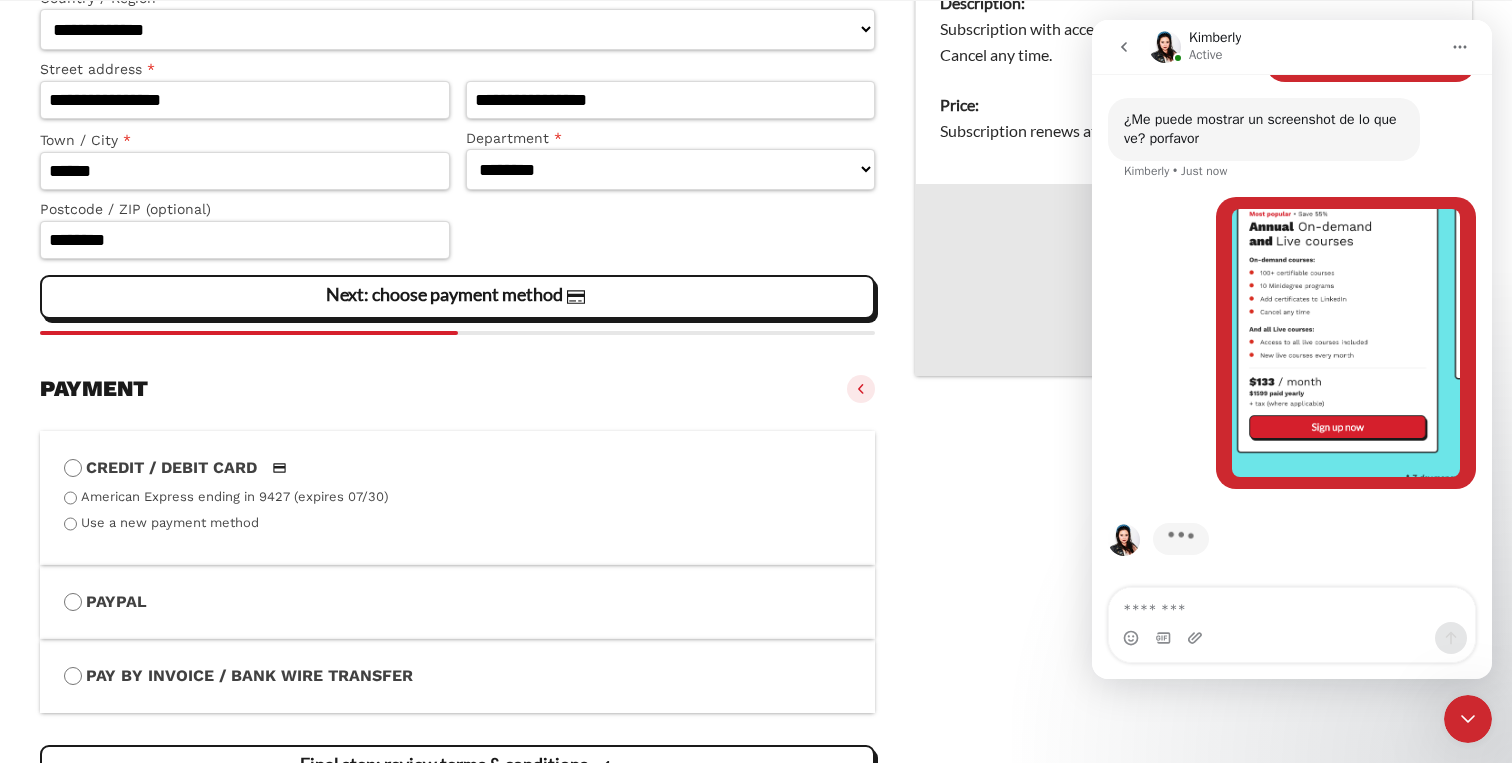 click 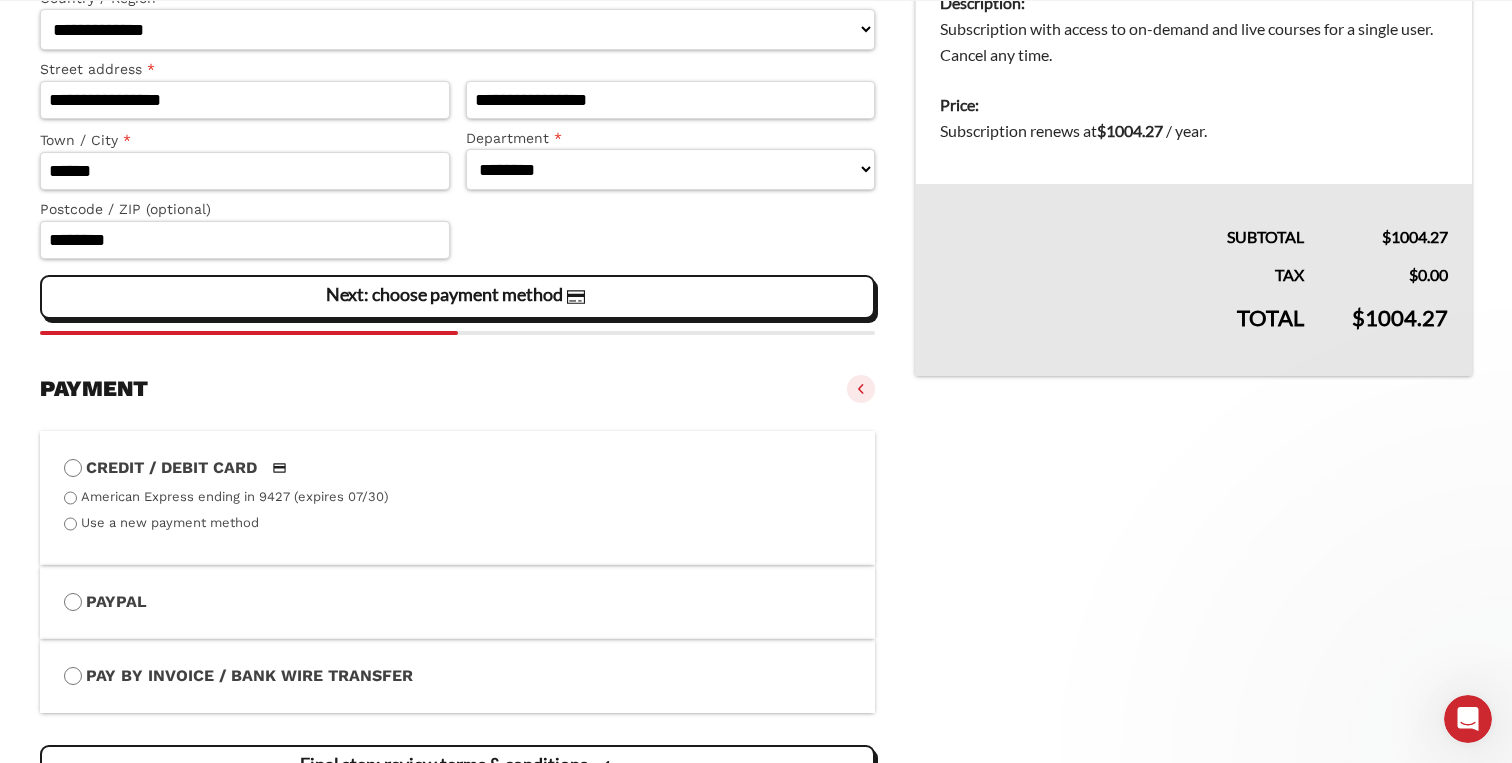 scroll, scrollTop: 0, scrollLeft: 0, axis: both 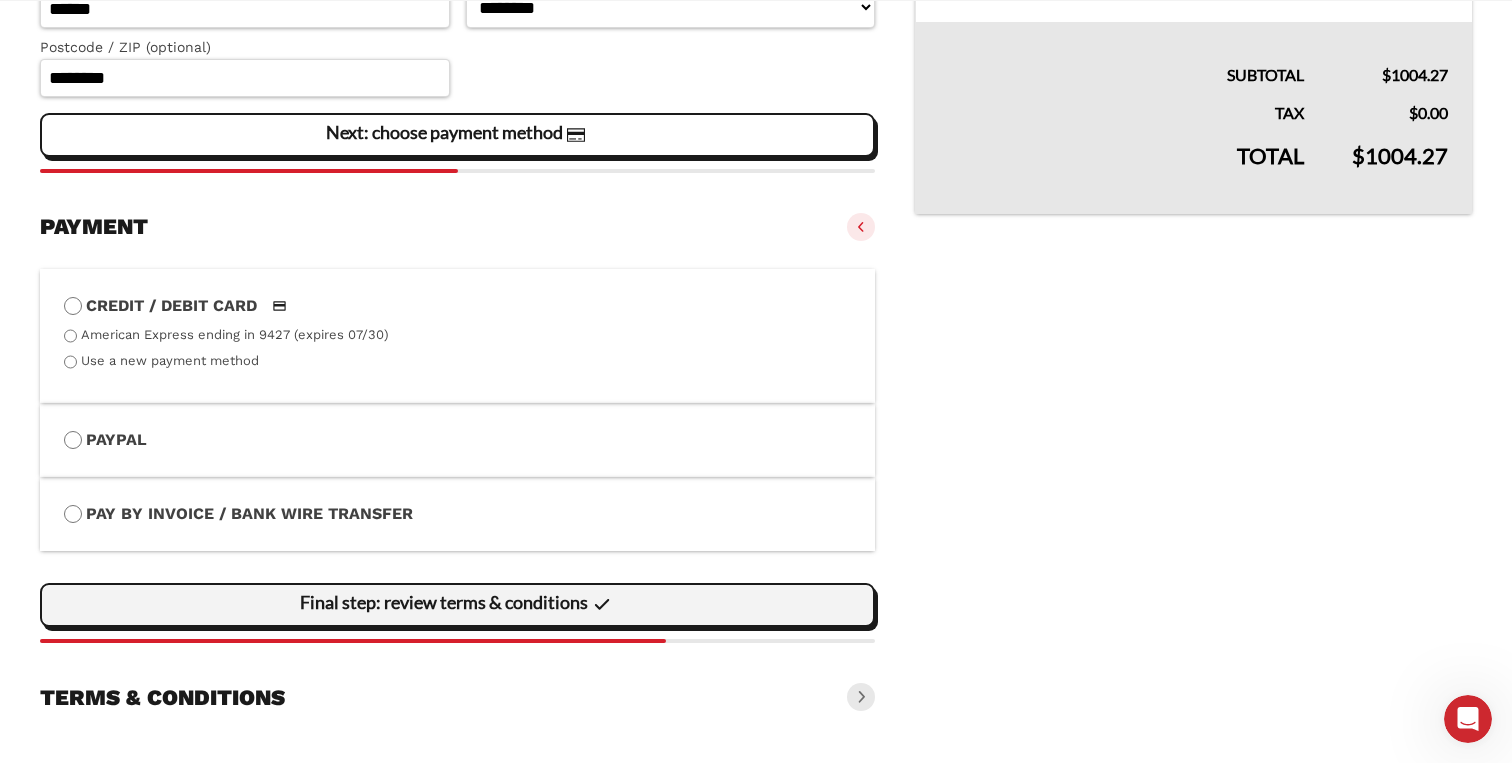 click on "Final step: review terms & conditions" at bounding box center [457, 605] 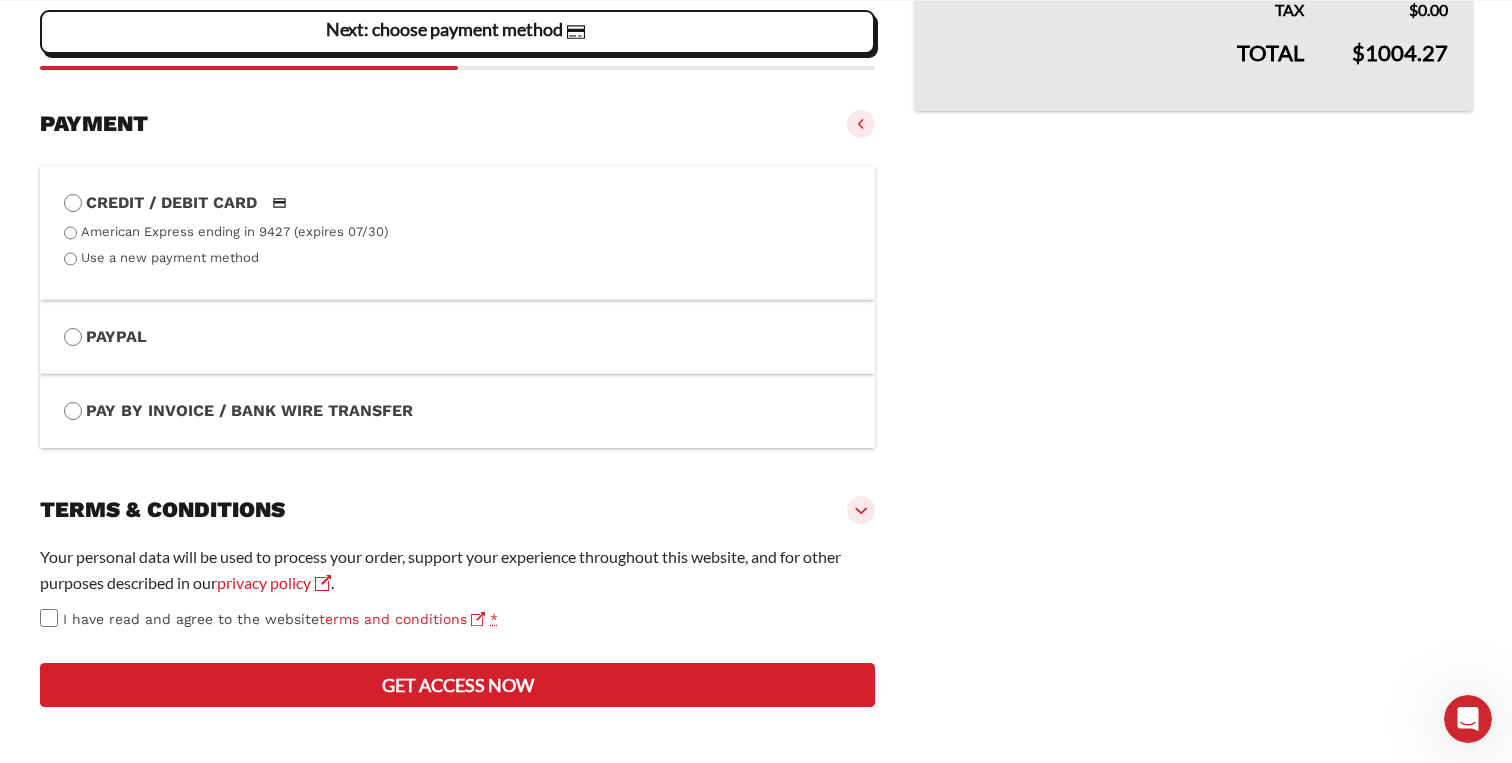 scroll, scrollTop: 761, scrollLeft: 0, axis: vertical 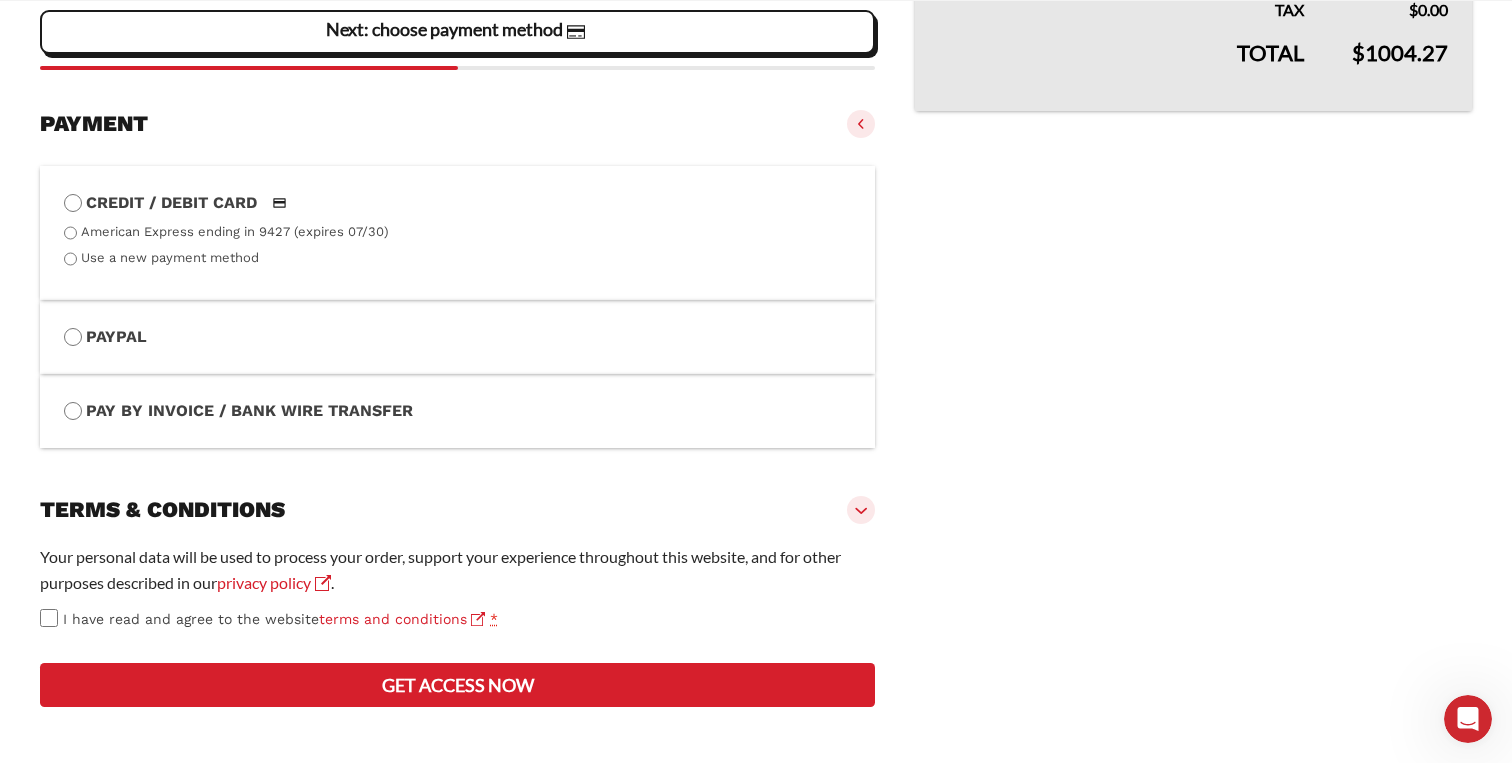 click on "Get access now" at bounding box center (457, 685) 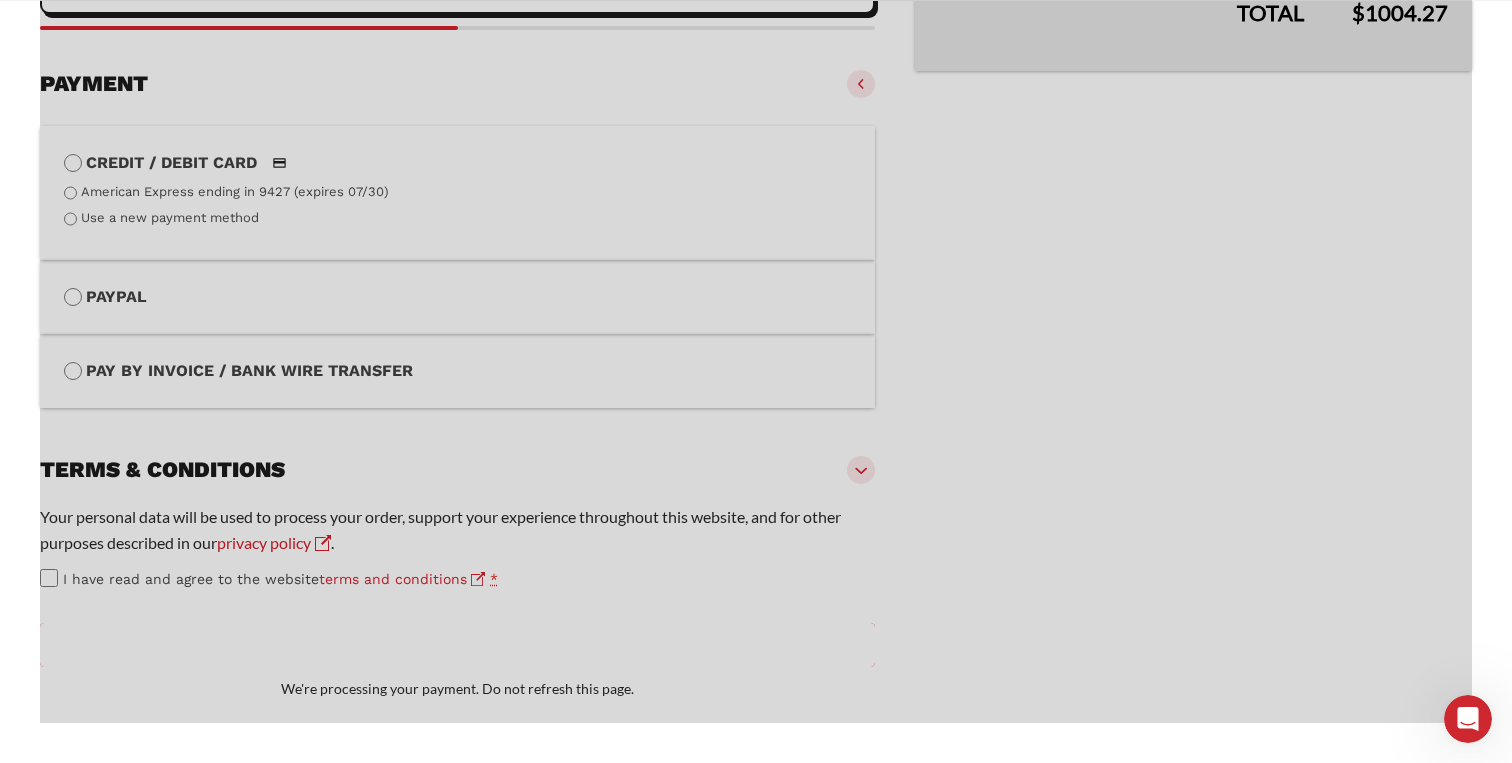 click 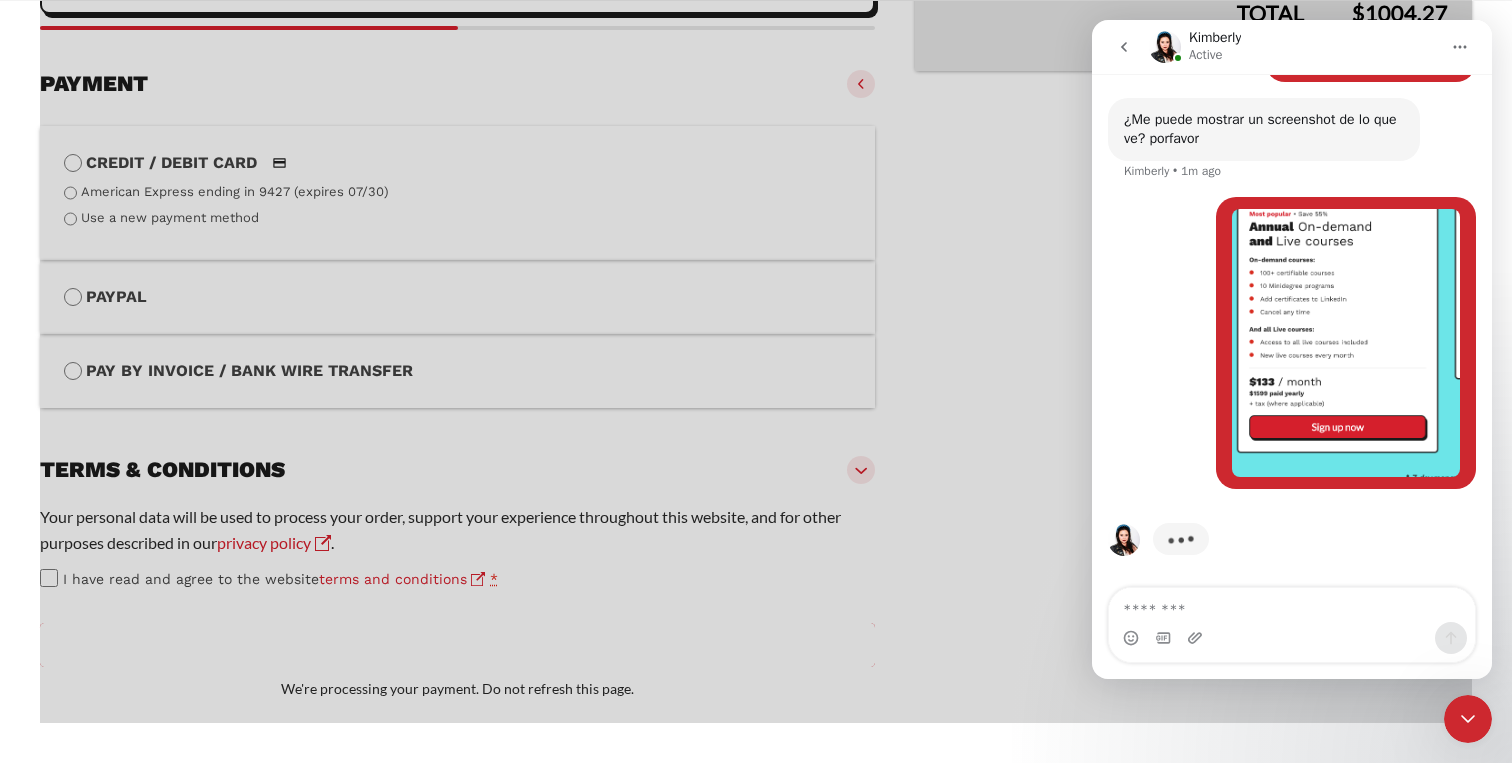 scroll, scrollTop: 3232, scrollLeft: 0, axis: vertical 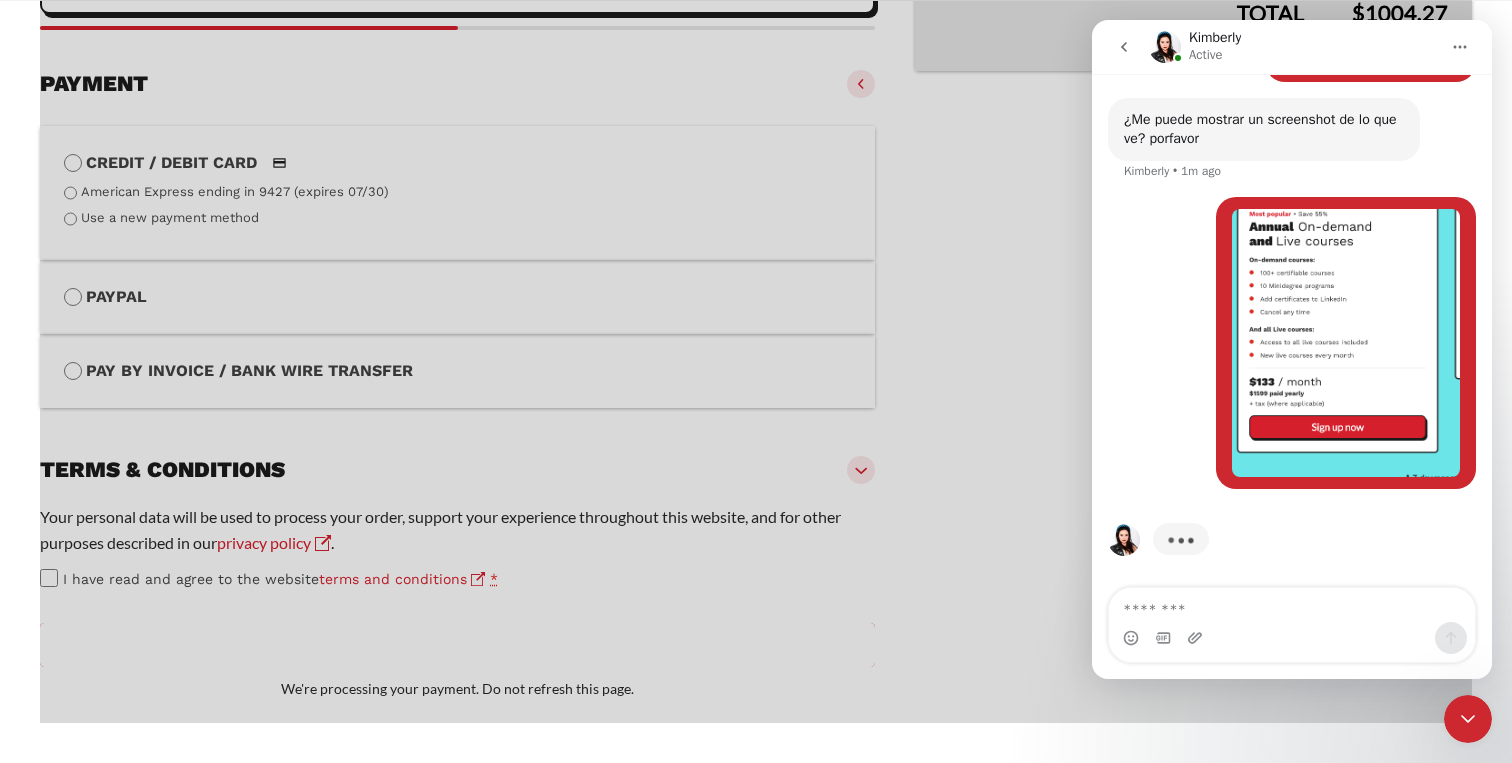 type on "*" 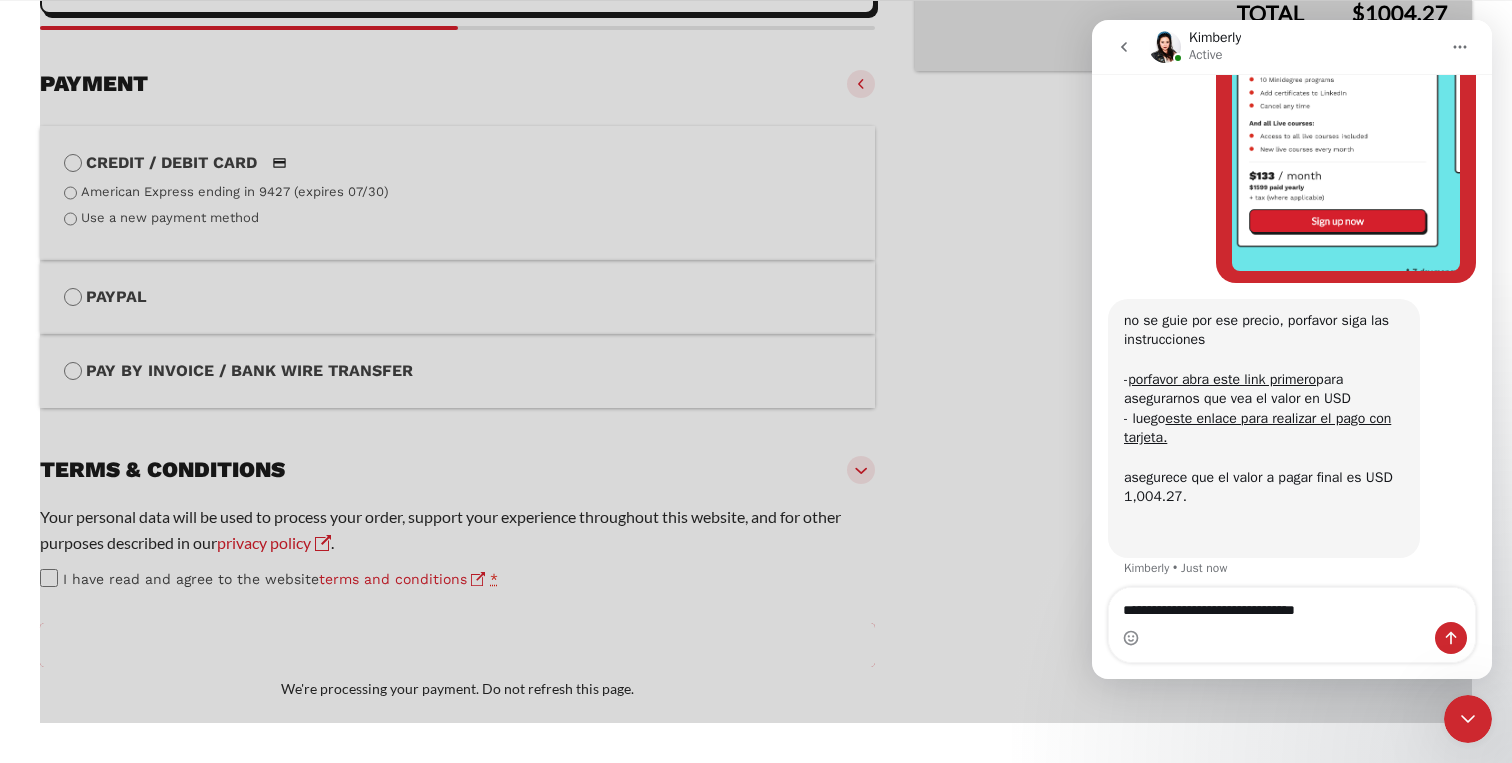 scroll, scrollTop: 3430, scrollLeft: 0, axis: vertical 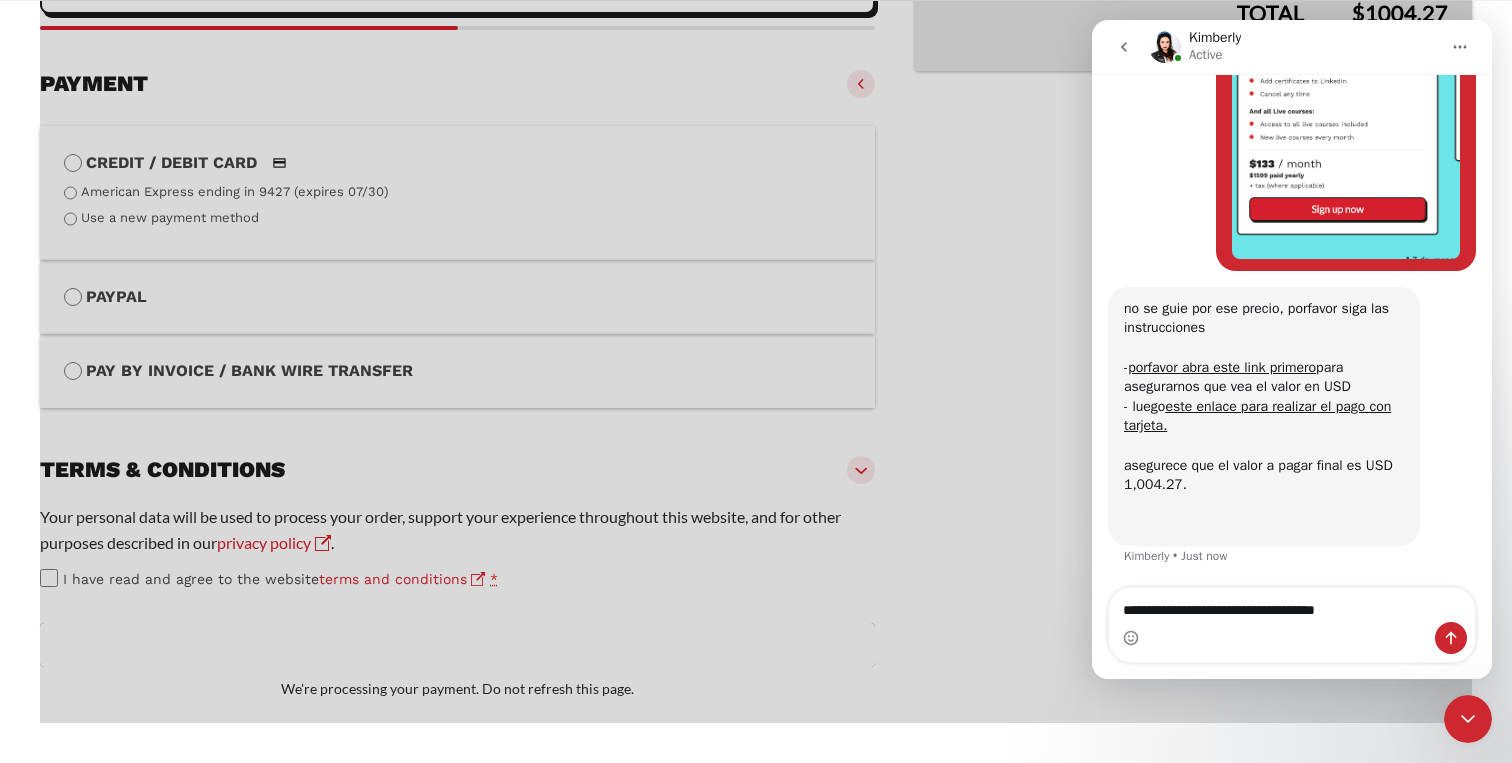 type on "**********" 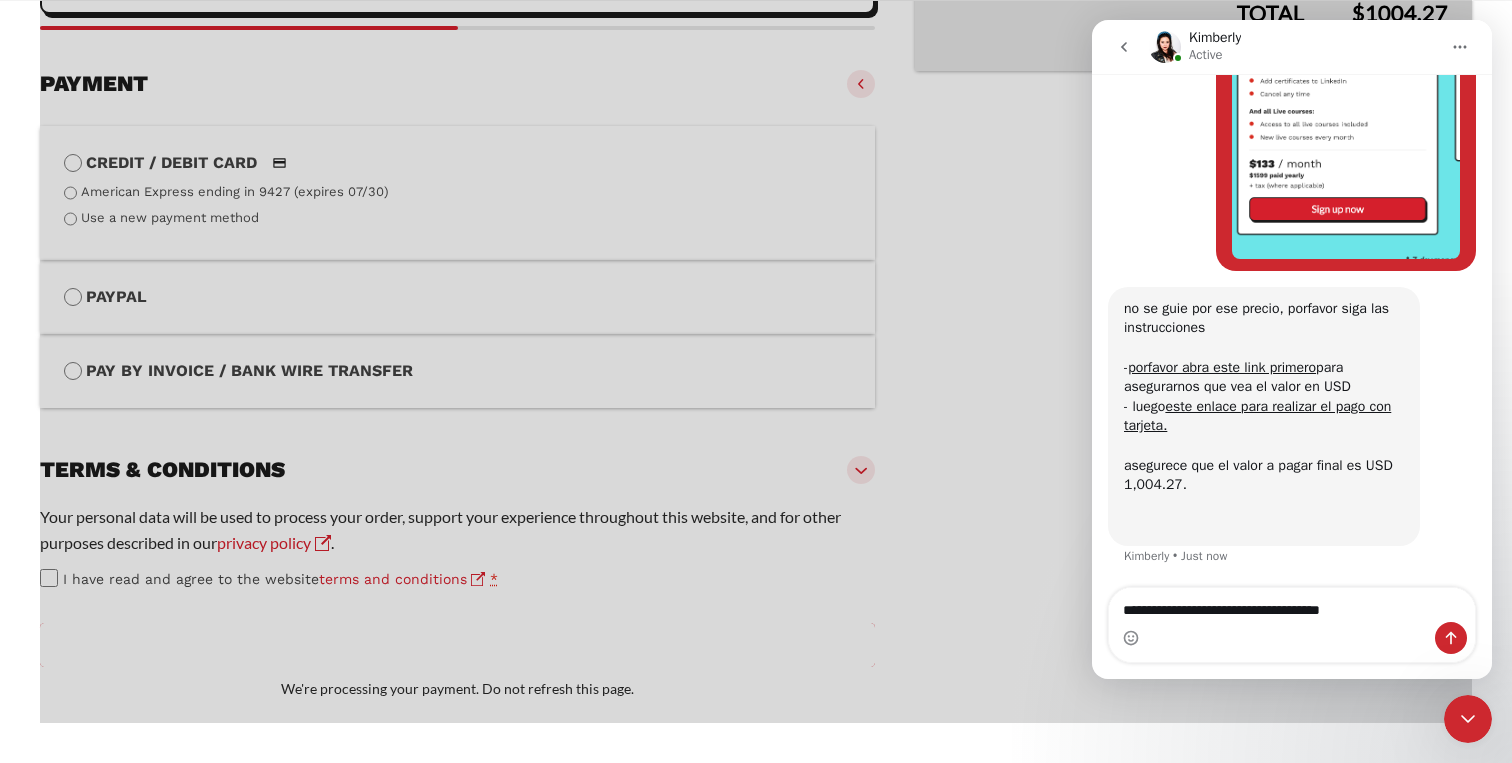 type 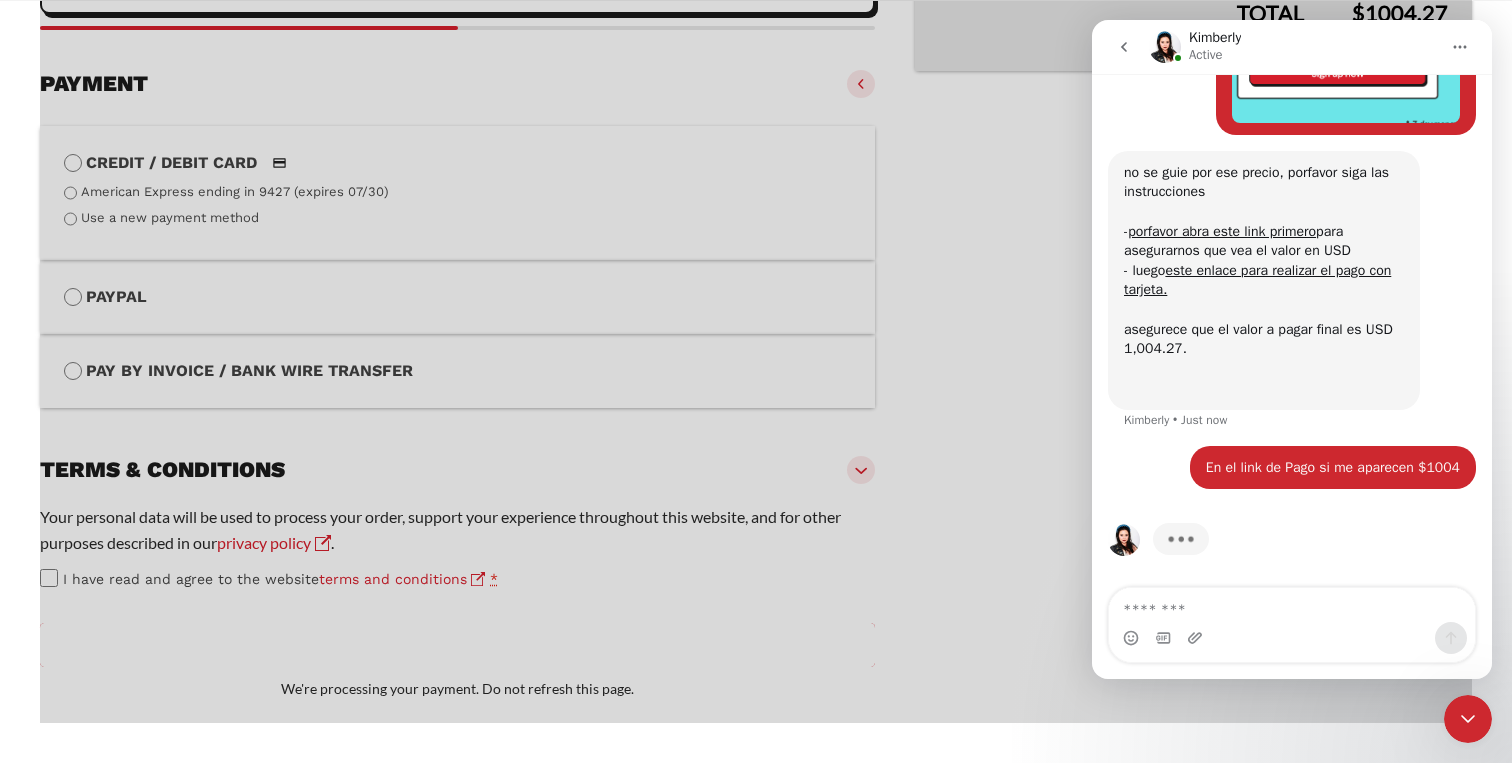 scroll, scrollTop: 3567, scrollLeft: 0, axis: vertical 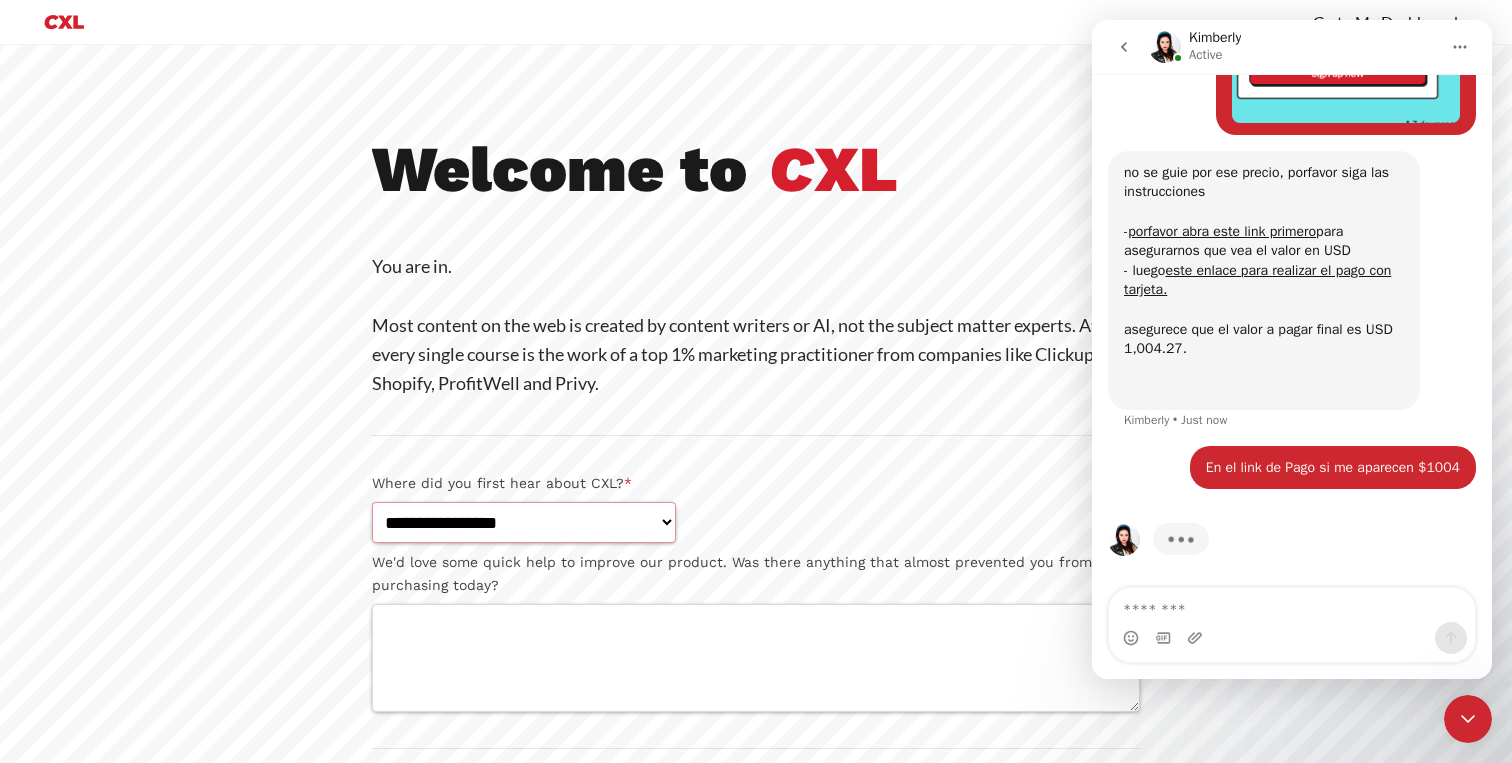 click on "**********" at bounding box center [524, 522] 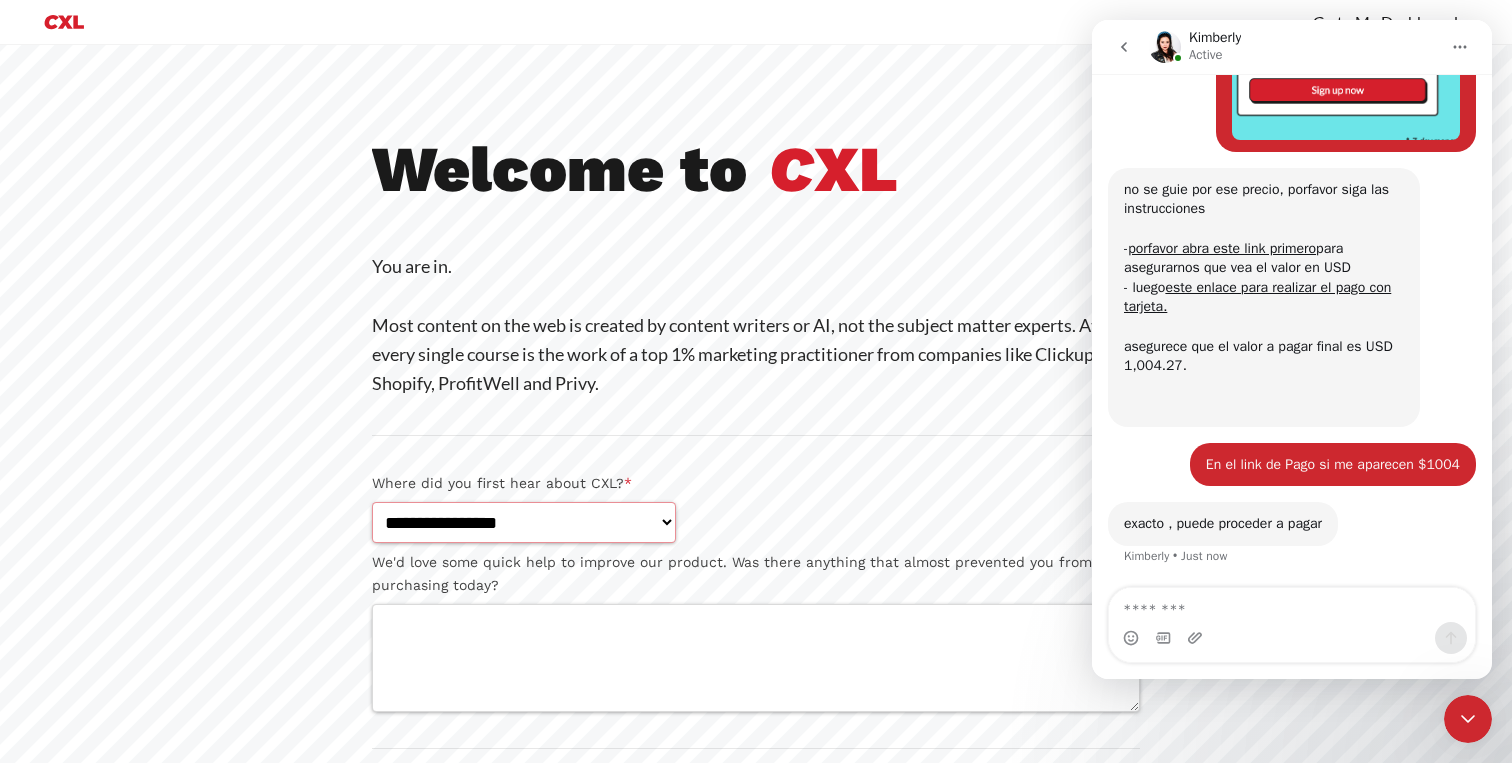 scroll, scrollTop: 3549, scrollLeft: 0, axis: vertical 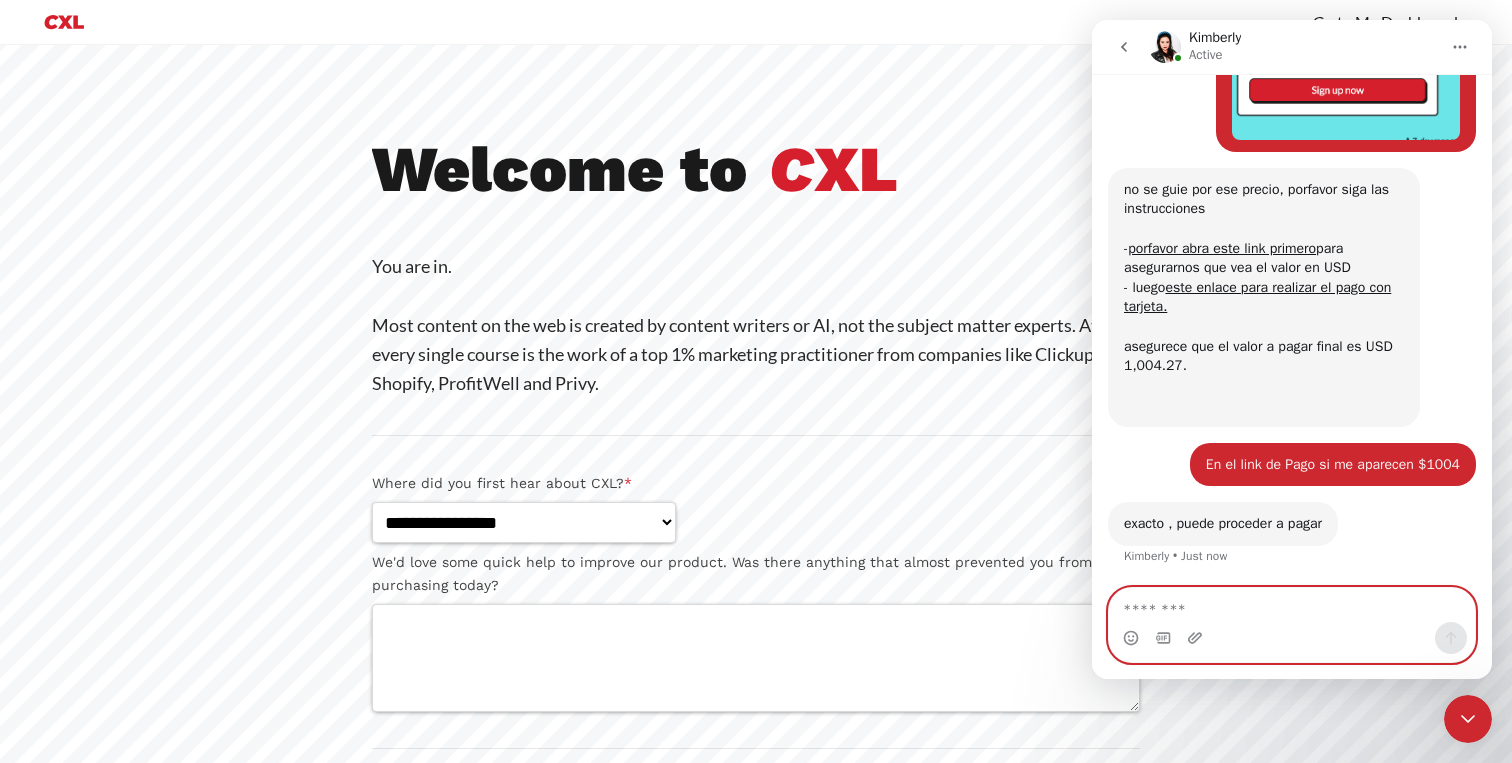 click at bounding box center (1292, 605) 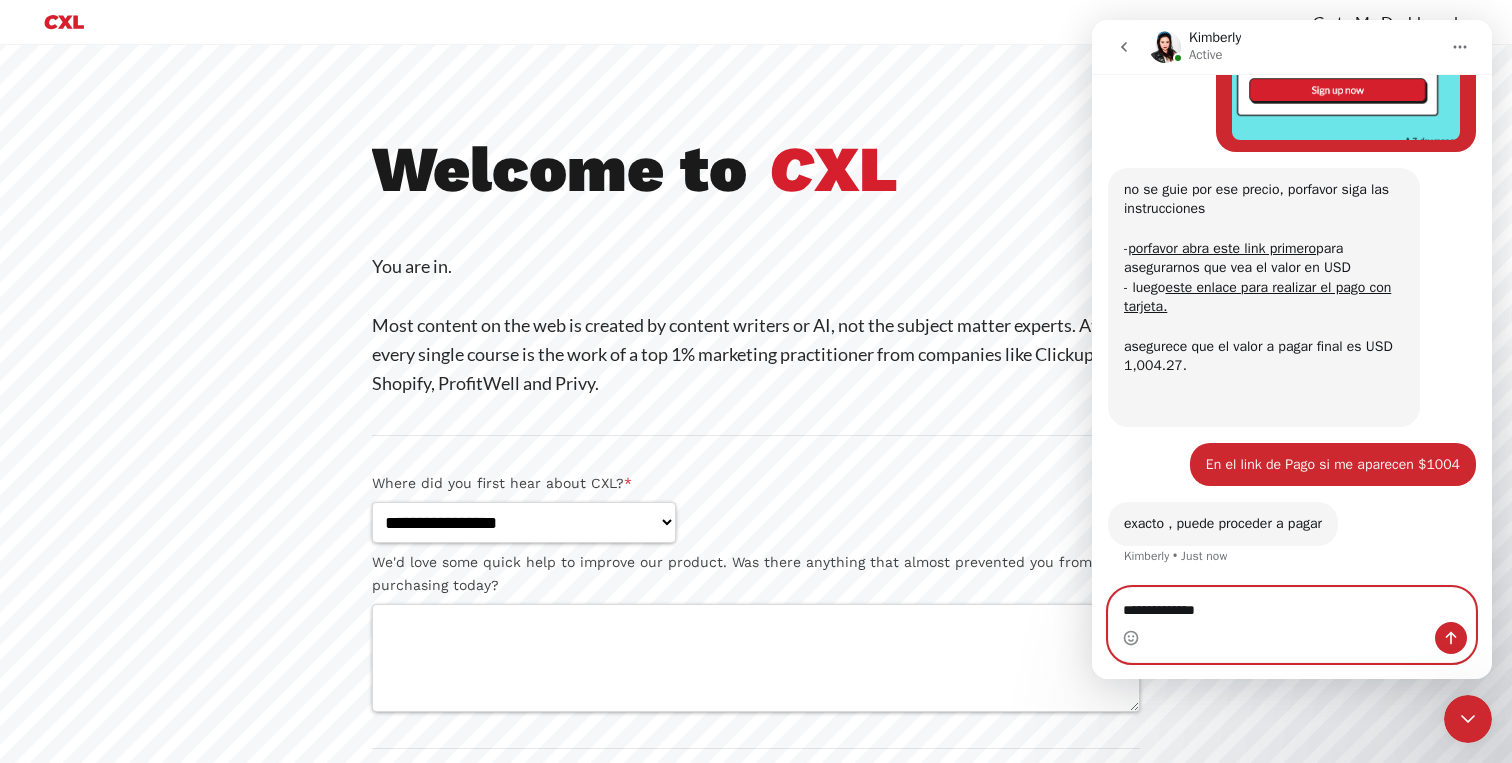 type on "**********" 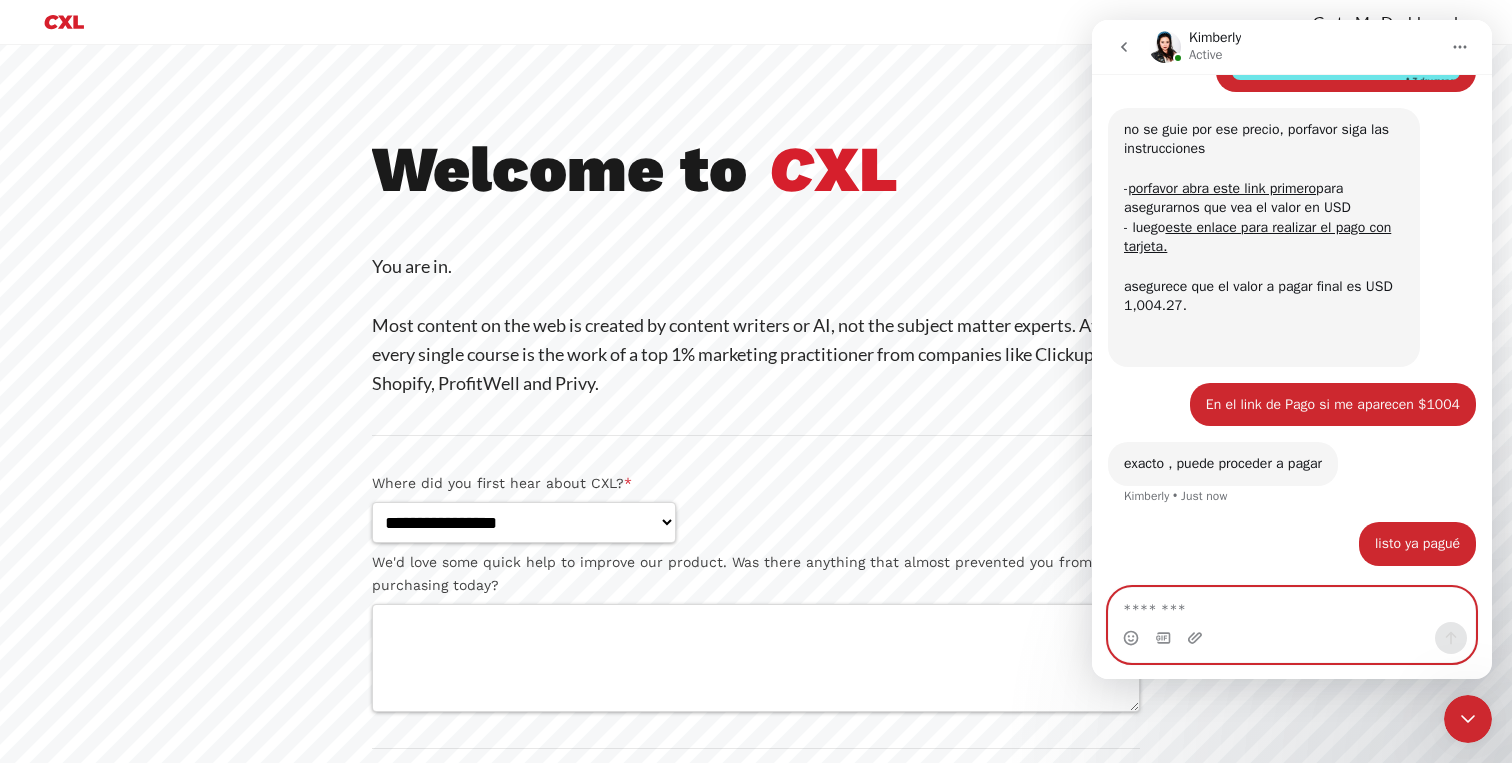 scroll, scrollTop: 3609, scrollLeft: 0, axis: vertical 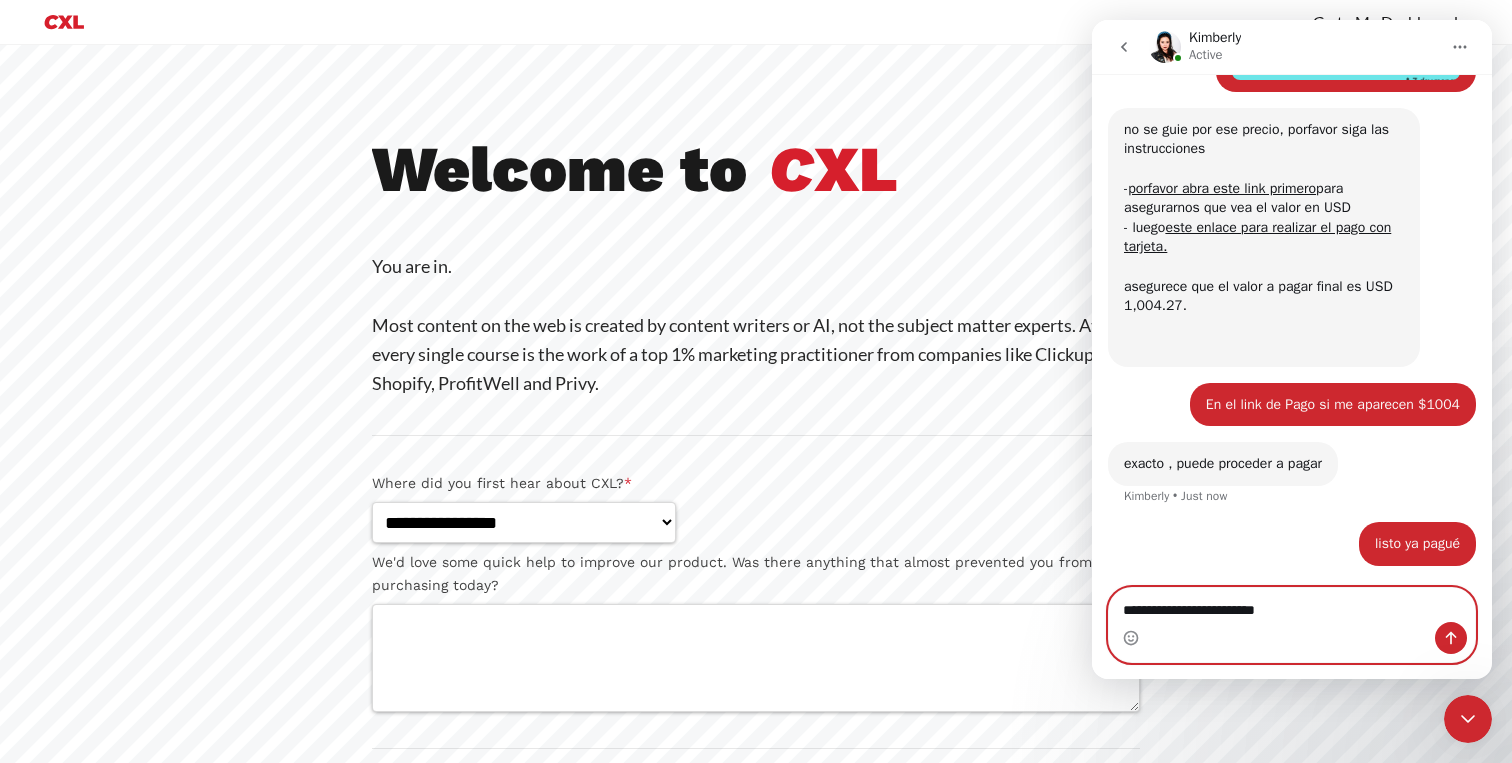 click on "**********" at bounding box center (1292, 605) 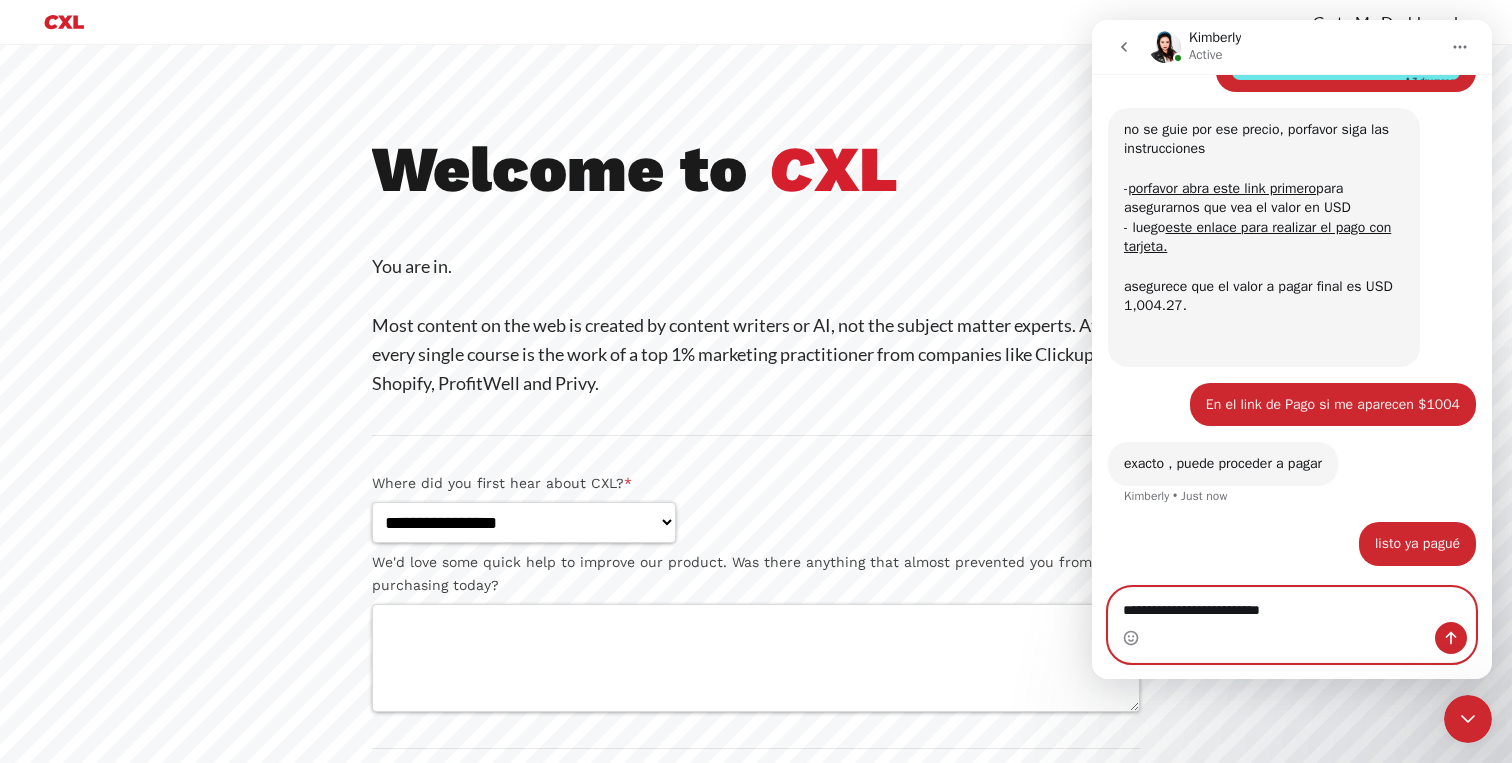 type 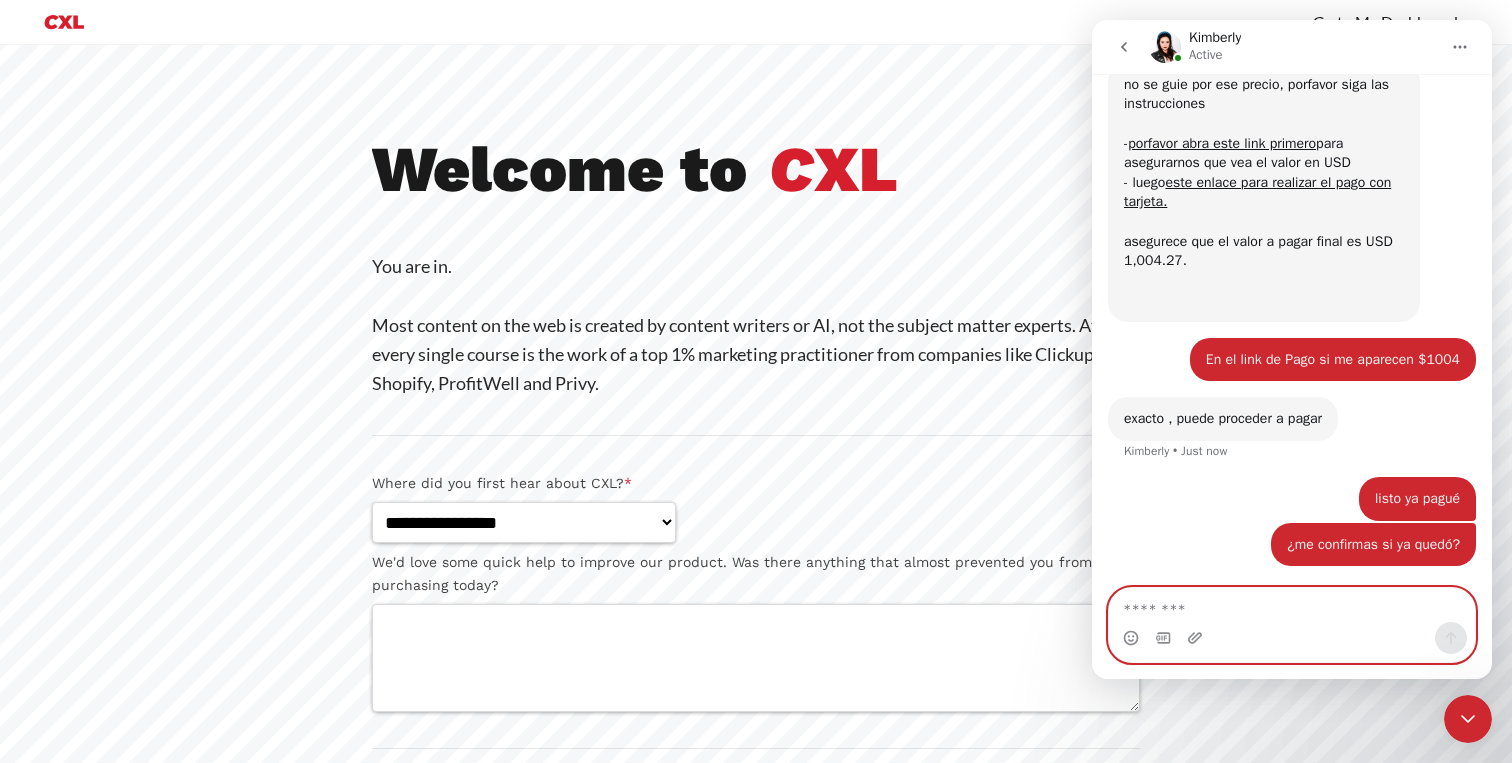 scroll, scrollTop: 3654, scrollLeft: 0, axis: vertical 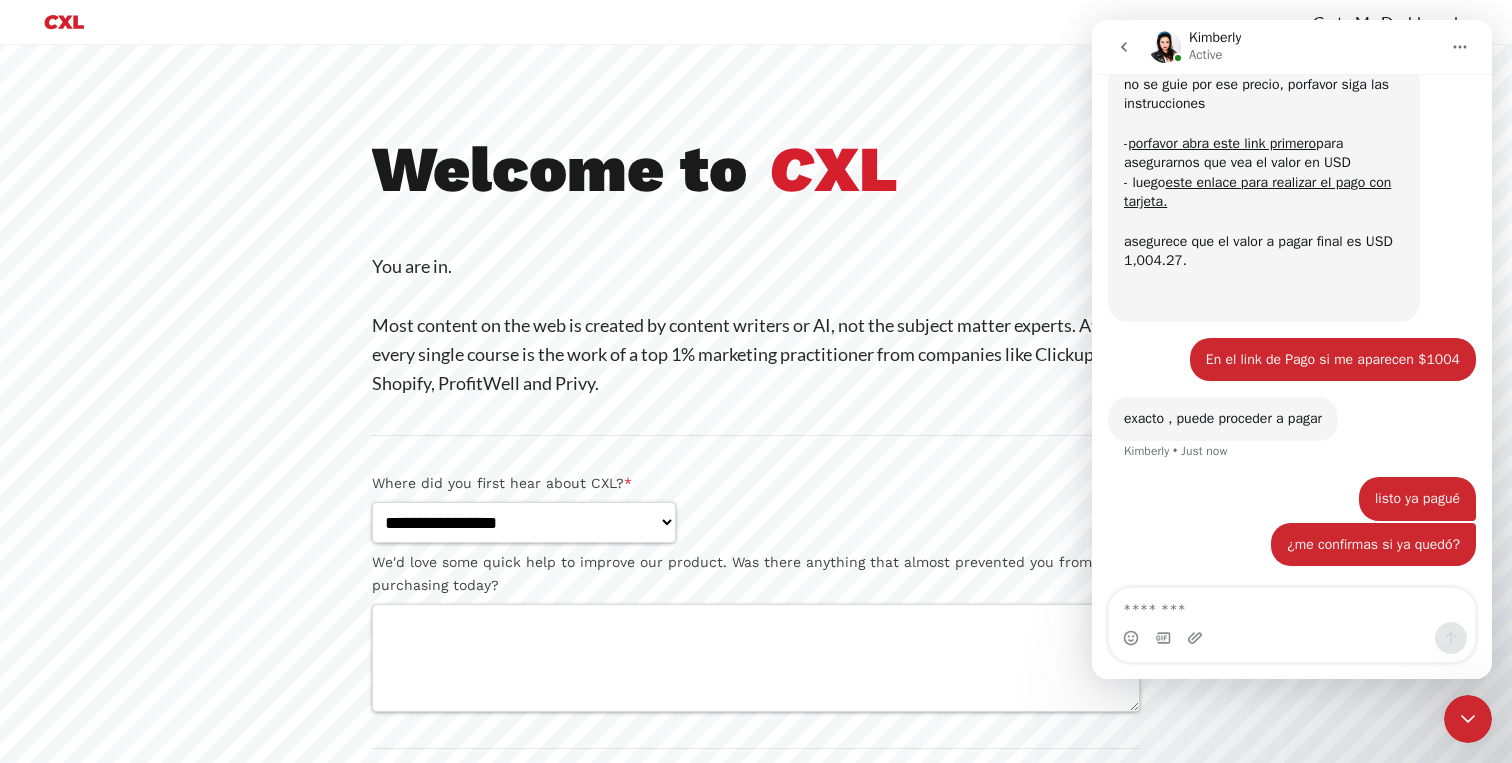 click 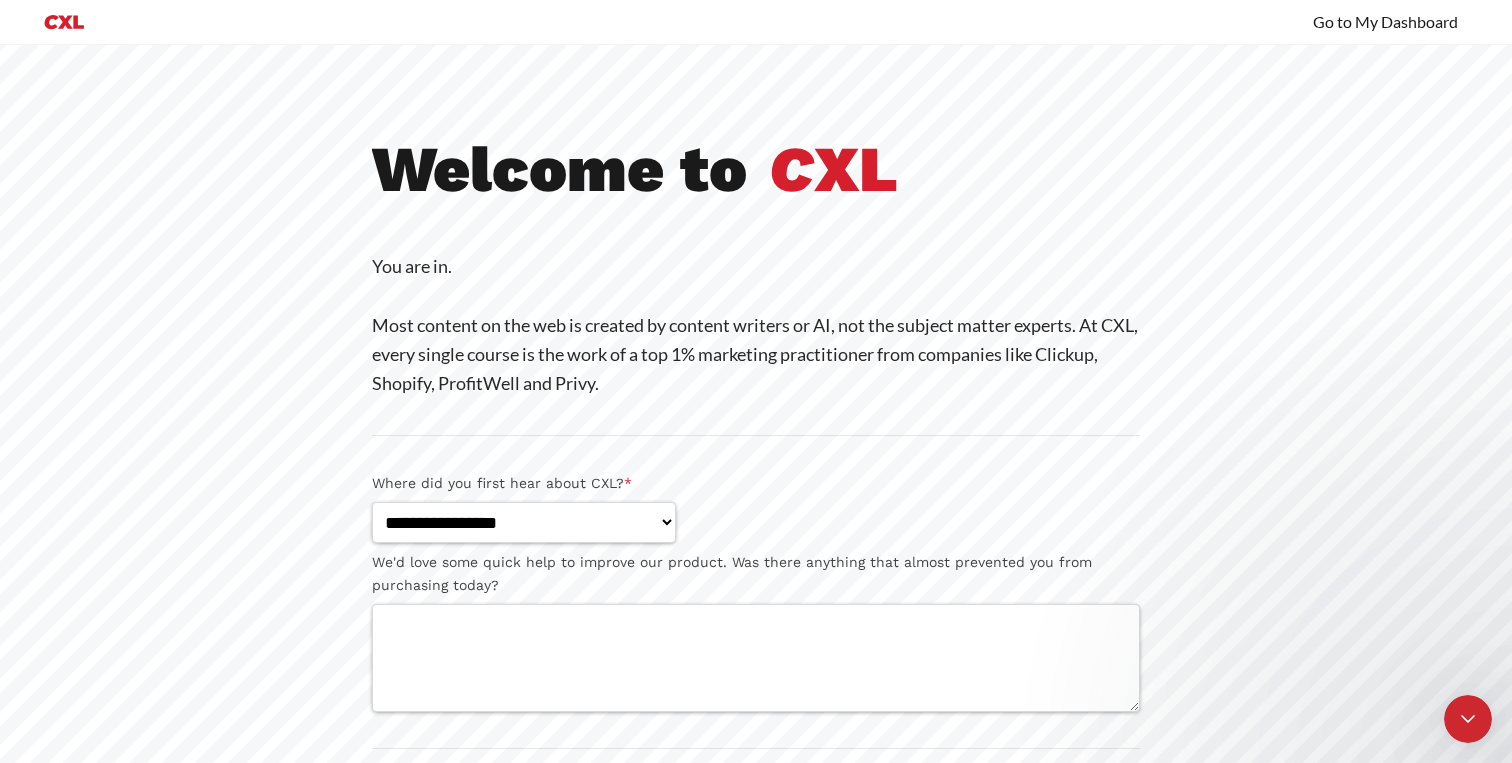 scroll, scrollTop: 0, scrollLeft: 0, axis: both 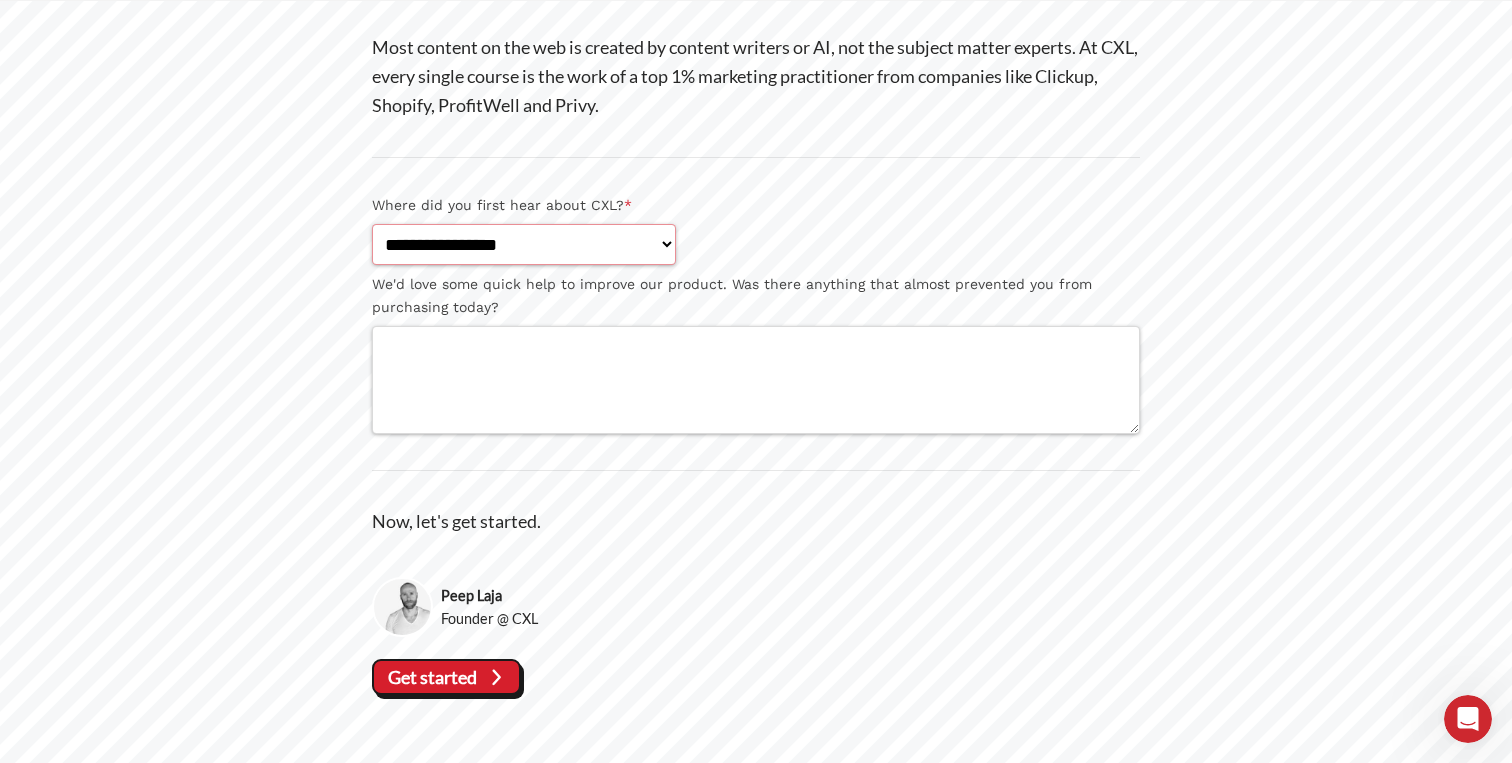 click on "**********" at bounding box center (524, 244) 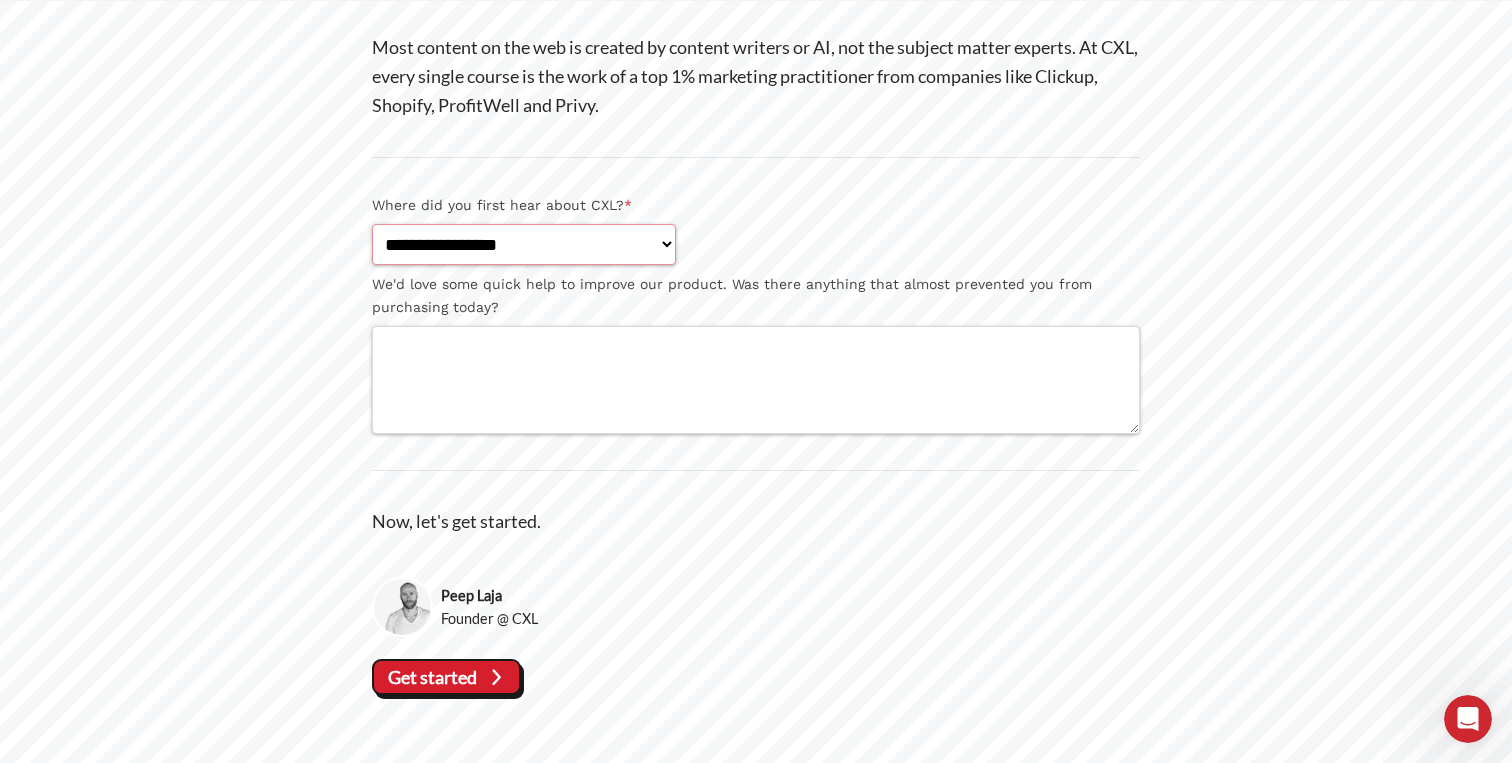 scroll, scrollTop: 3714, scrollLeft: 0, axis: vertical 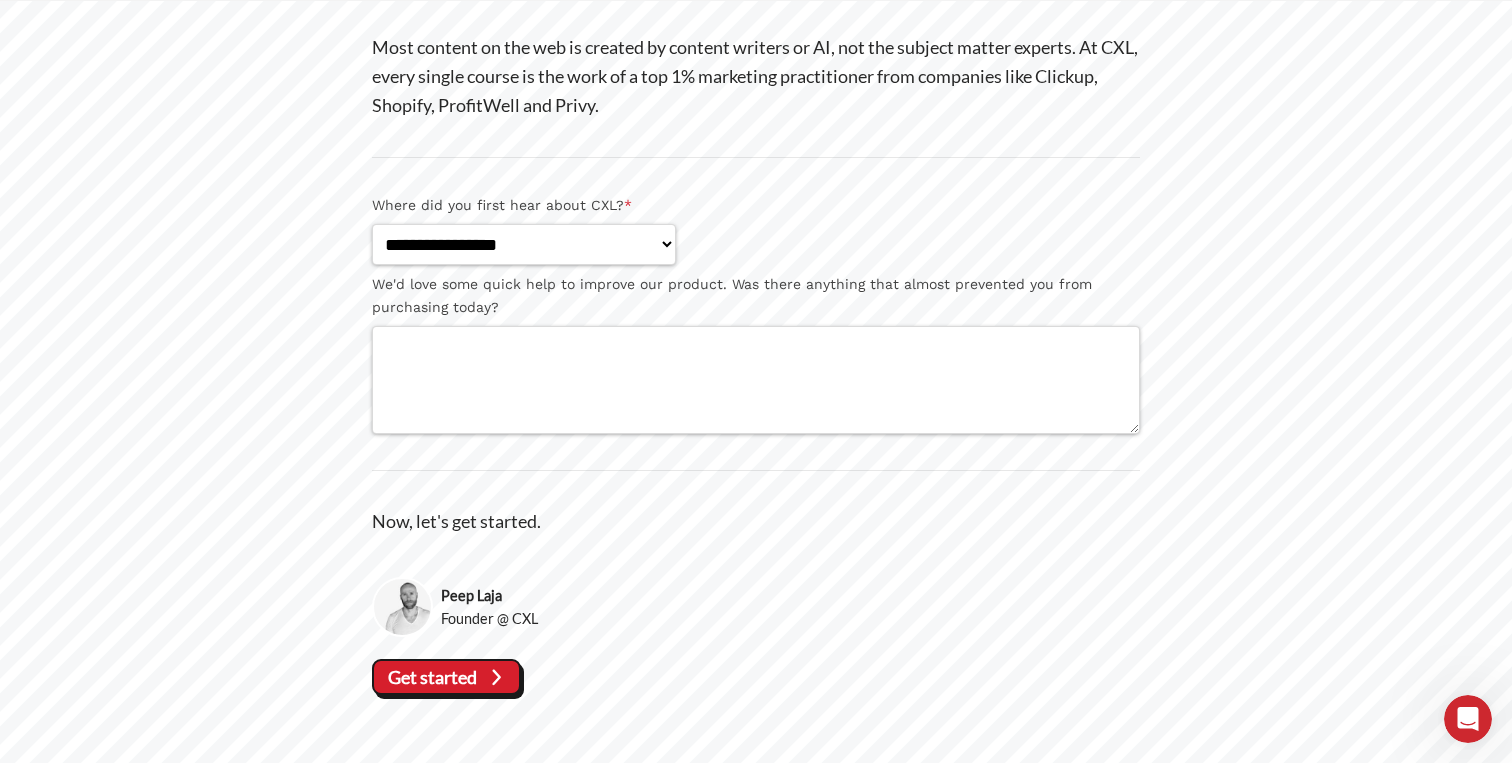 click 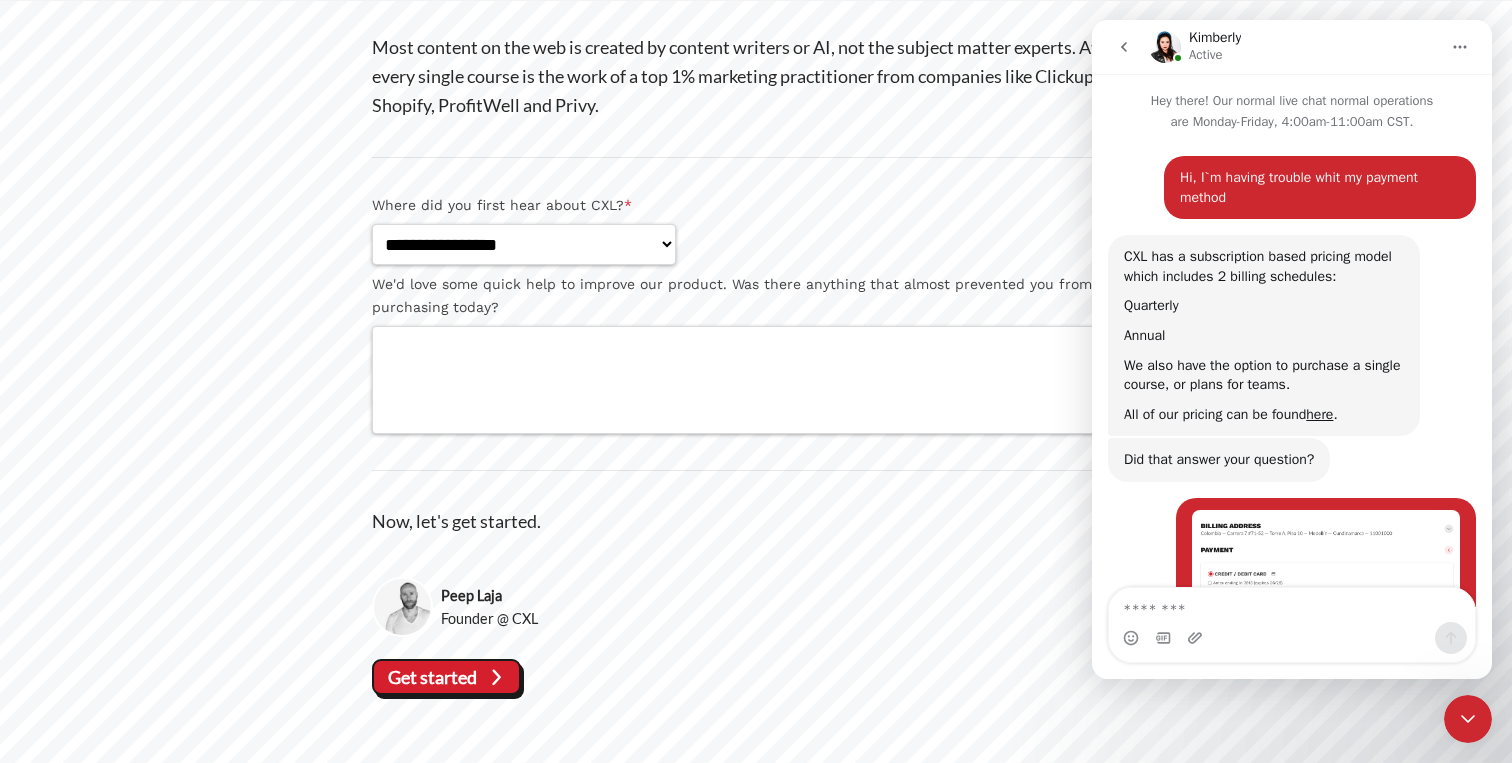 scroll, scrollTop: 184, scrollLeft: 0, axis: vertical 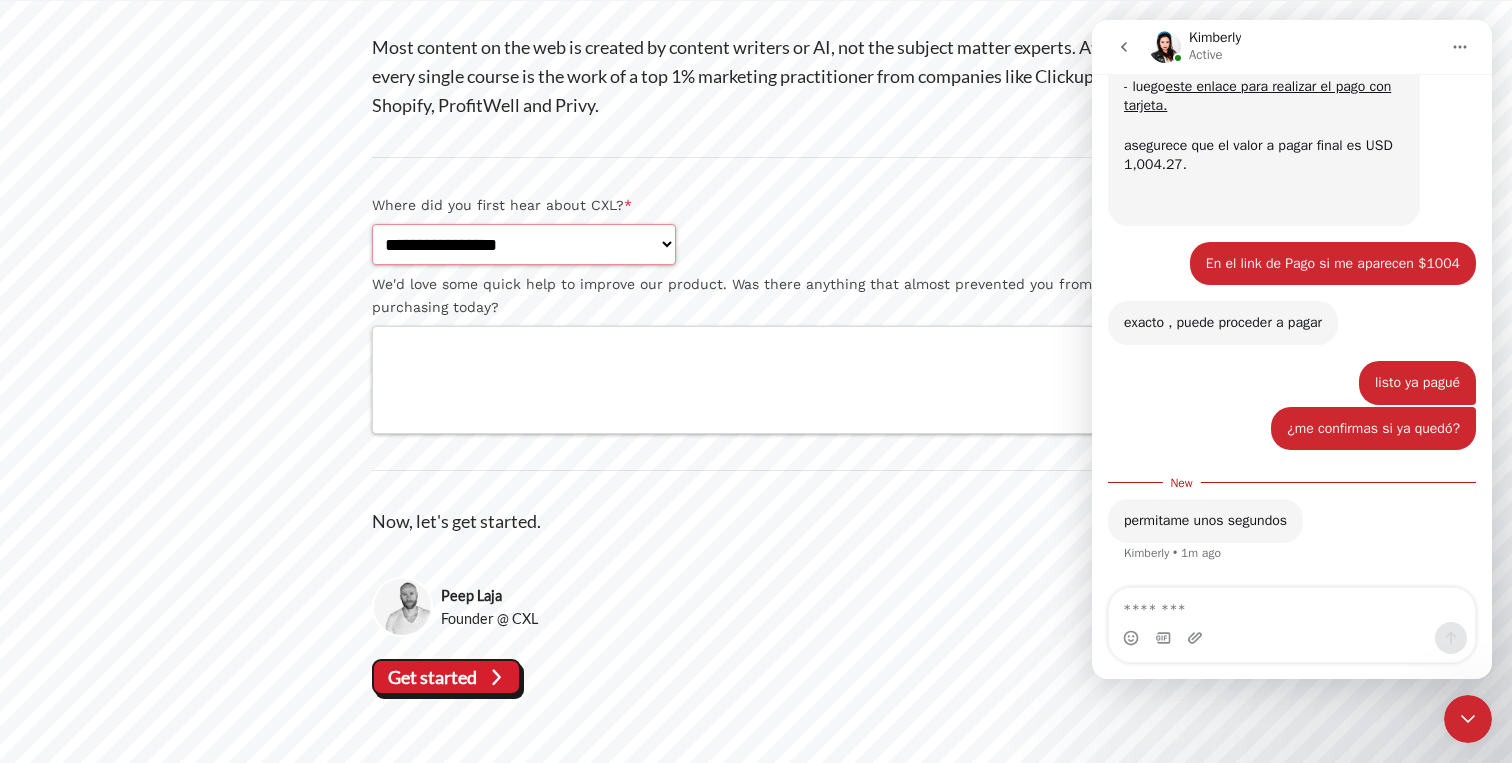 click on "**********" at bounding box center (524, 244) 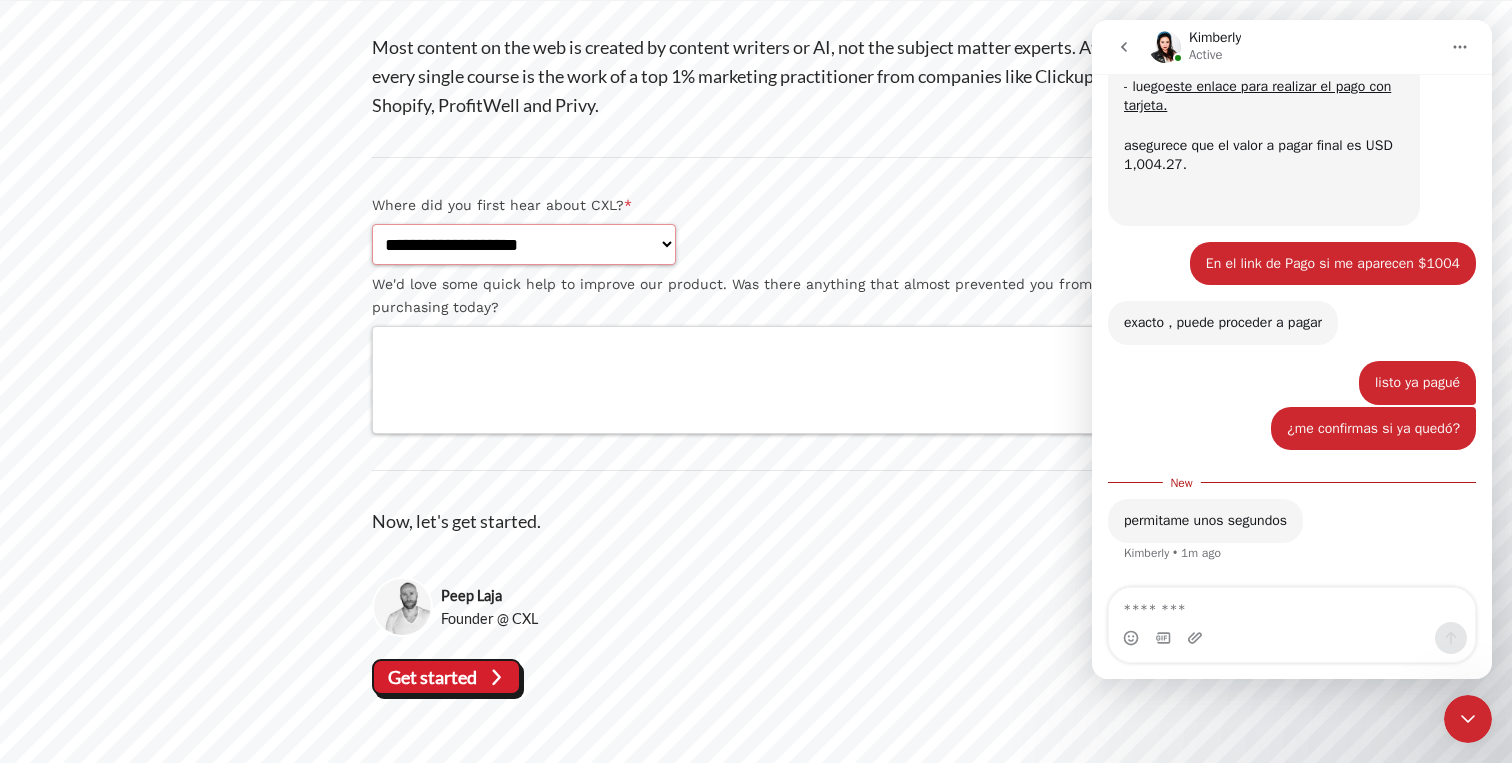 click on "**********" at bounding box center (524, 244) 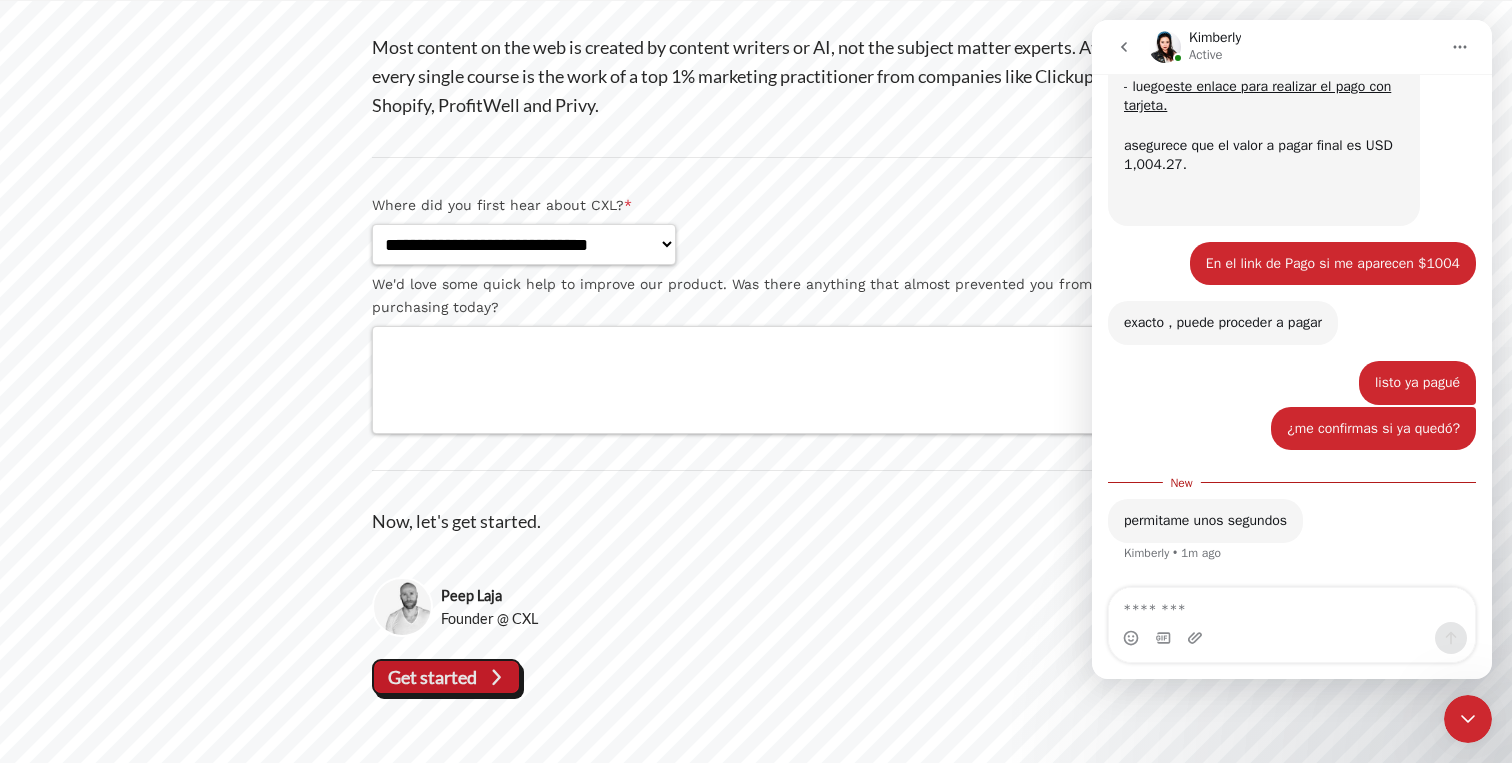 click on "Get started" at bounding box center [0, 0] 